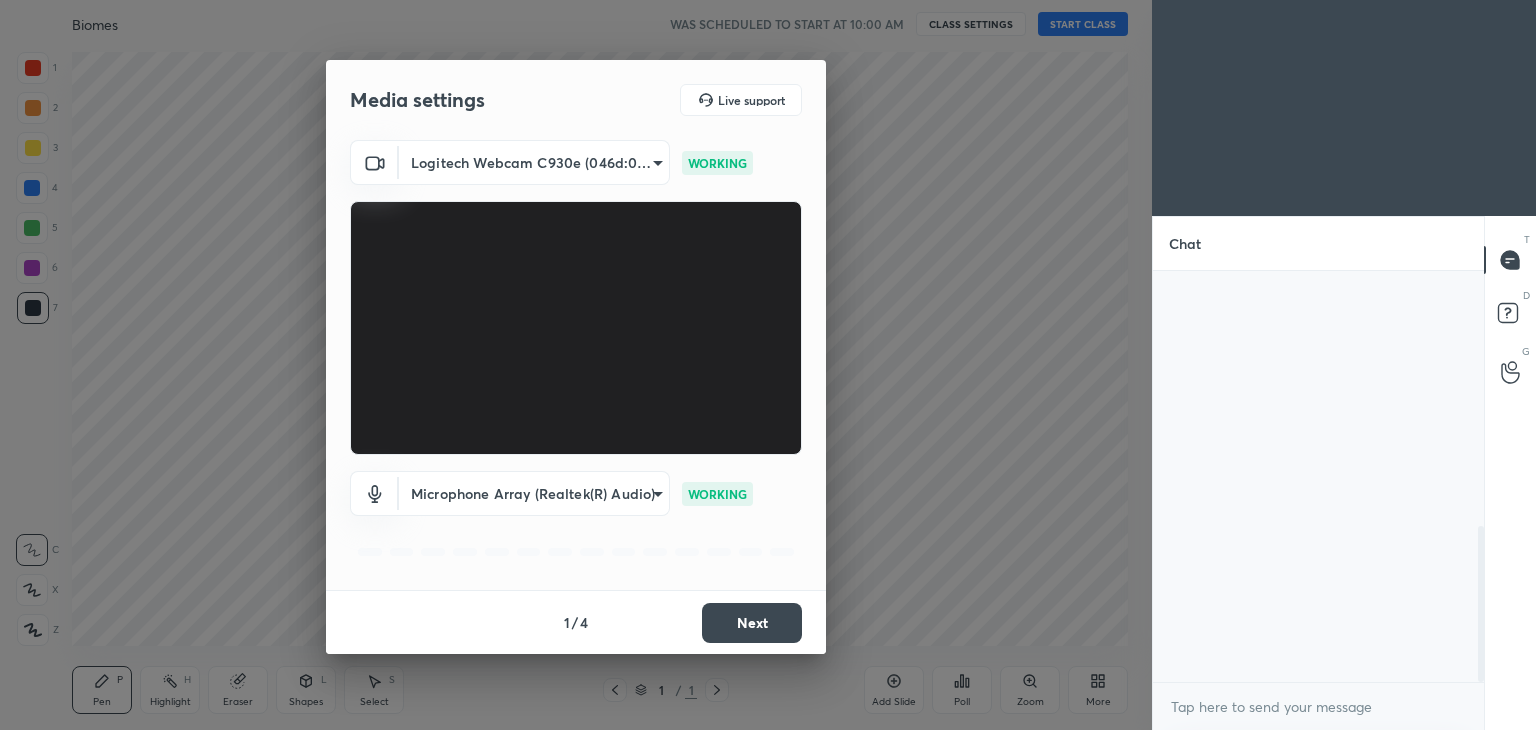 scroll, scrollTop: 0, scrollLeft: 0, axis: both 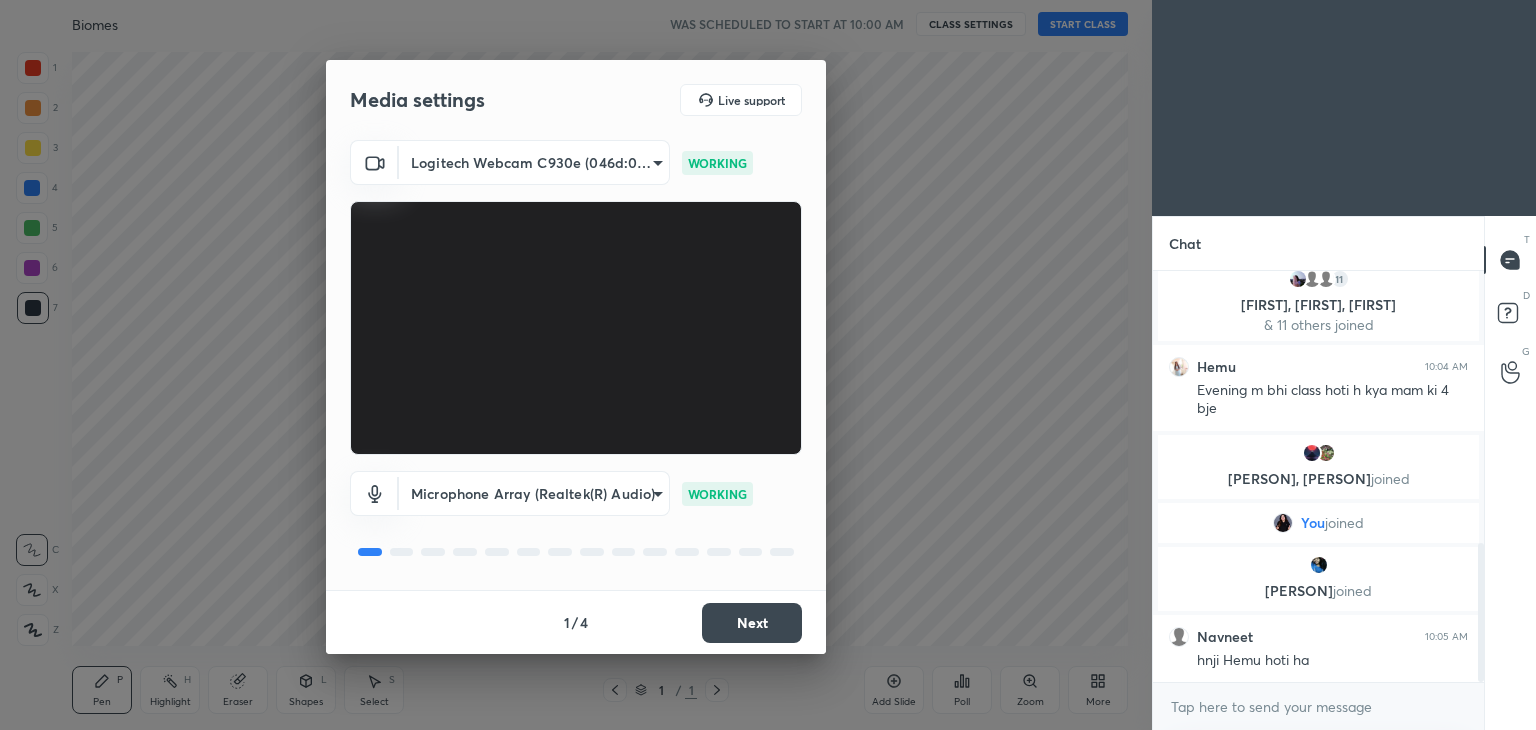 click on "Next" at bounding box center [752, 623] 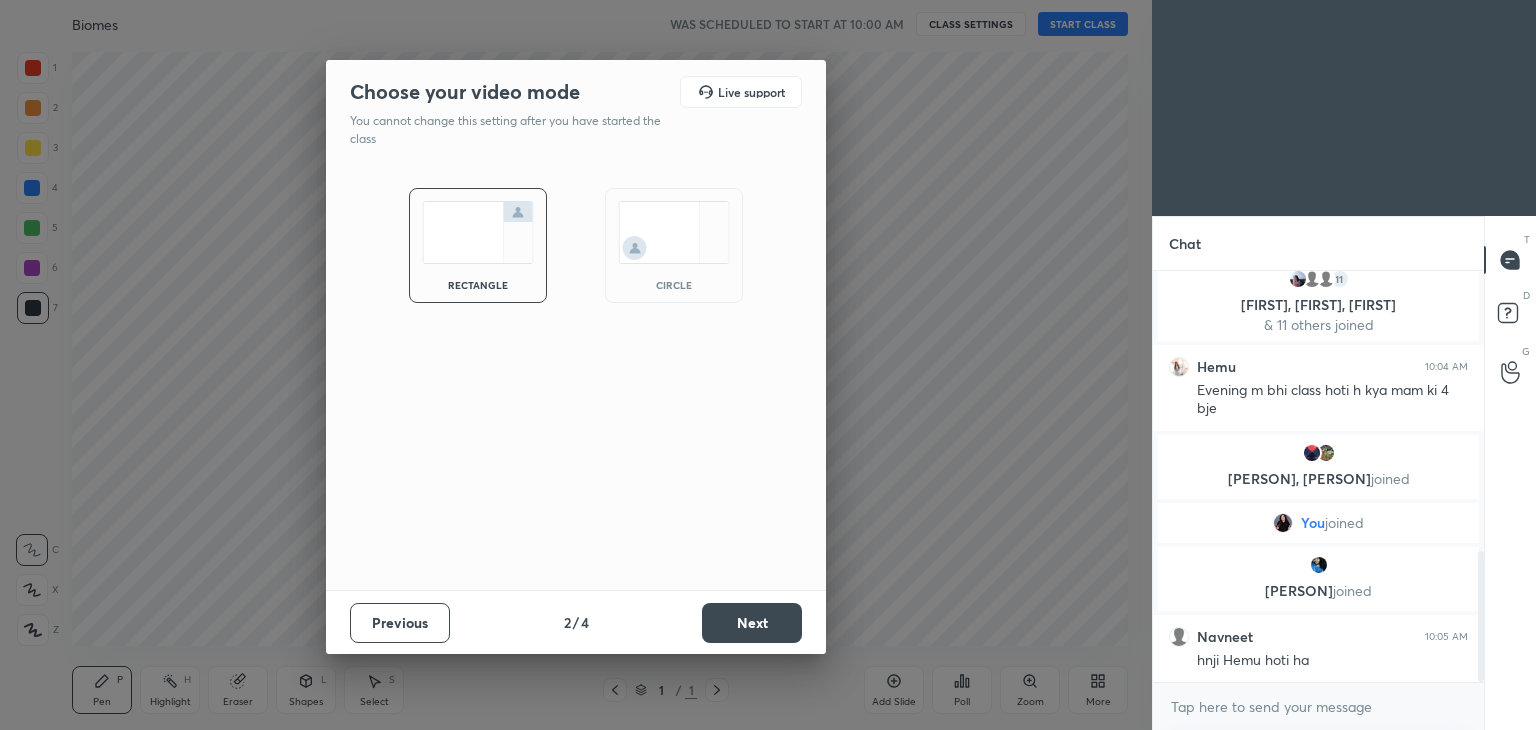 scroll, scrollTop: 878, scrollLeft: 0, axis: vertical 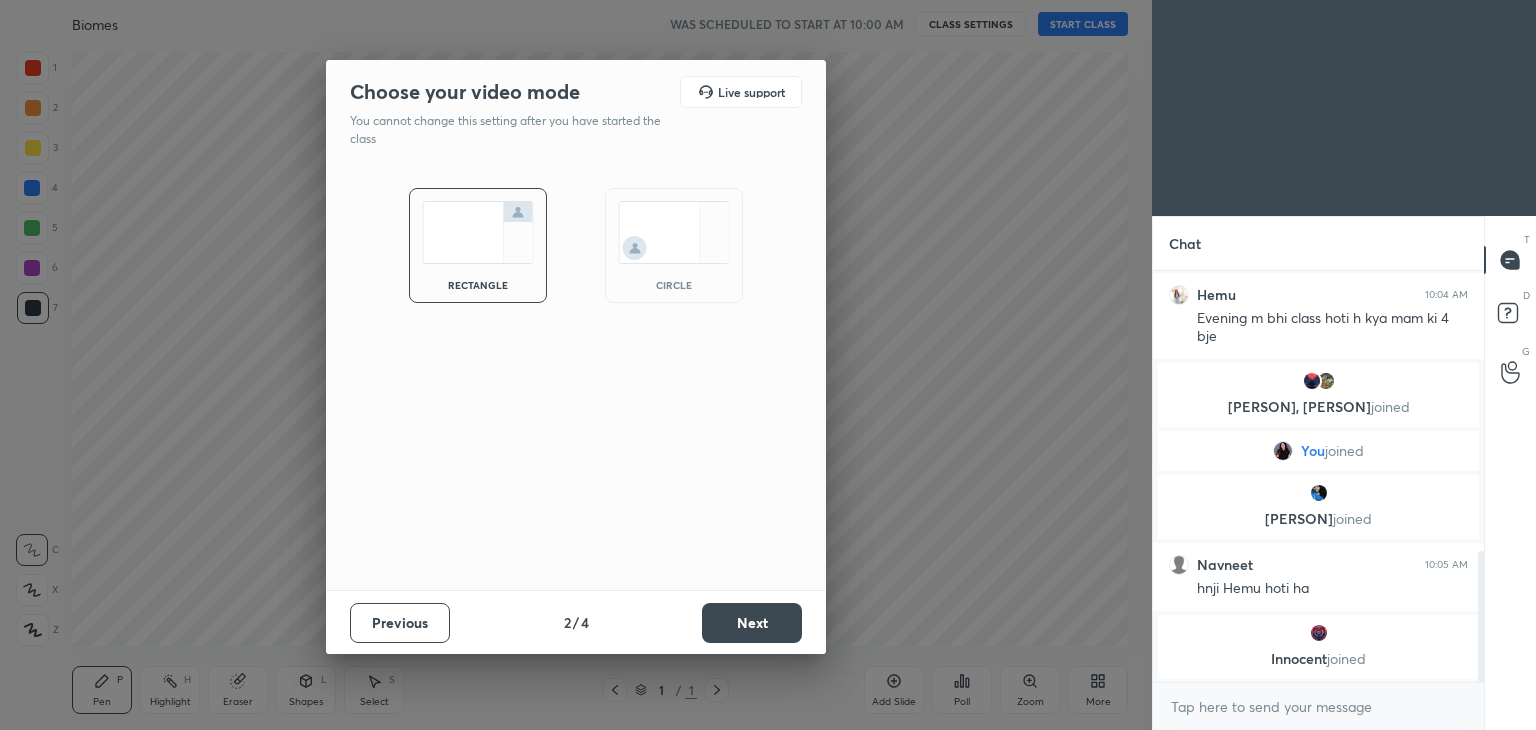 click at bounding box center (674, 232) 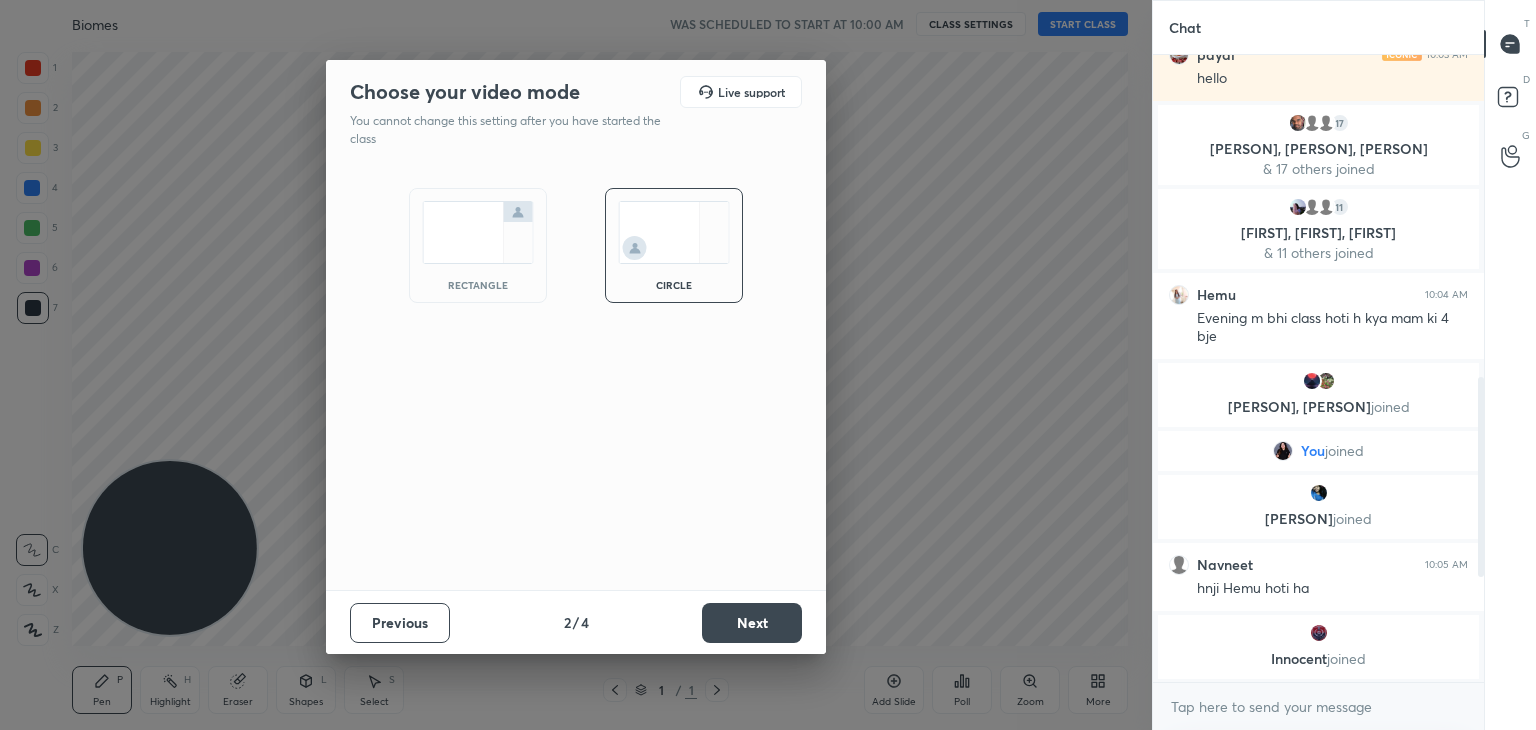 click on "Next" at bounding box center (752, 623) 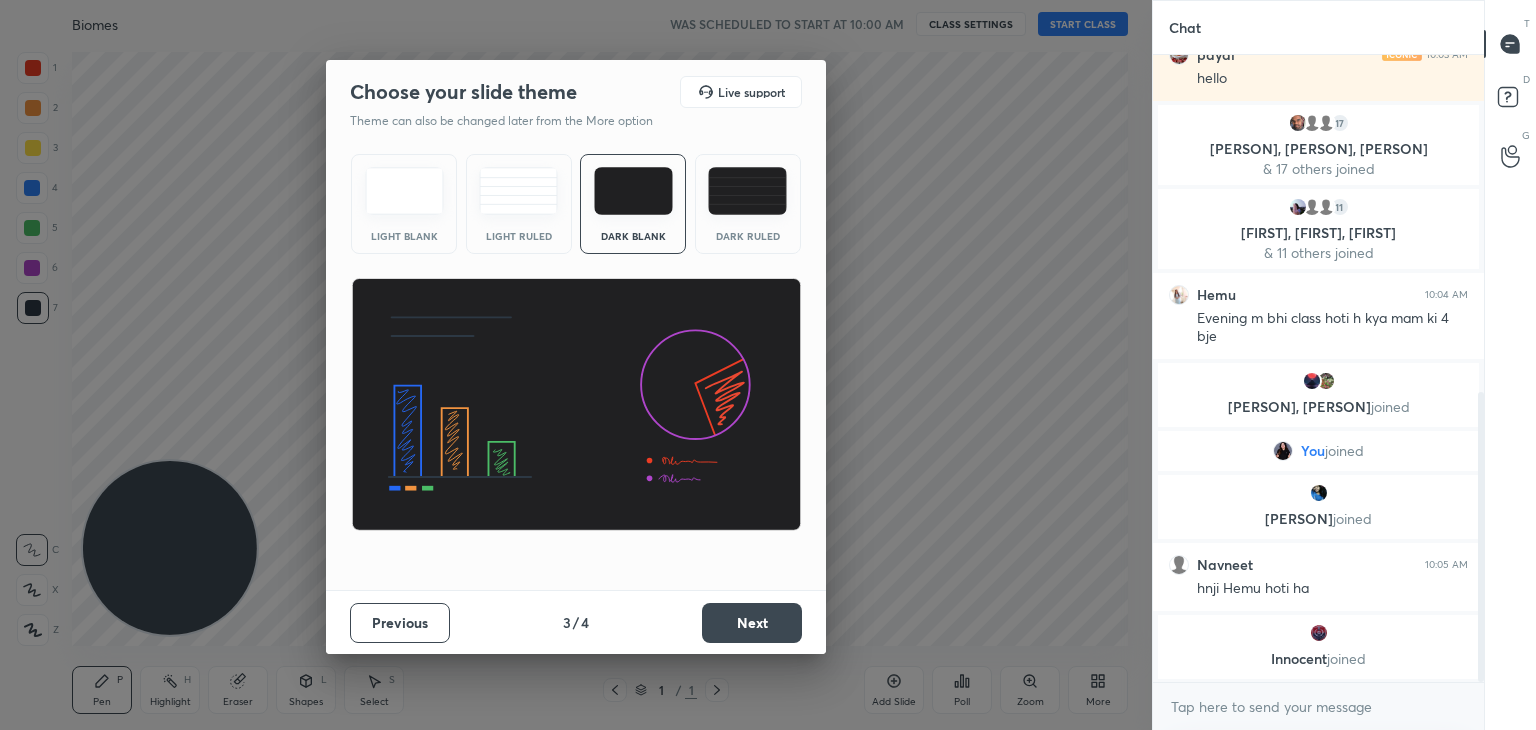 scroll, scrollTop: 730, scrollLeft: 0, axis: vertical 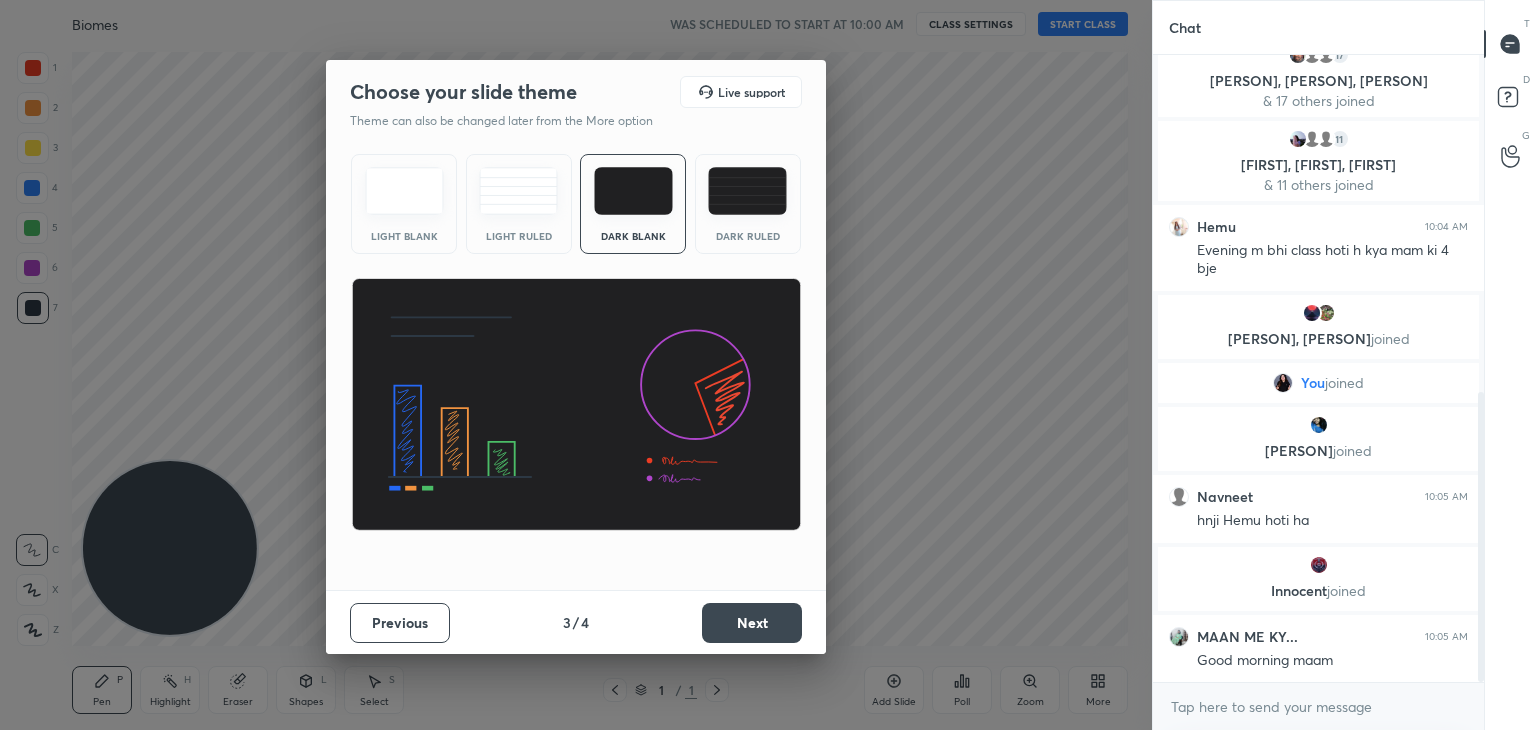 click on "Next" at bounding box center (752, 623) 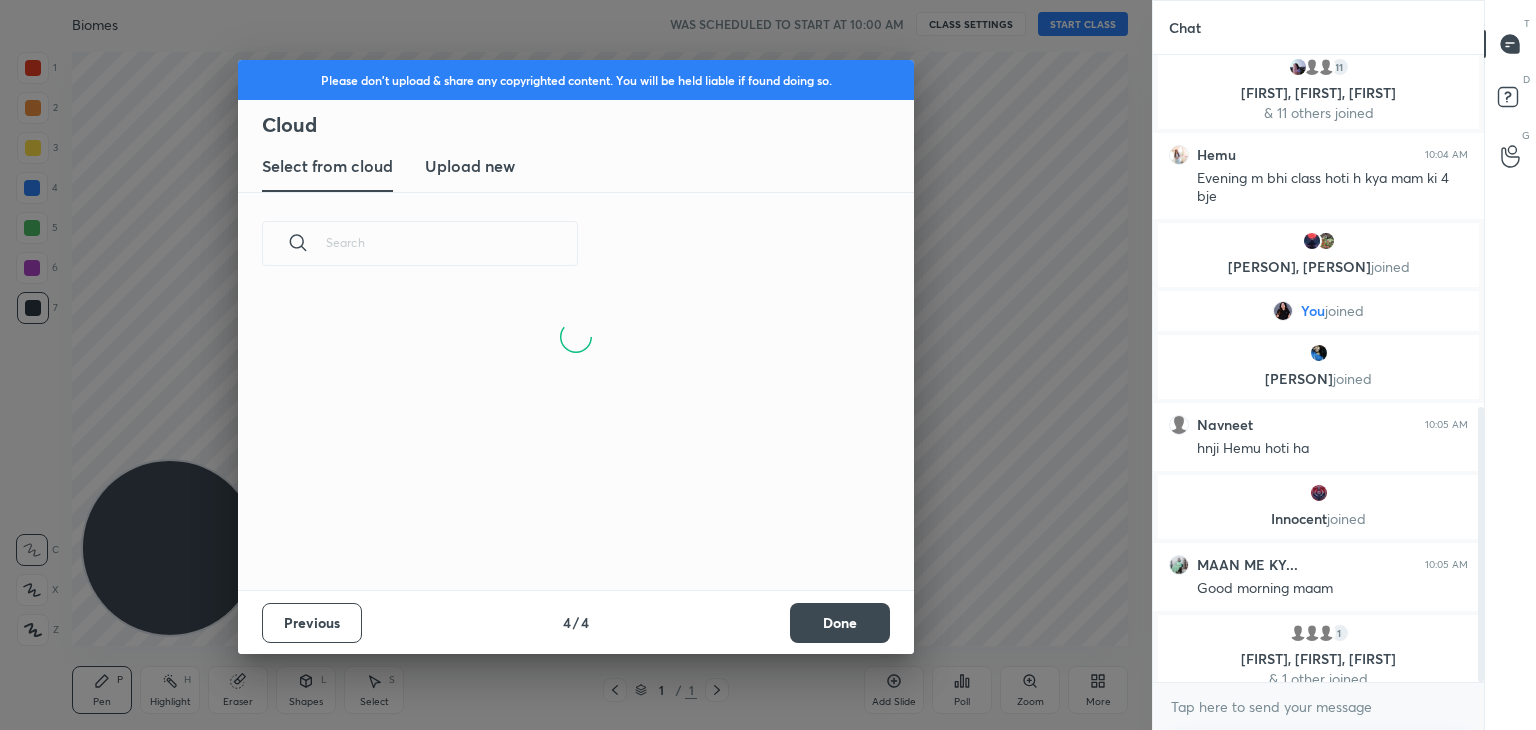 scroll, scrollTop: 818, scrollLeft: 0, axis: vertical 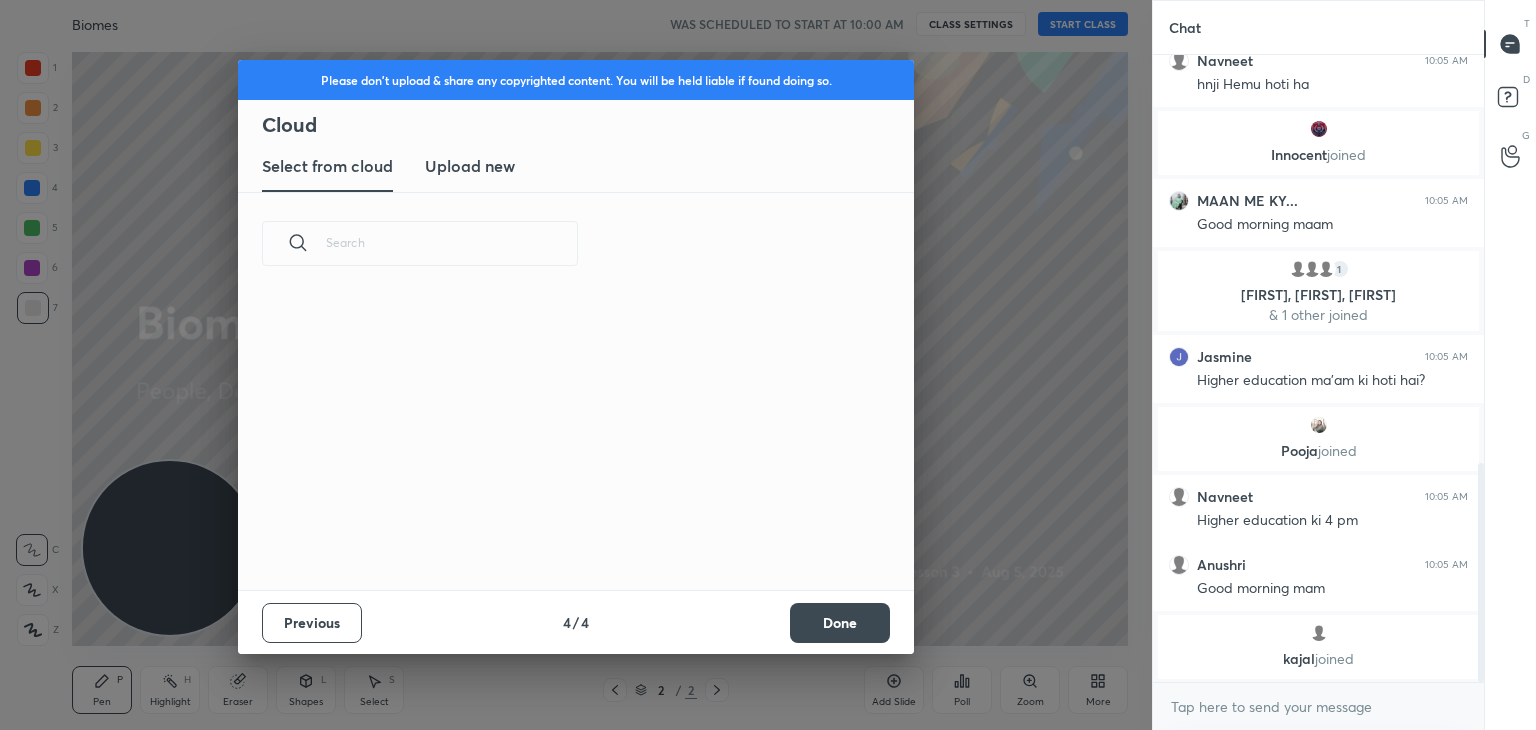 click on "Done" at bounding box center (840, 623) 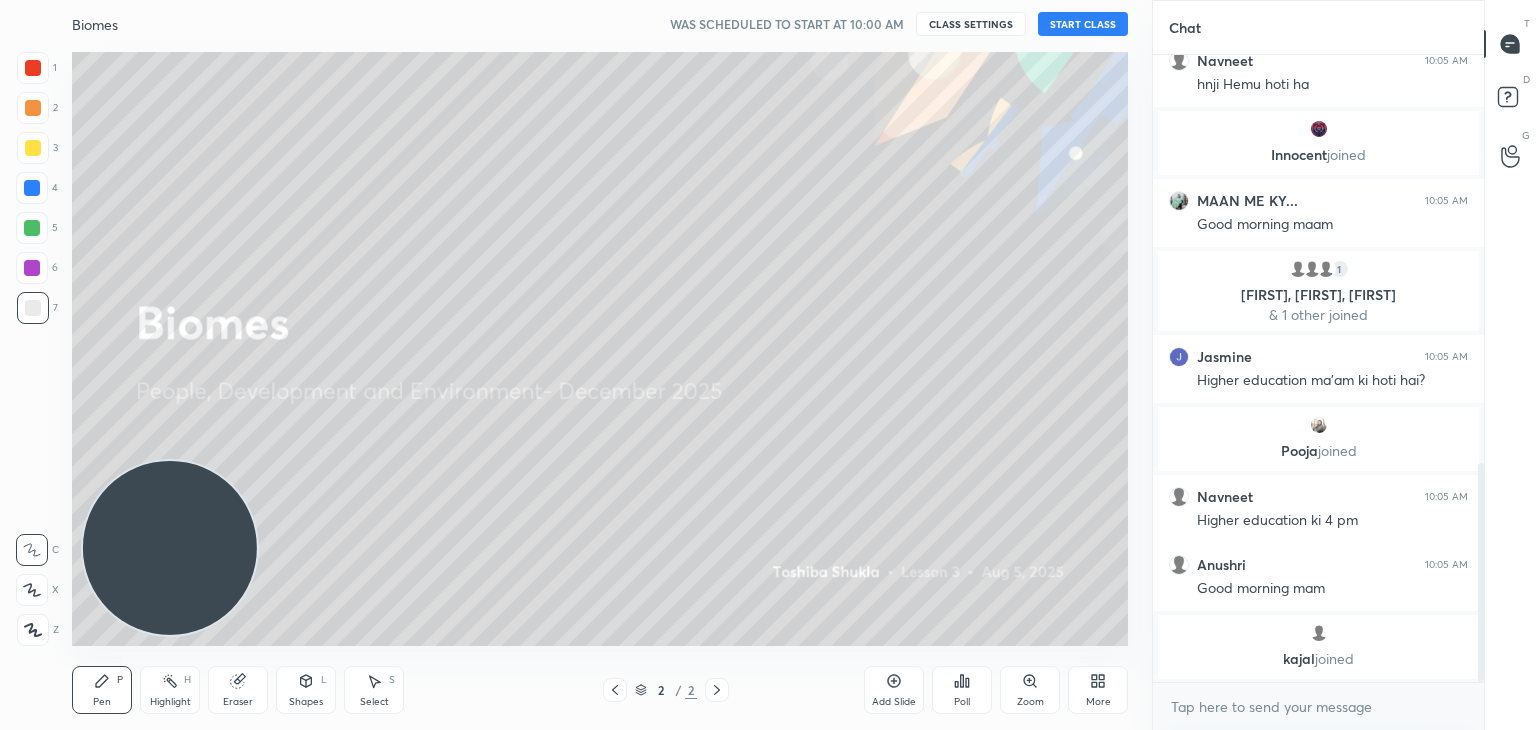 click on "START CLASS" at bounding box center (1083, 24) 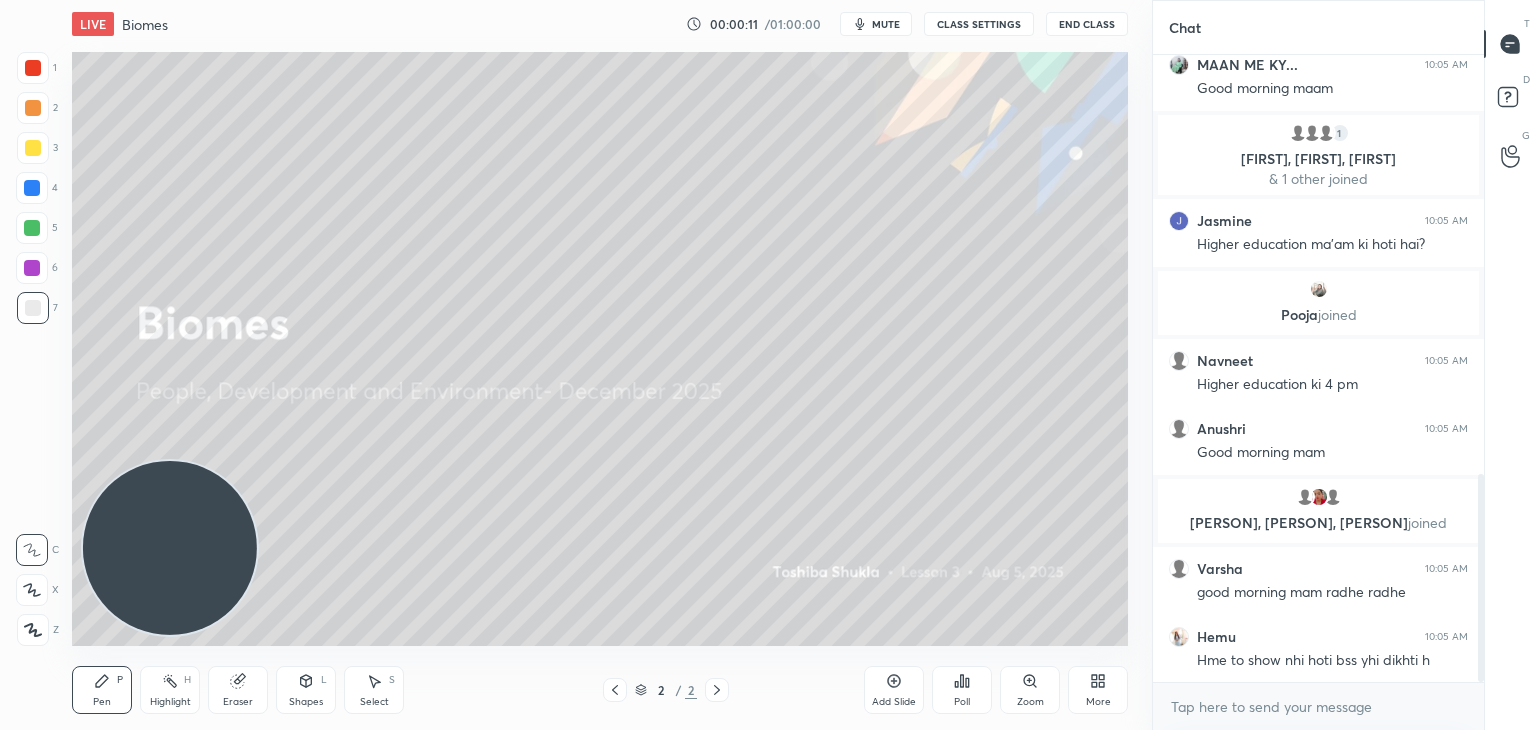 scroll, scrollTop: 1338, scrollLeft: 0, axis: vertical 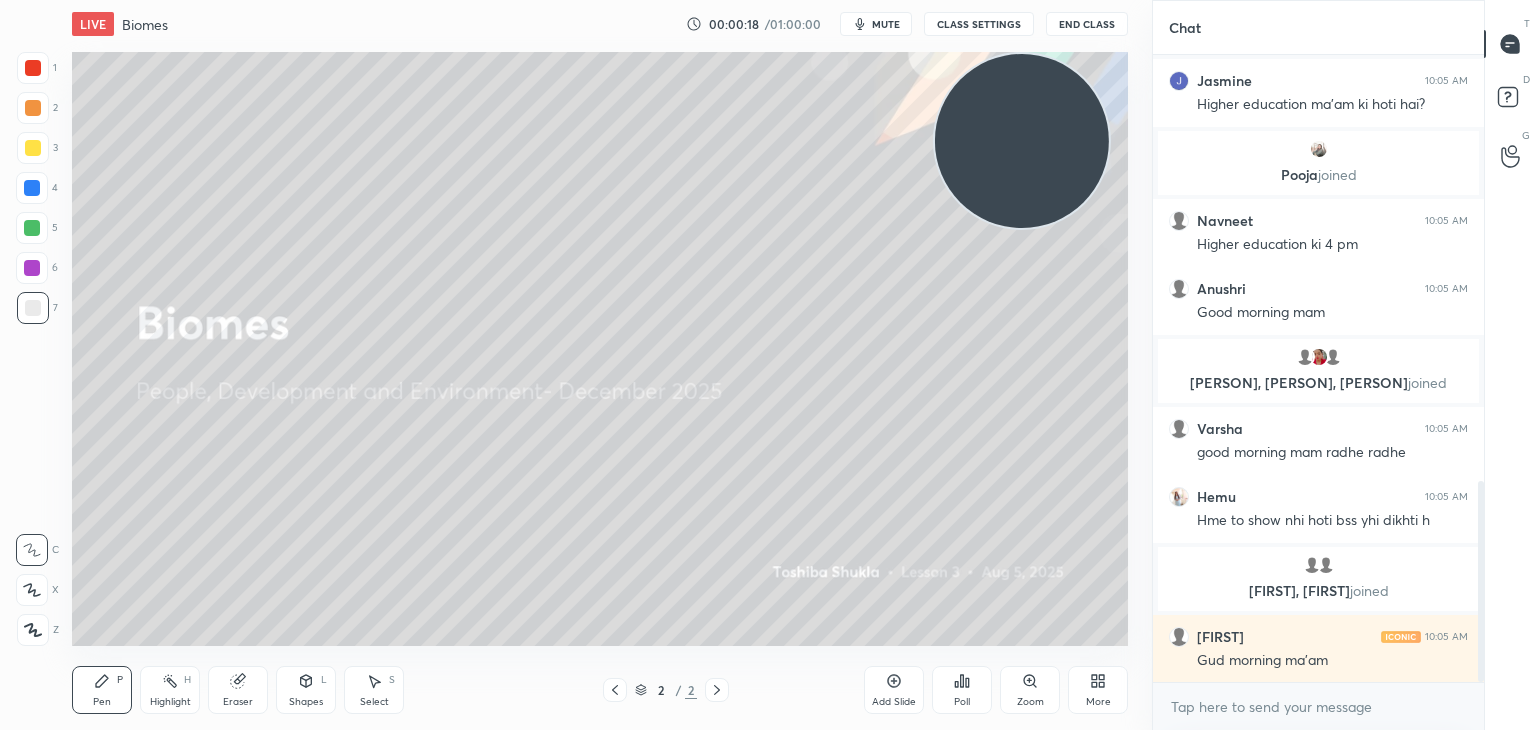 drag, startPoint x: 171, startPoint y: 593, endPoint x: 1023, endPoint y: 145, distance: 962.6048 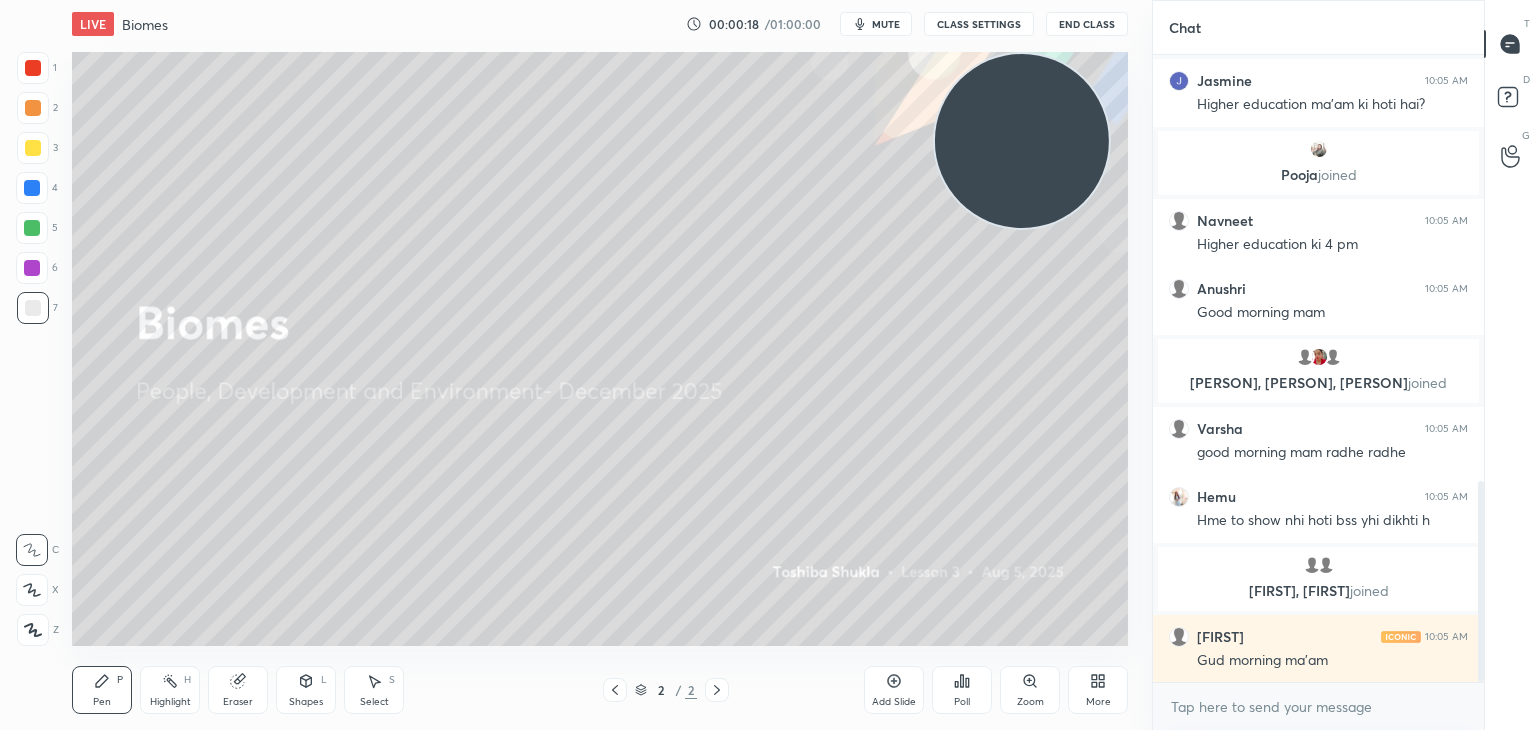 click at bounding box center [1022, 141] 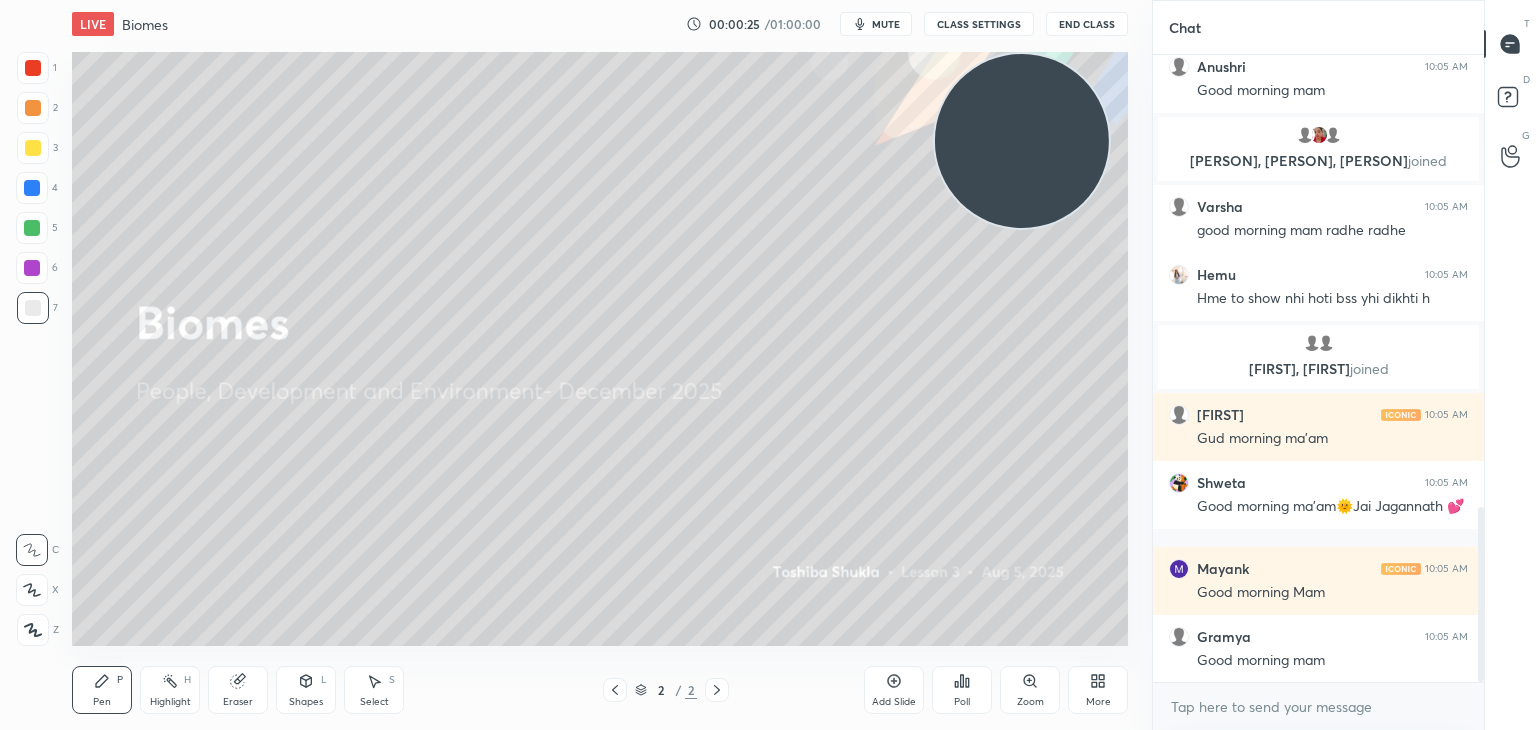 scroll, scrollTop: 1616, scrollLeft: 0, axis: vertical 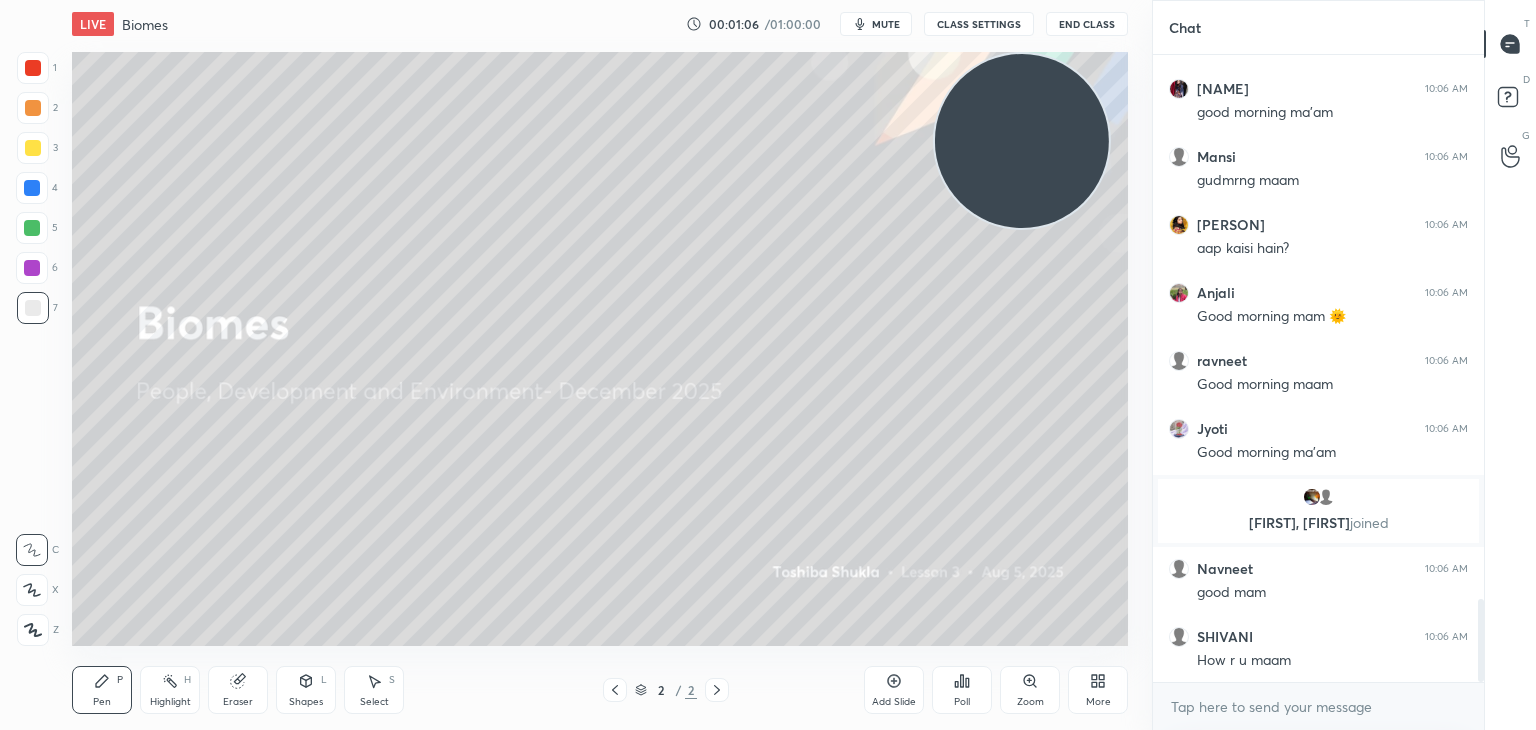 click 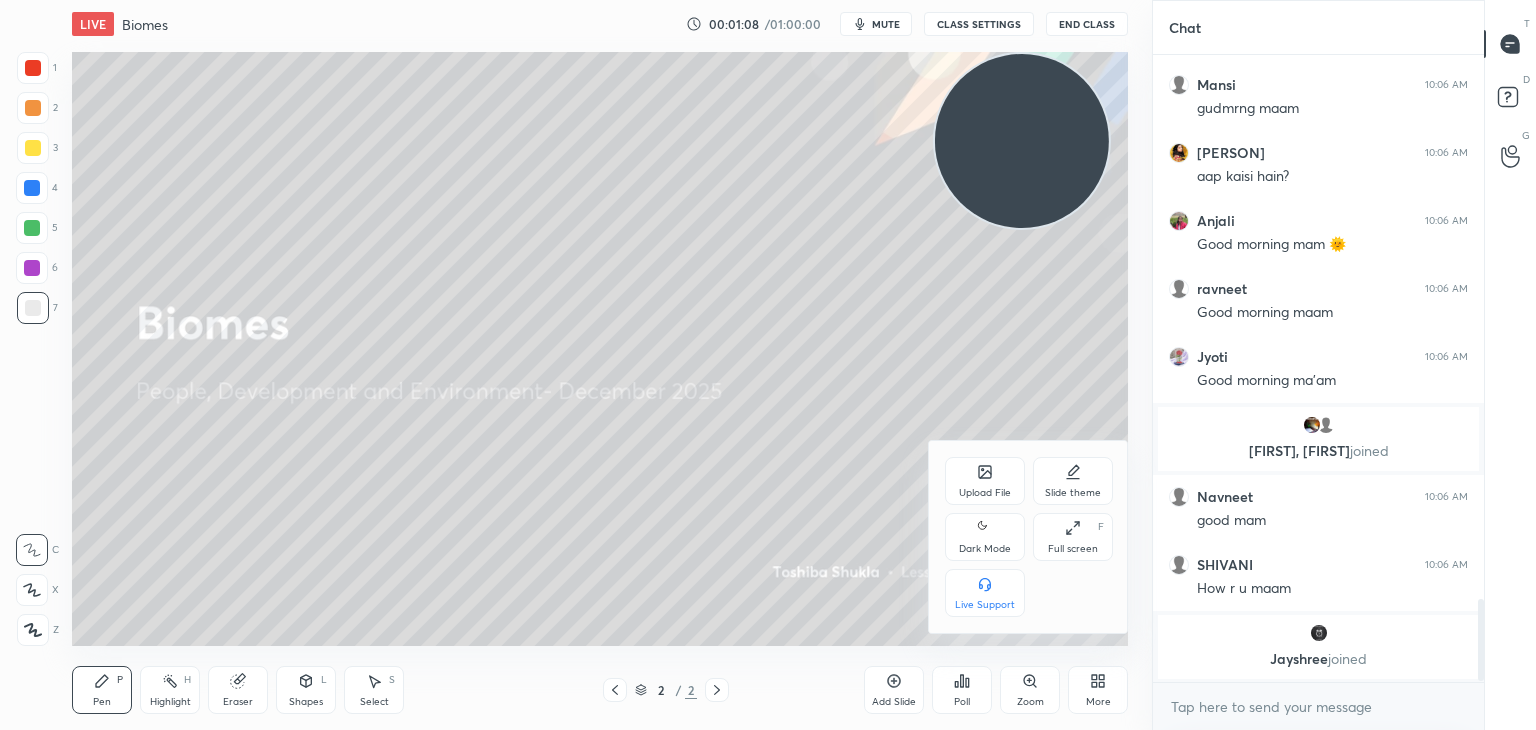 click on "Upload File" at bounding box center (985, 481) 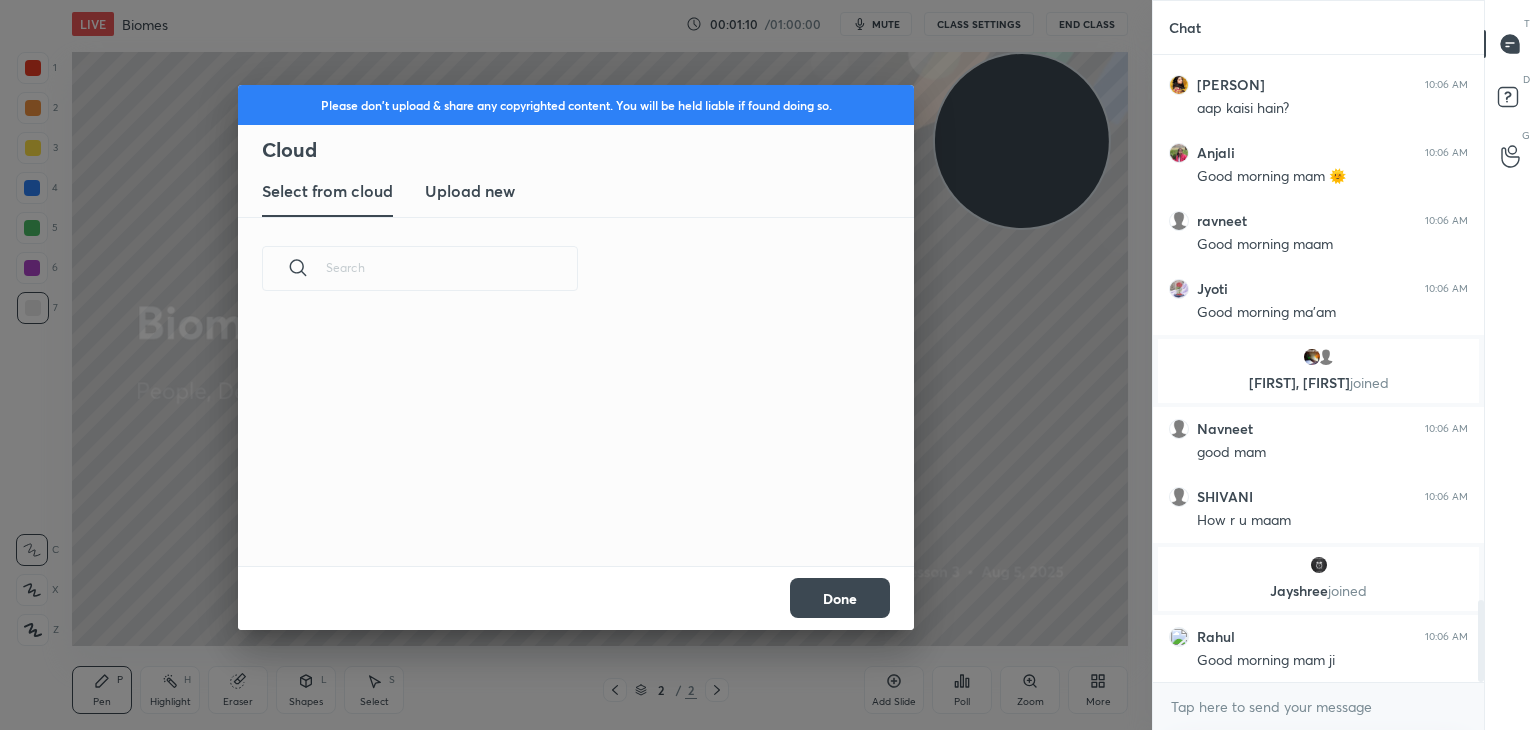 click on "Upload new" at bounding box center (470, 192) 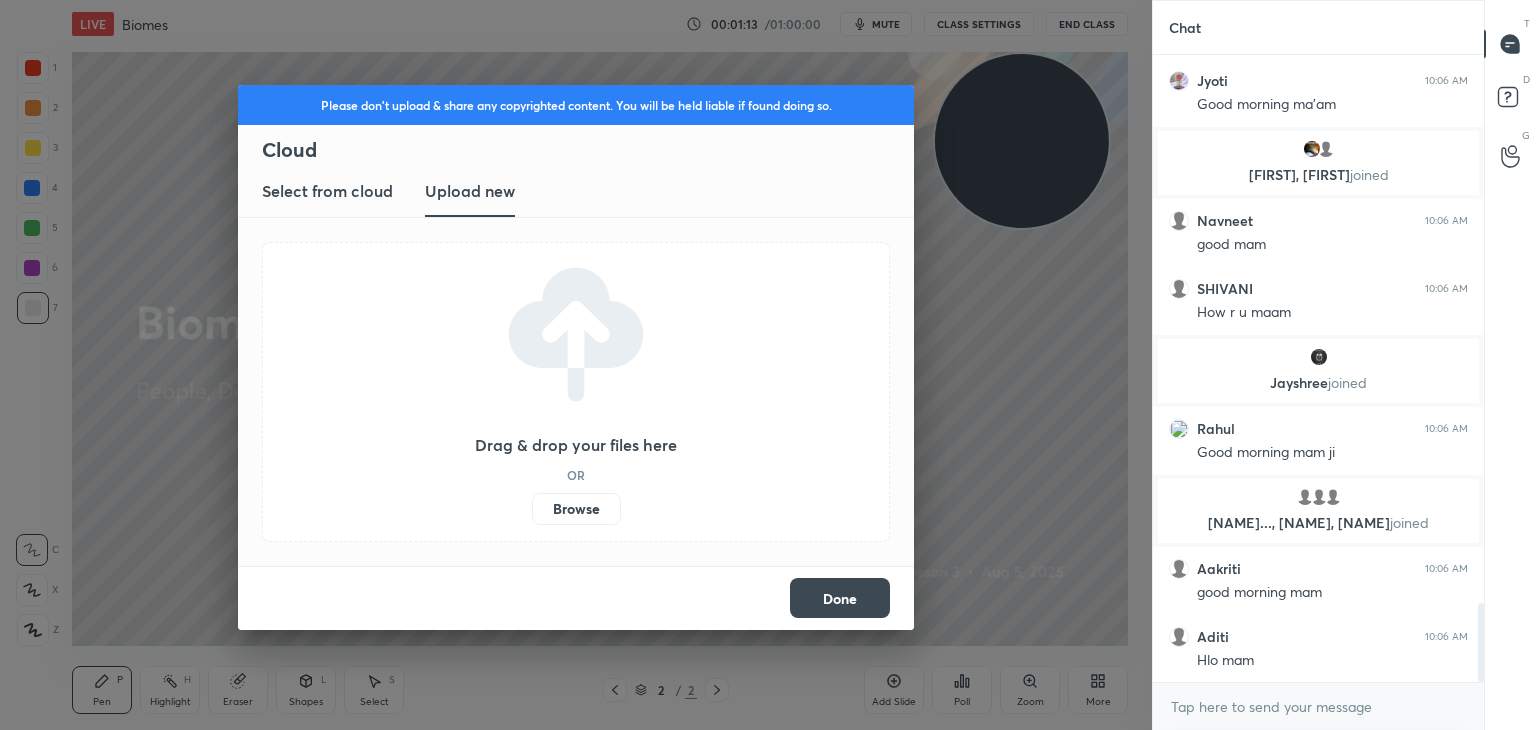 click on "Browse" at bounding box center [576, 509] 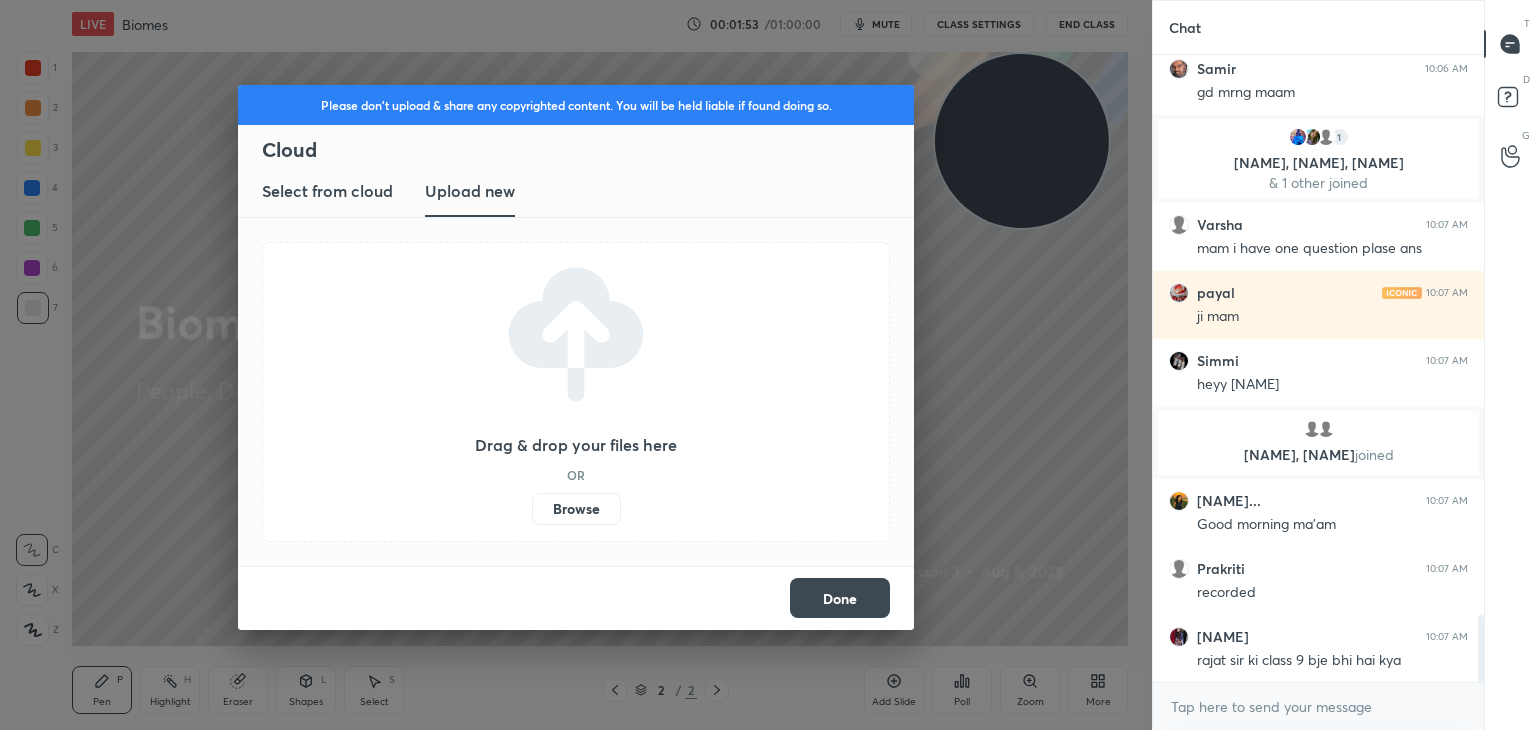 scroll, scrollTop: 5320, scrollLeft: 0, axis: vertical 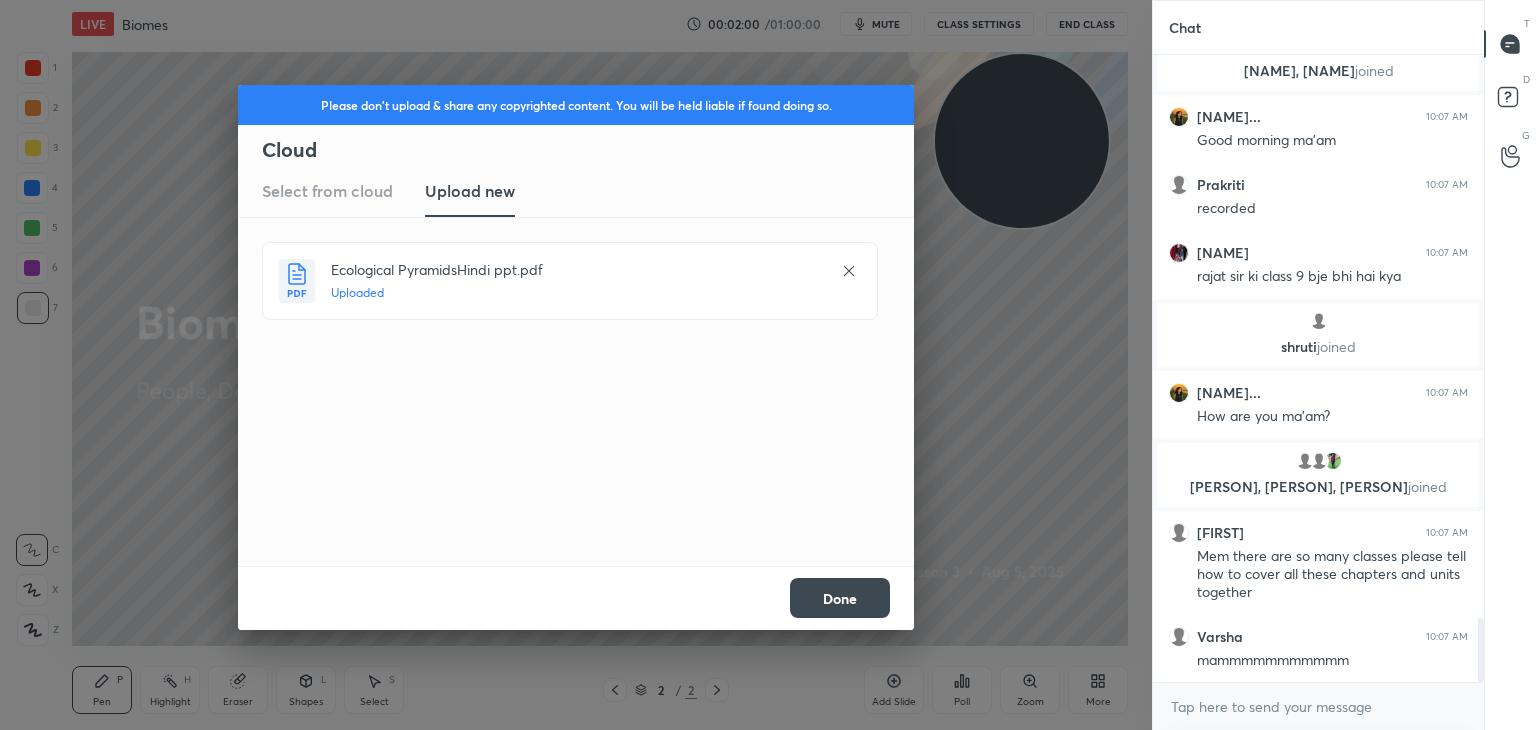 click on "Done" at bounding box center (840, 598) 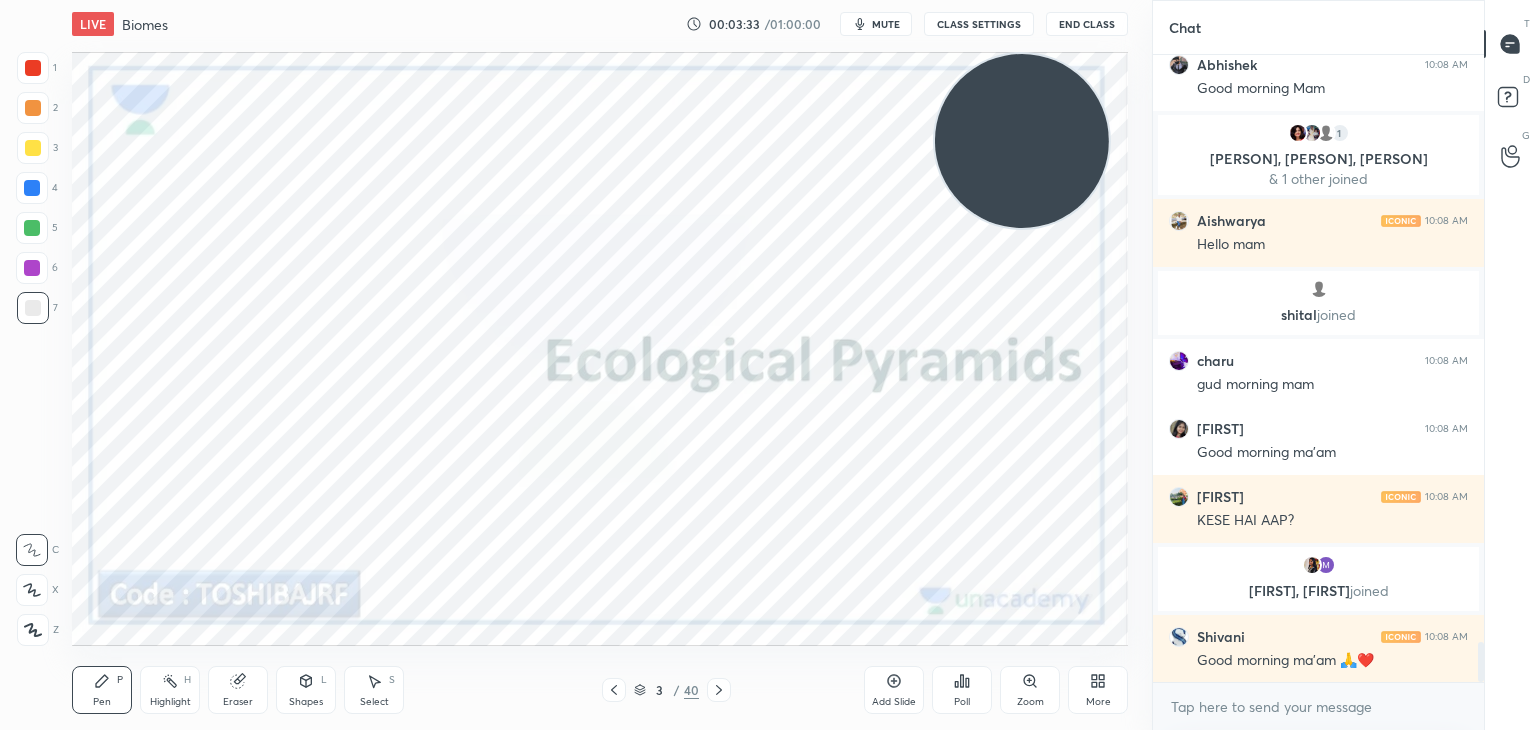 scroll, scrollTop: 9282, scrollLeft: 0, axis: vertical 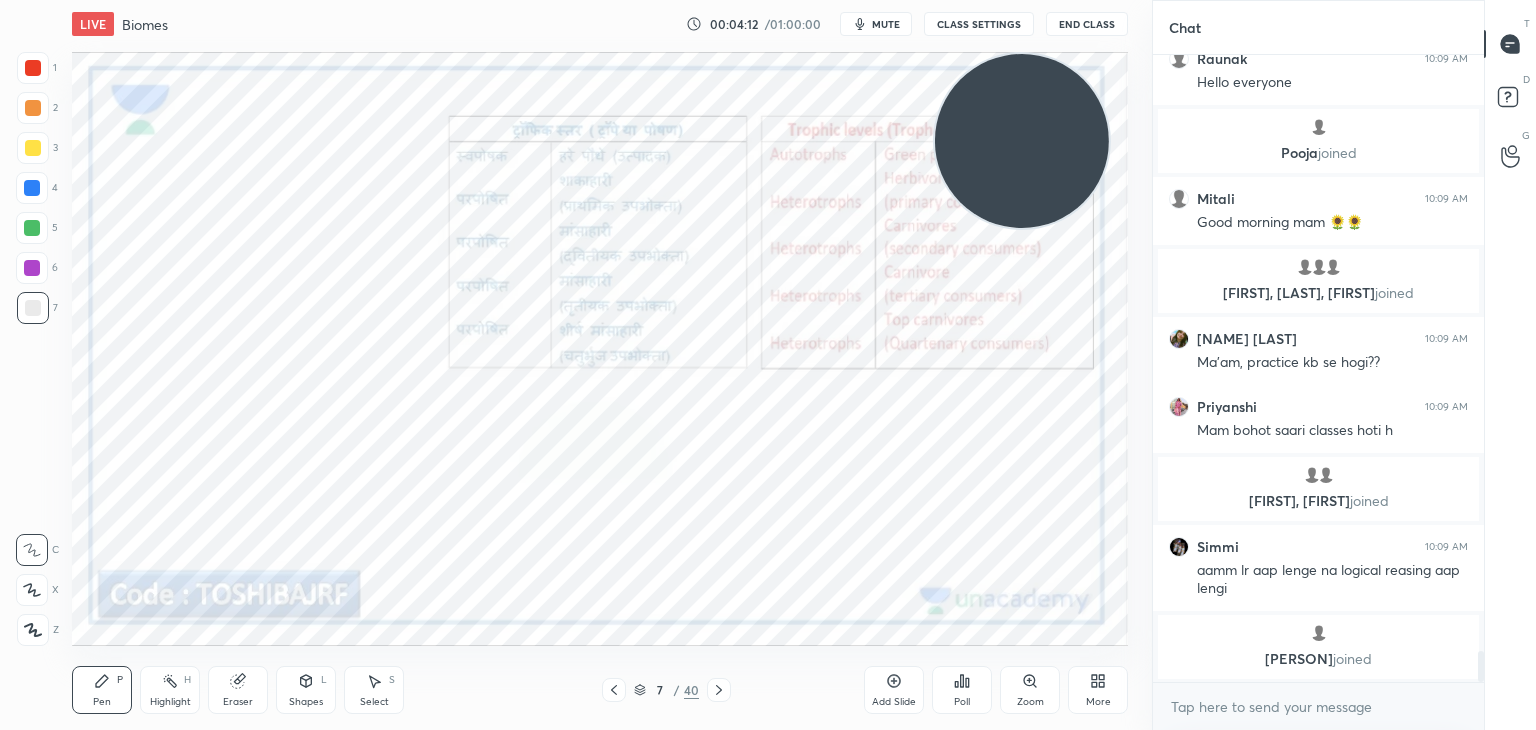 click on "Z" at bounding box center [38, 630] 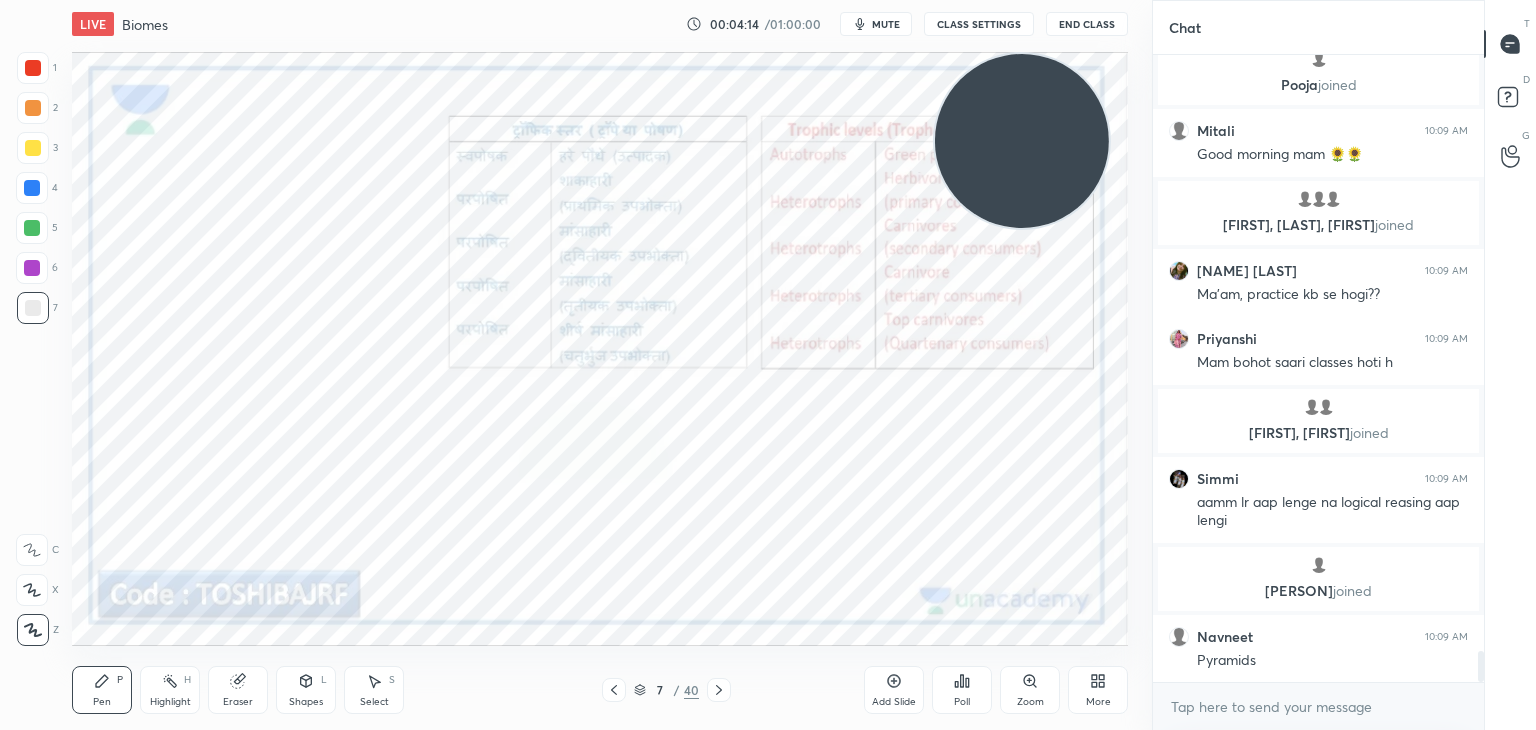 click at bounding box center (33, 68) 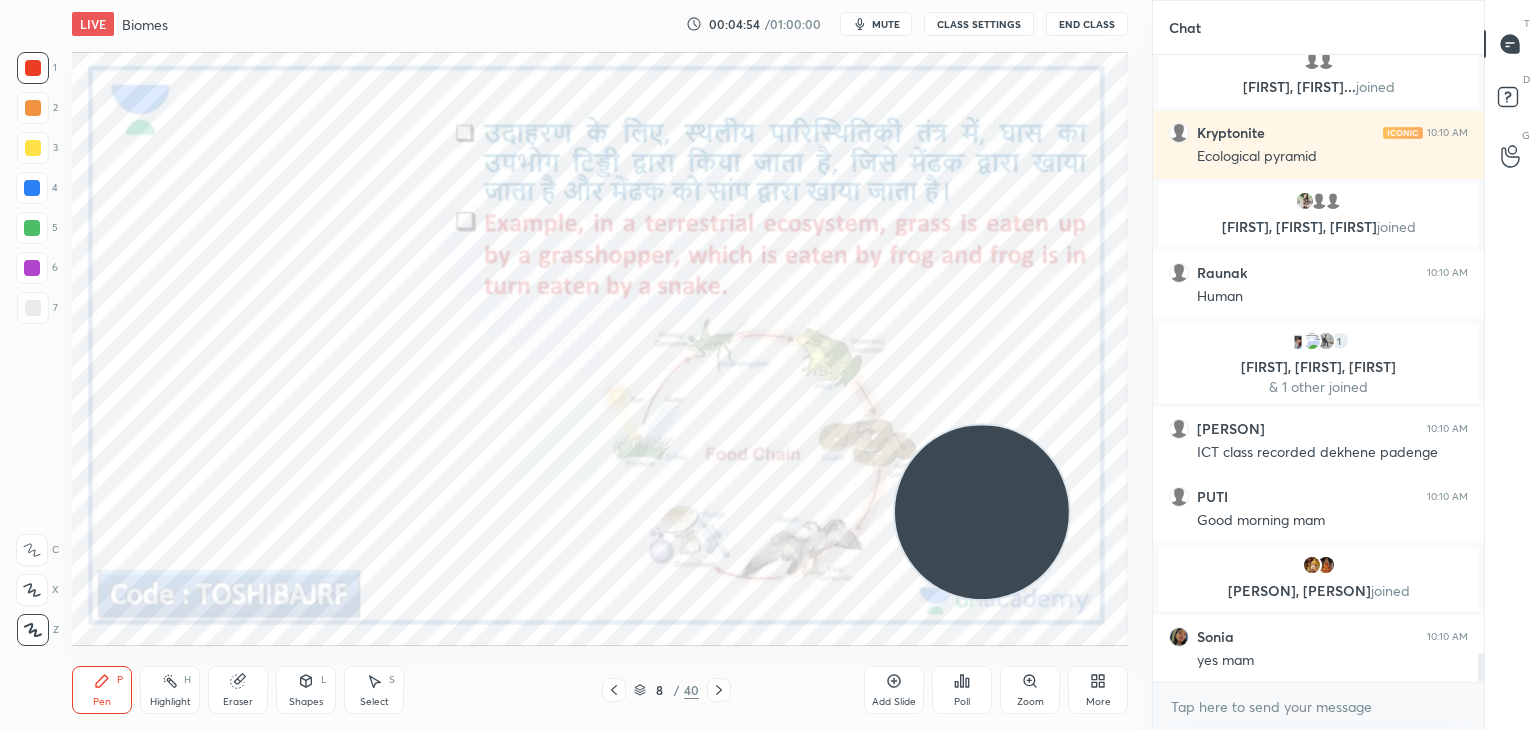 scroll, scrollTop: 12996, scrollLeft: 0, axis: vertical 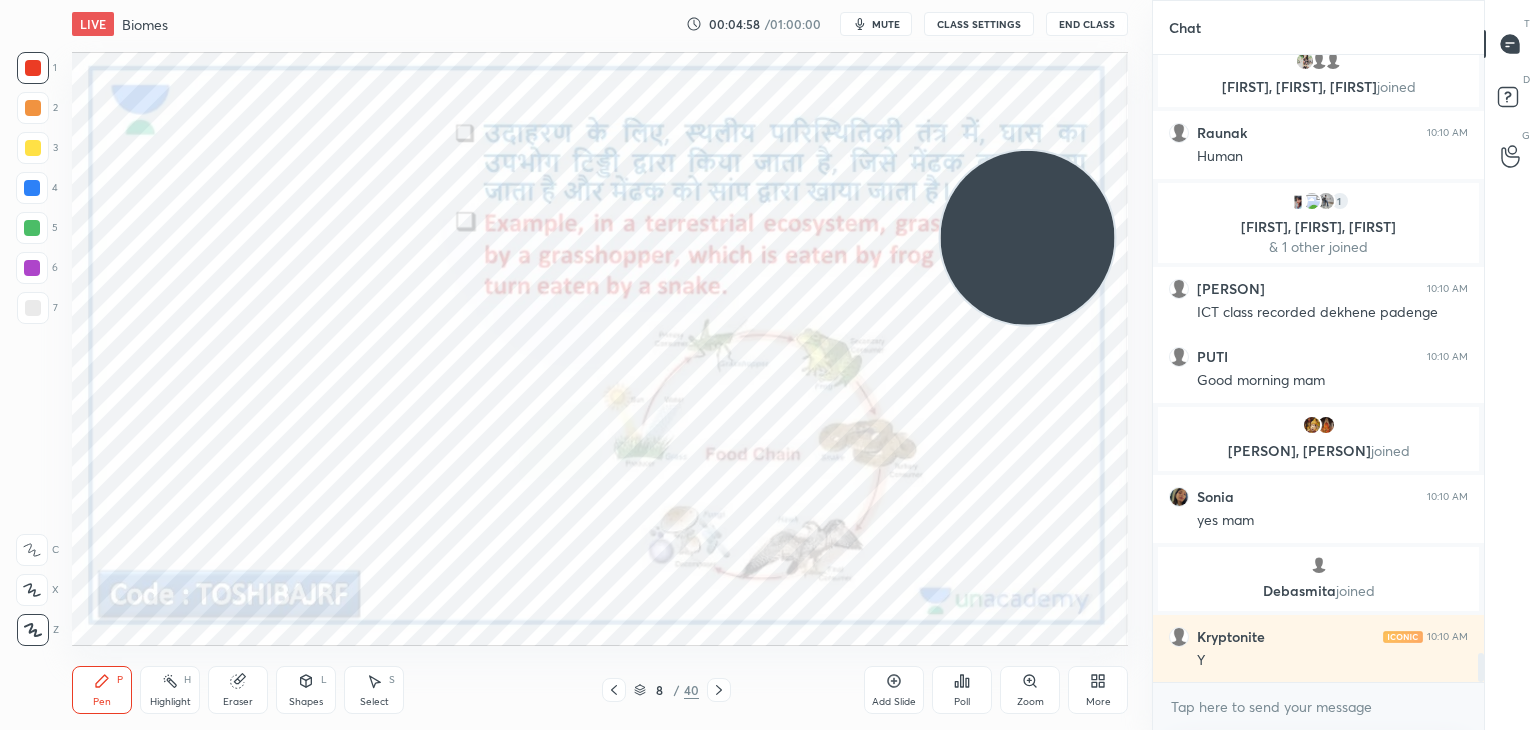 click 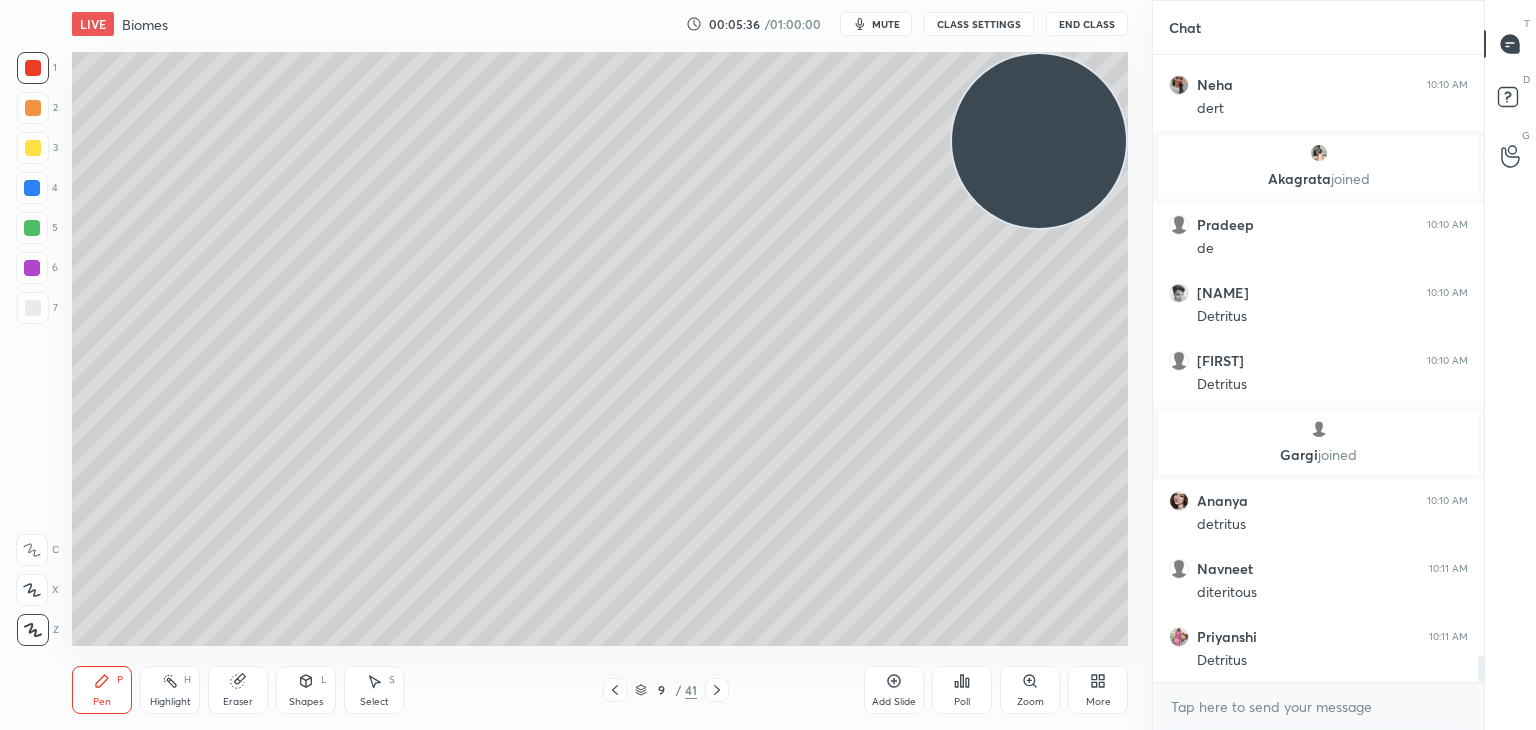 scroll, scrollTop: 14654, scrollLeft: 0, axis: vertical 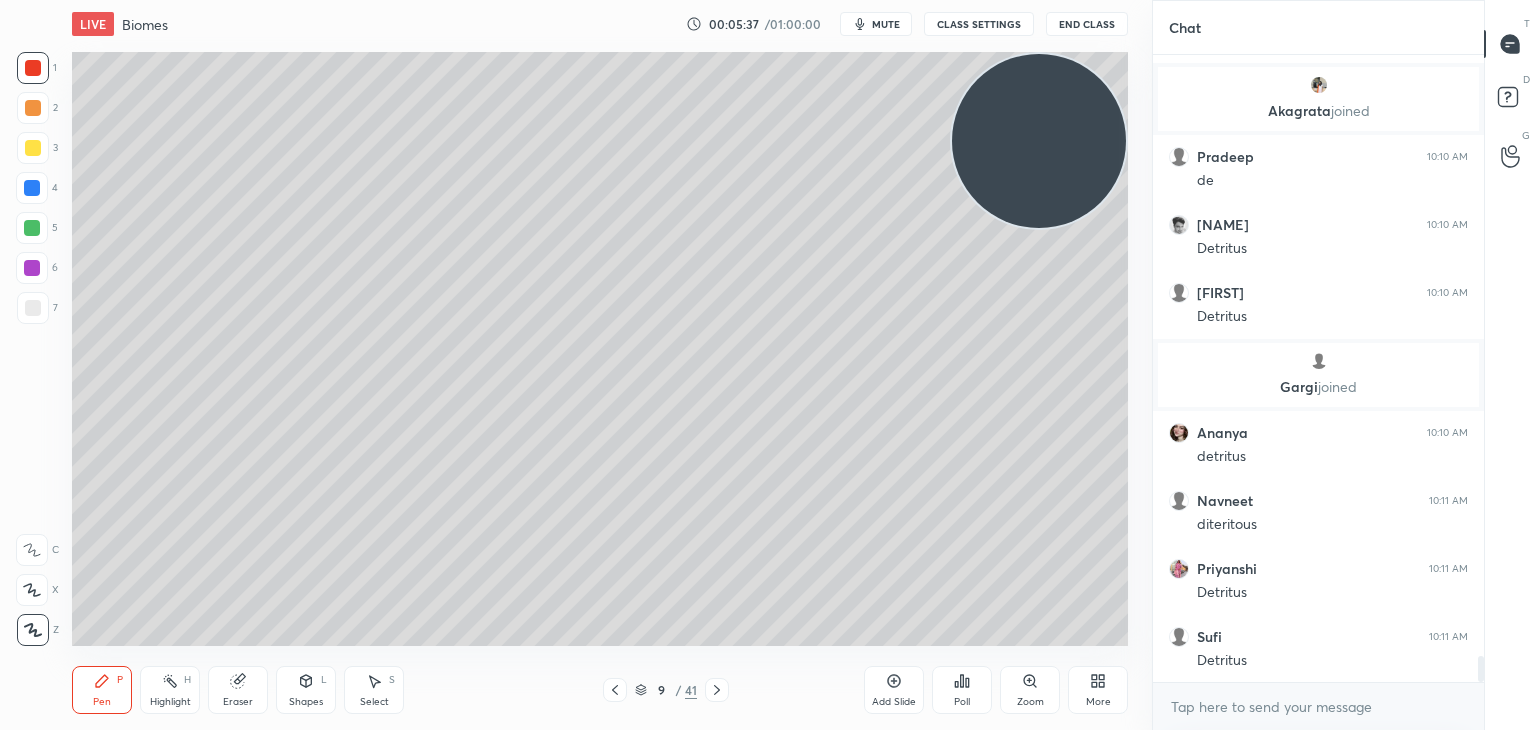 click at bounding box center (33, 308) 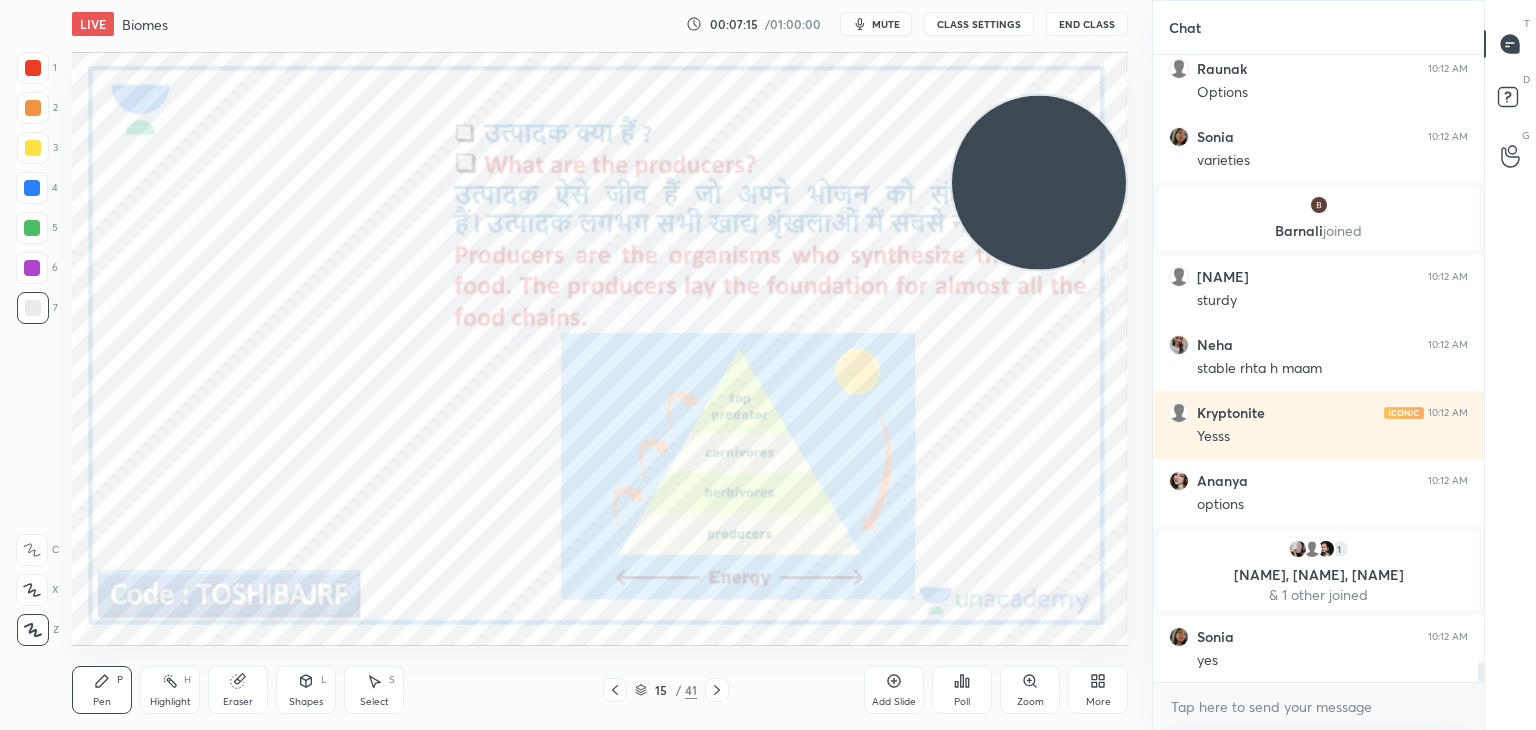 scroll, scrollTop: 18668, scrollLeft: 0, axis: vertical 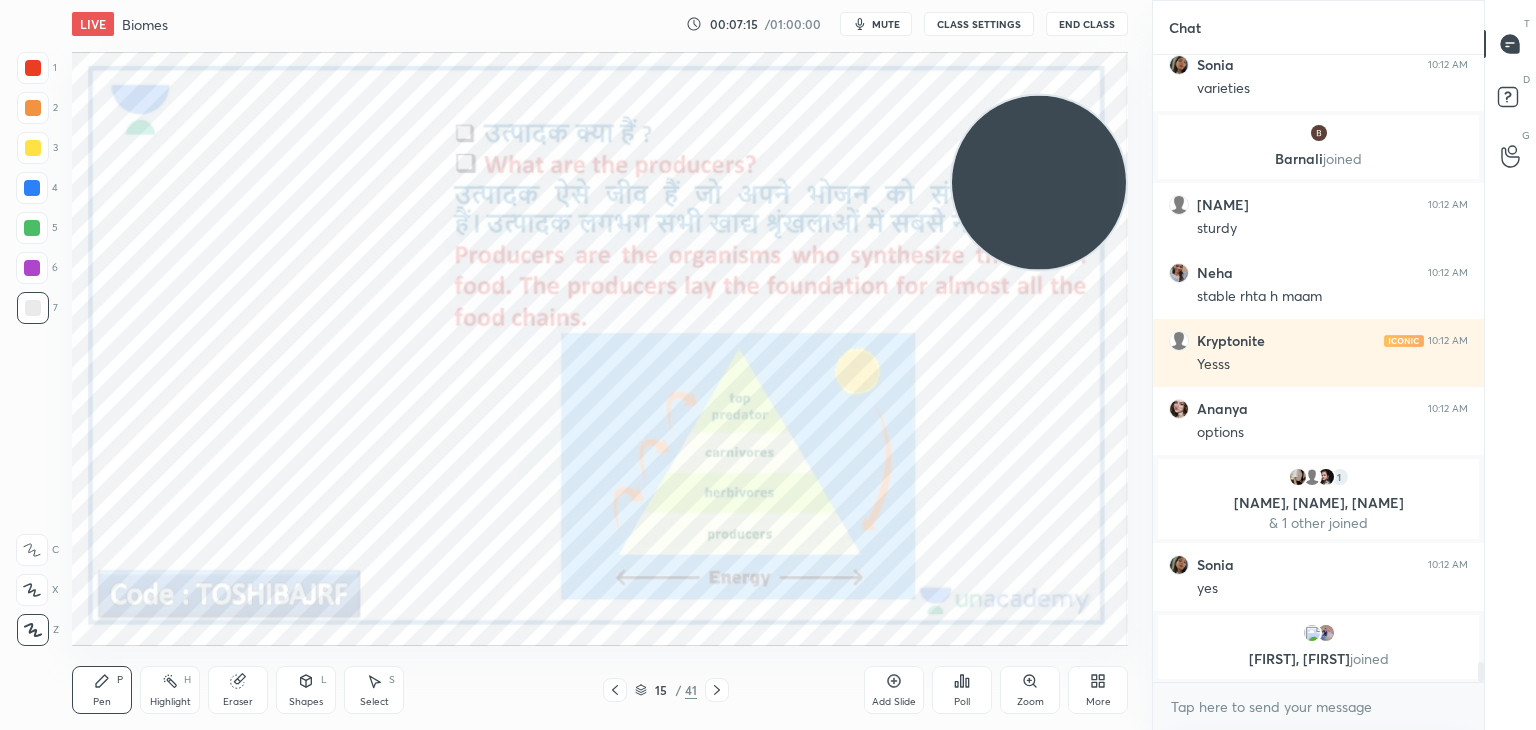 click on "Add Slide" at bounding box center [894, 690] 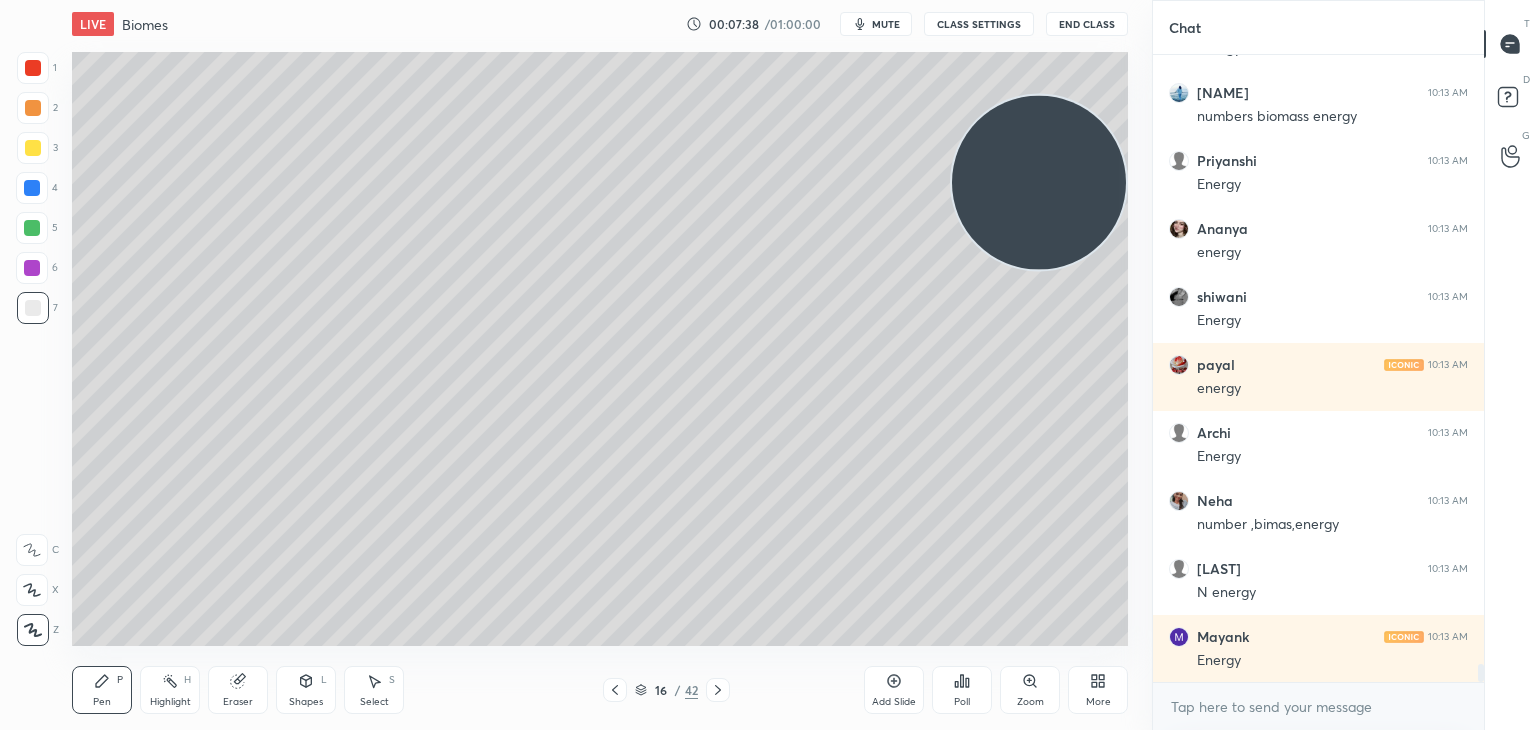 scroll, scrollTop: 21524, scrollLeft: 0, axis: vertical 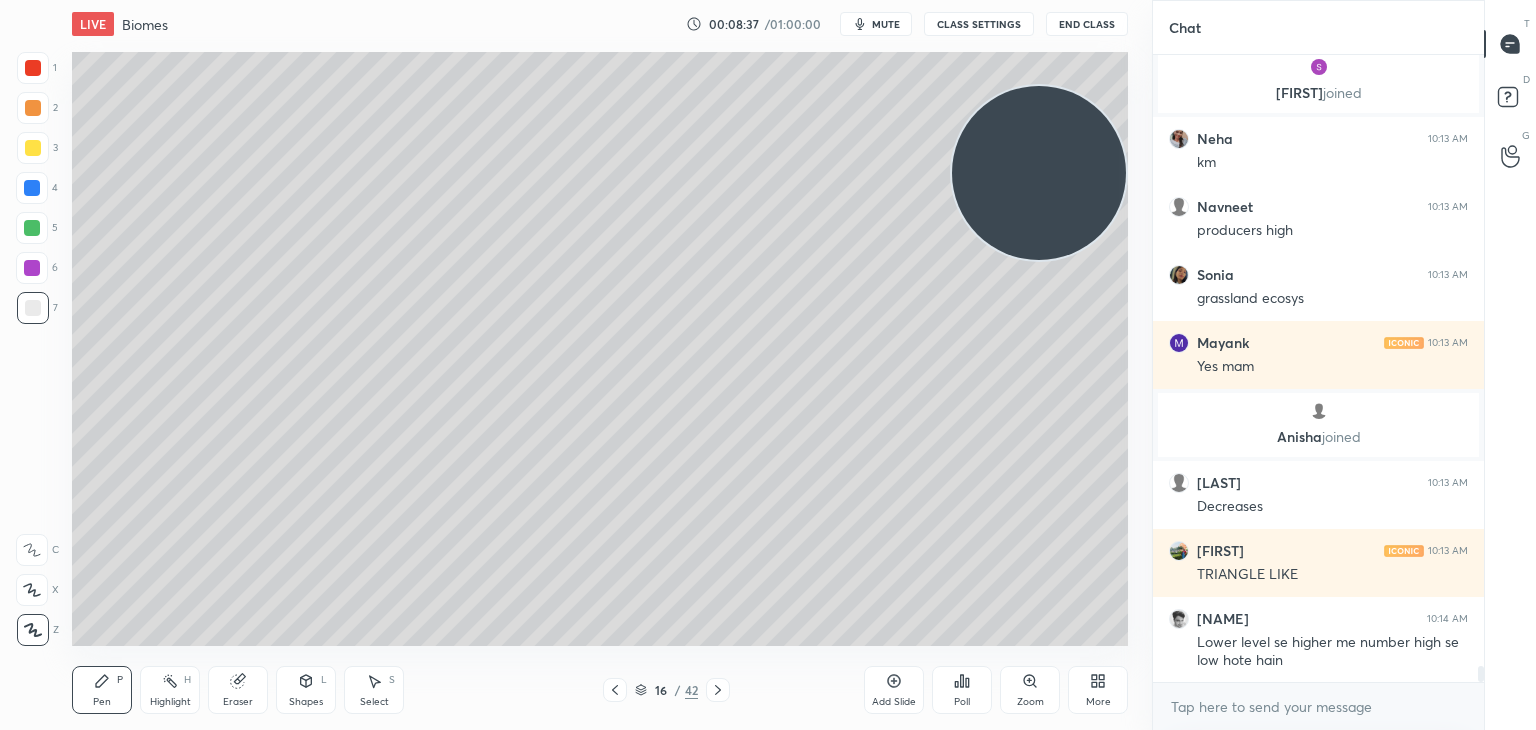 click at bounding box center (33, 148) 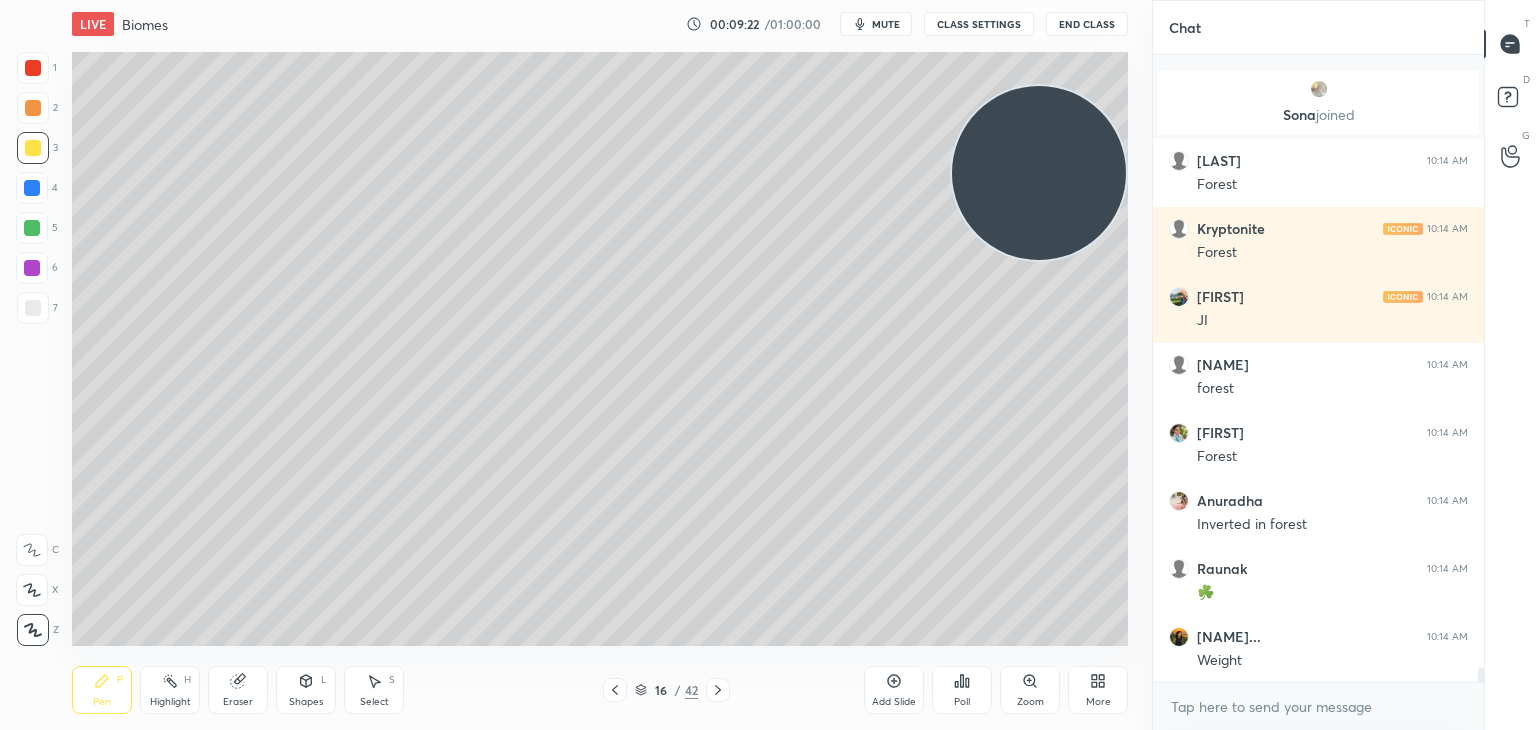 scroll, scrollTop: 26690, scrollLeft: 0, axis: vertical 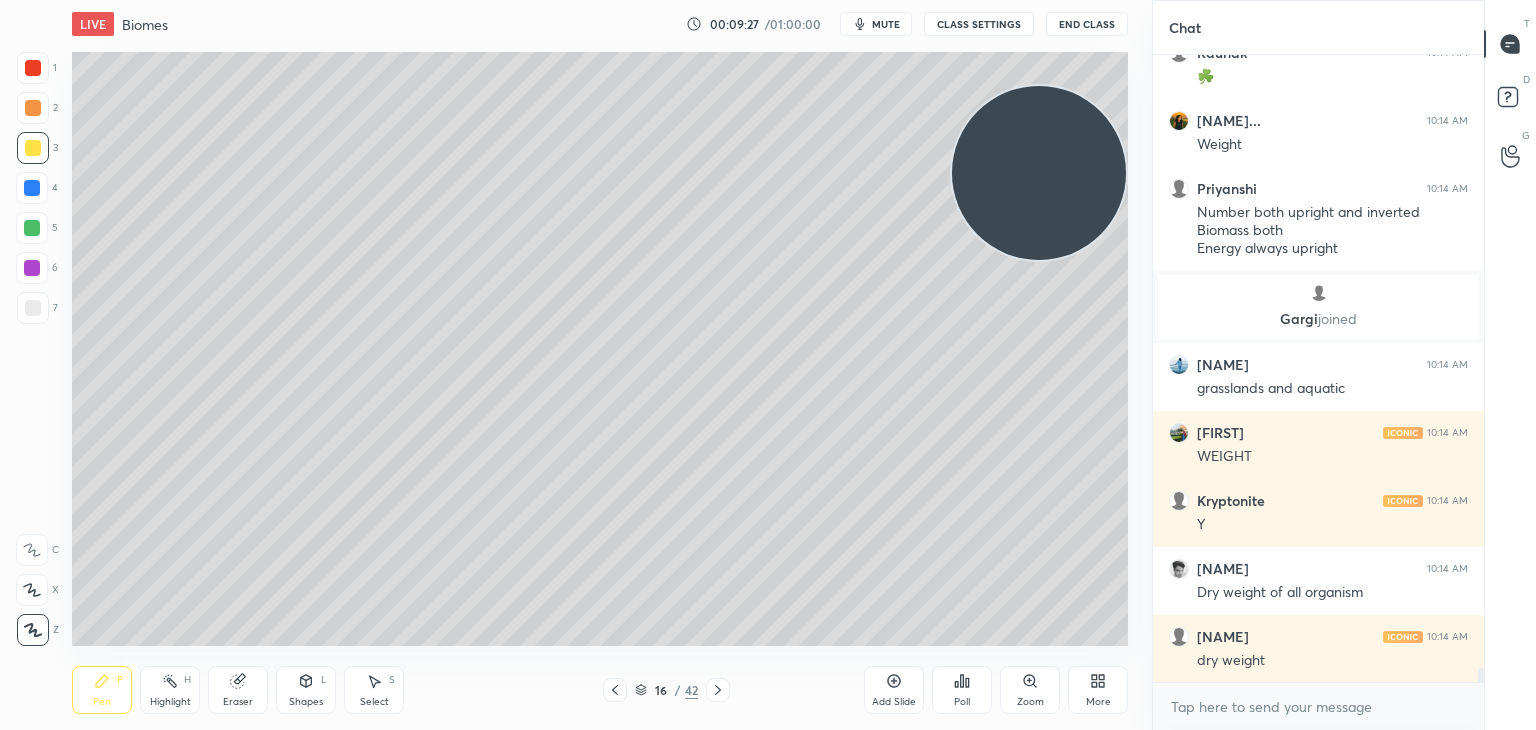 click at bounding box center [32, 188] 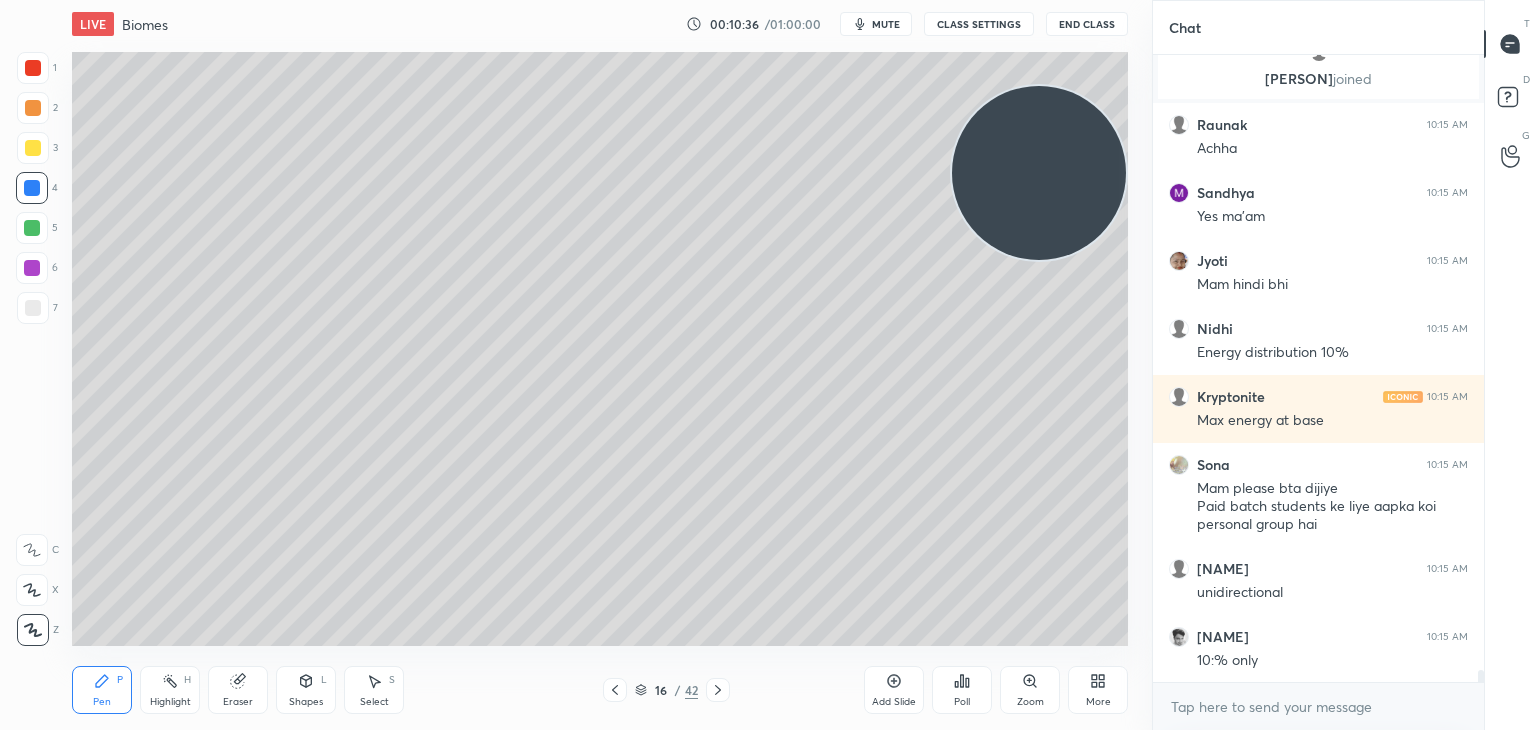 click at bounding box center (32, 228) 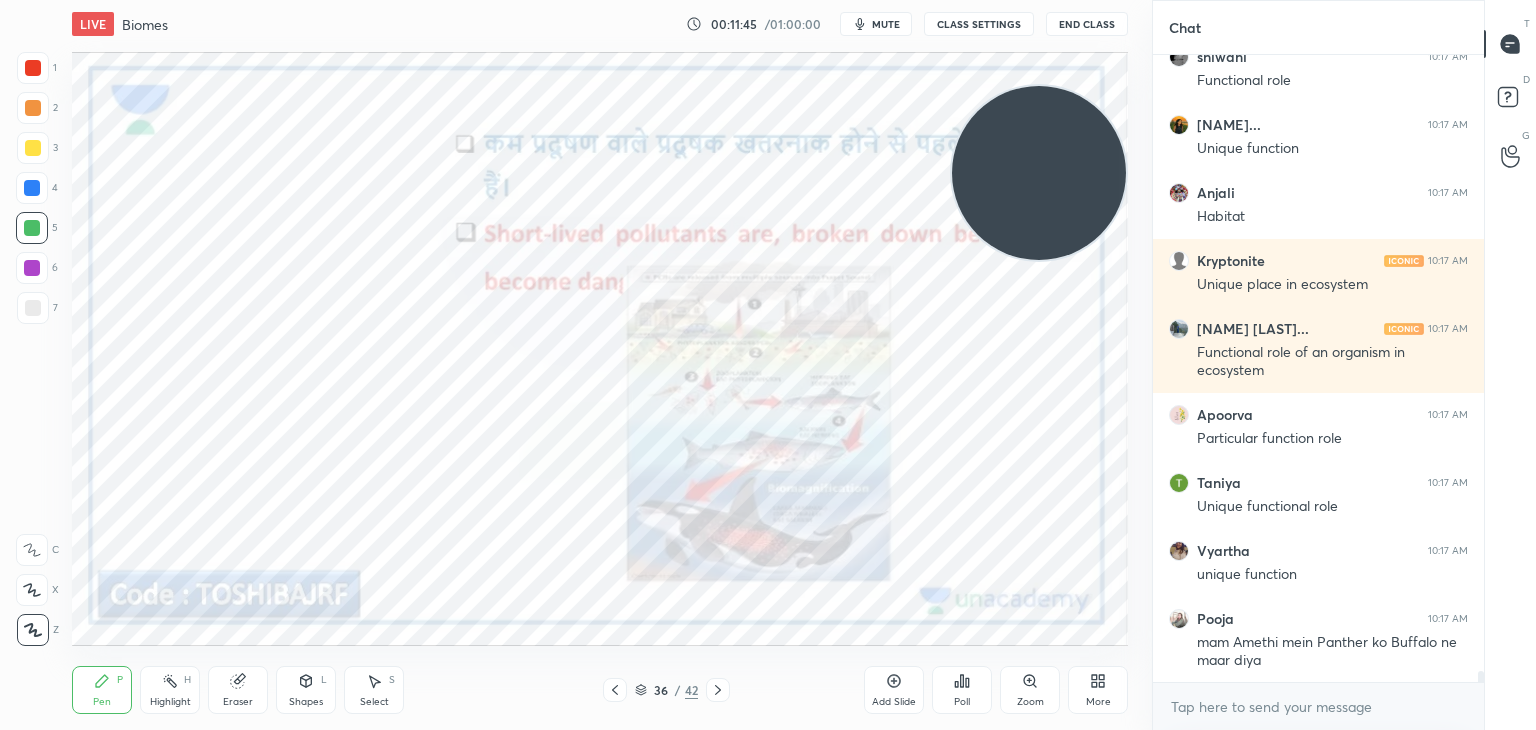 click on "Zoom" at bounding box center [1030, 690] 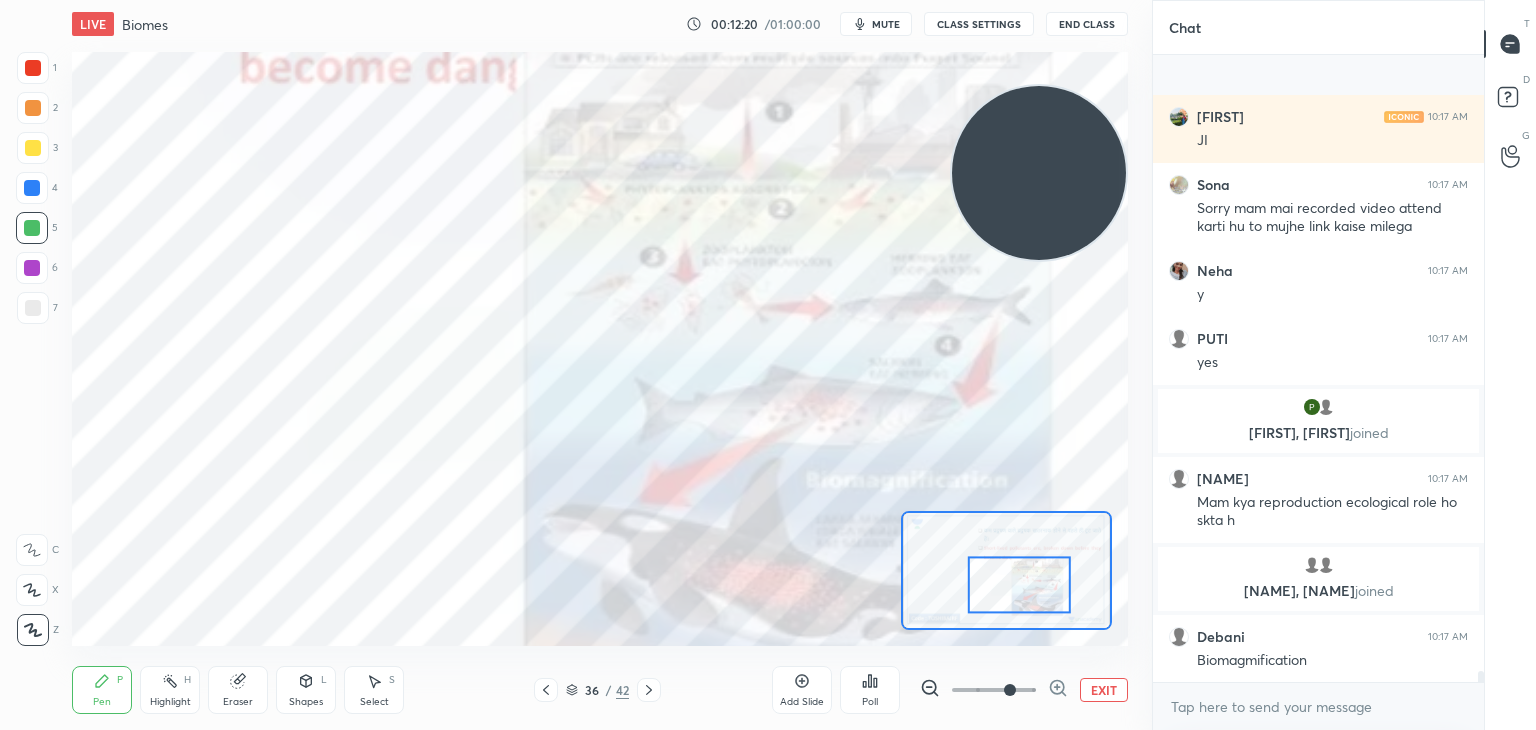 scroll, scrollTop: 36330, scrollLeft: 0, axis: vertical 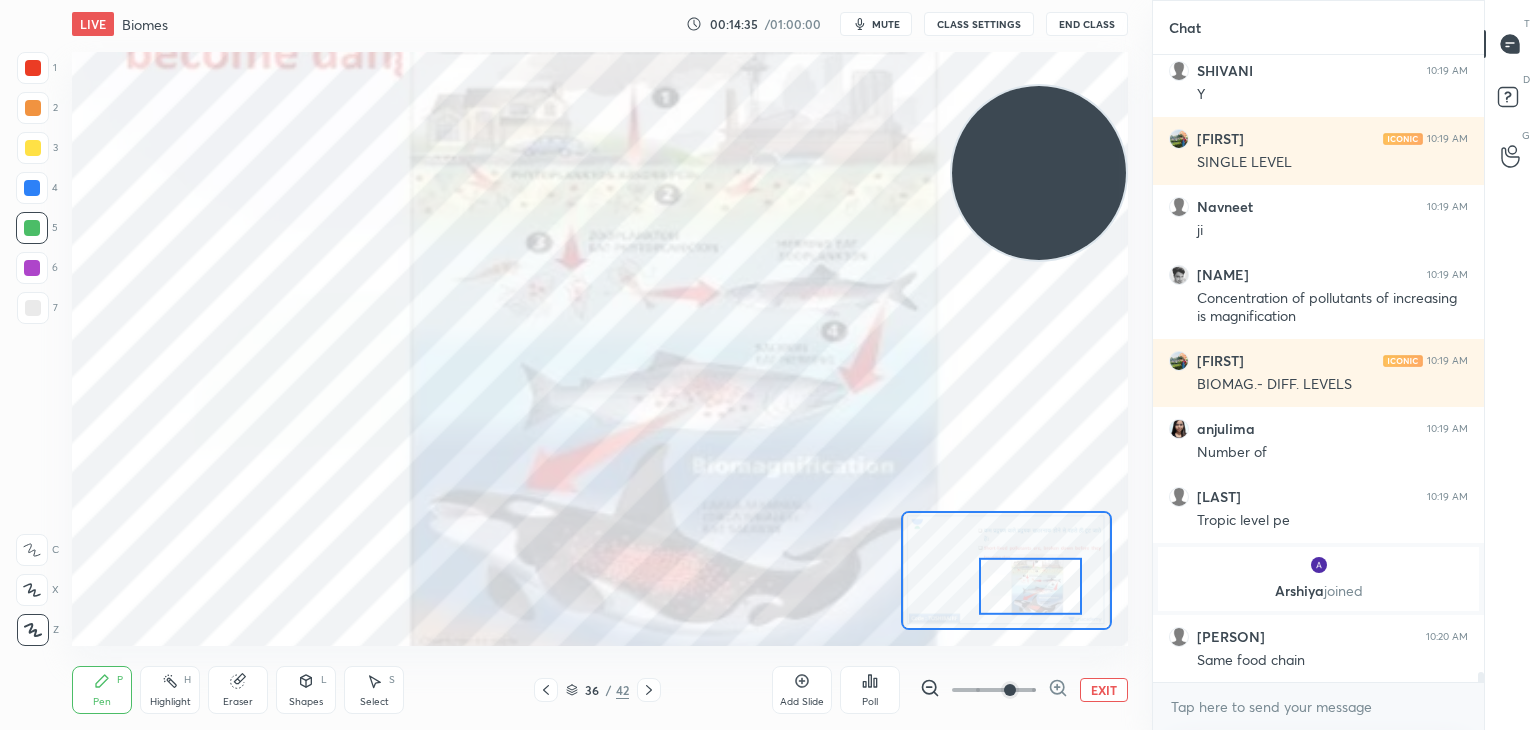 click on "EXIT" at bounding box center (1104, 690) 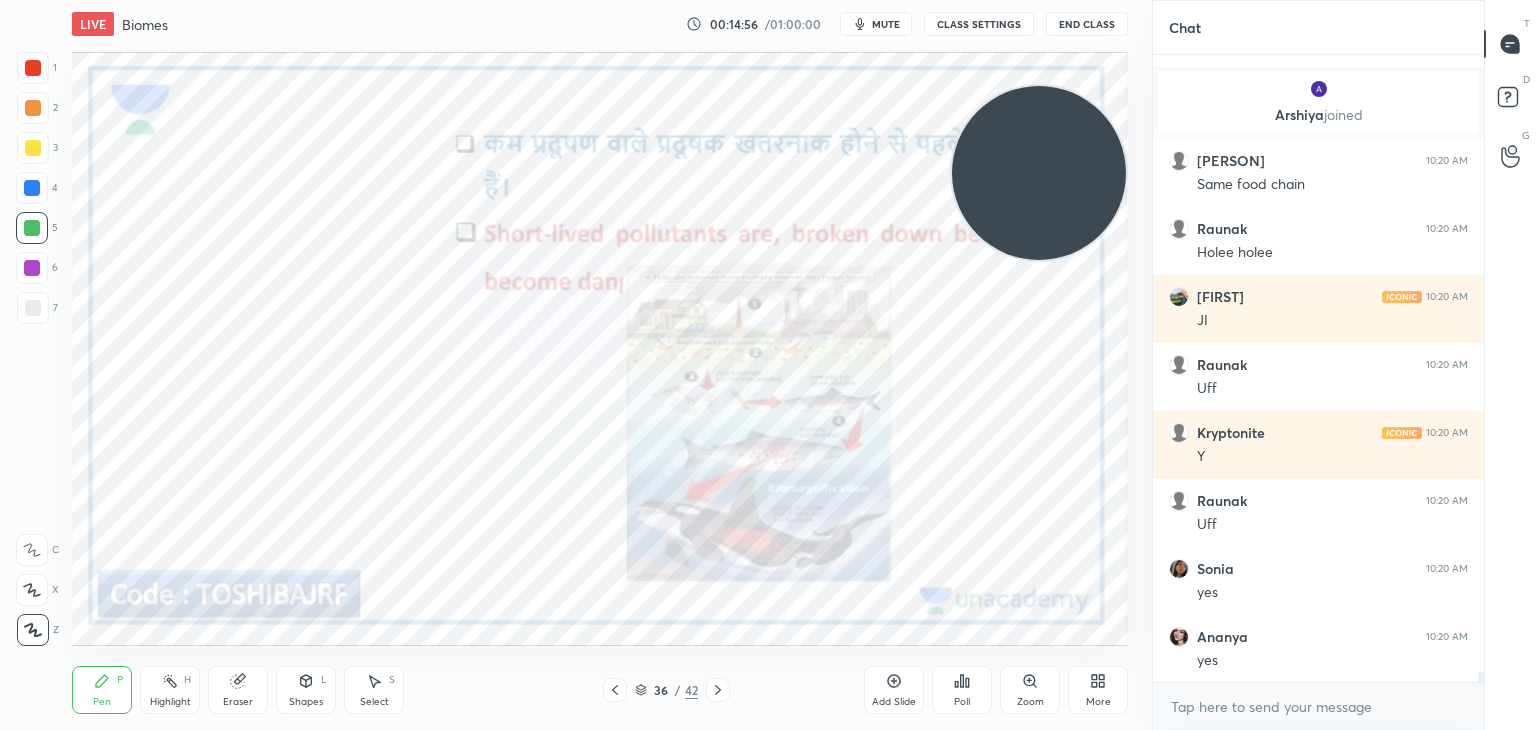 scroll, scrollTop: 38938, scrollLeft: 0, axis: vertical 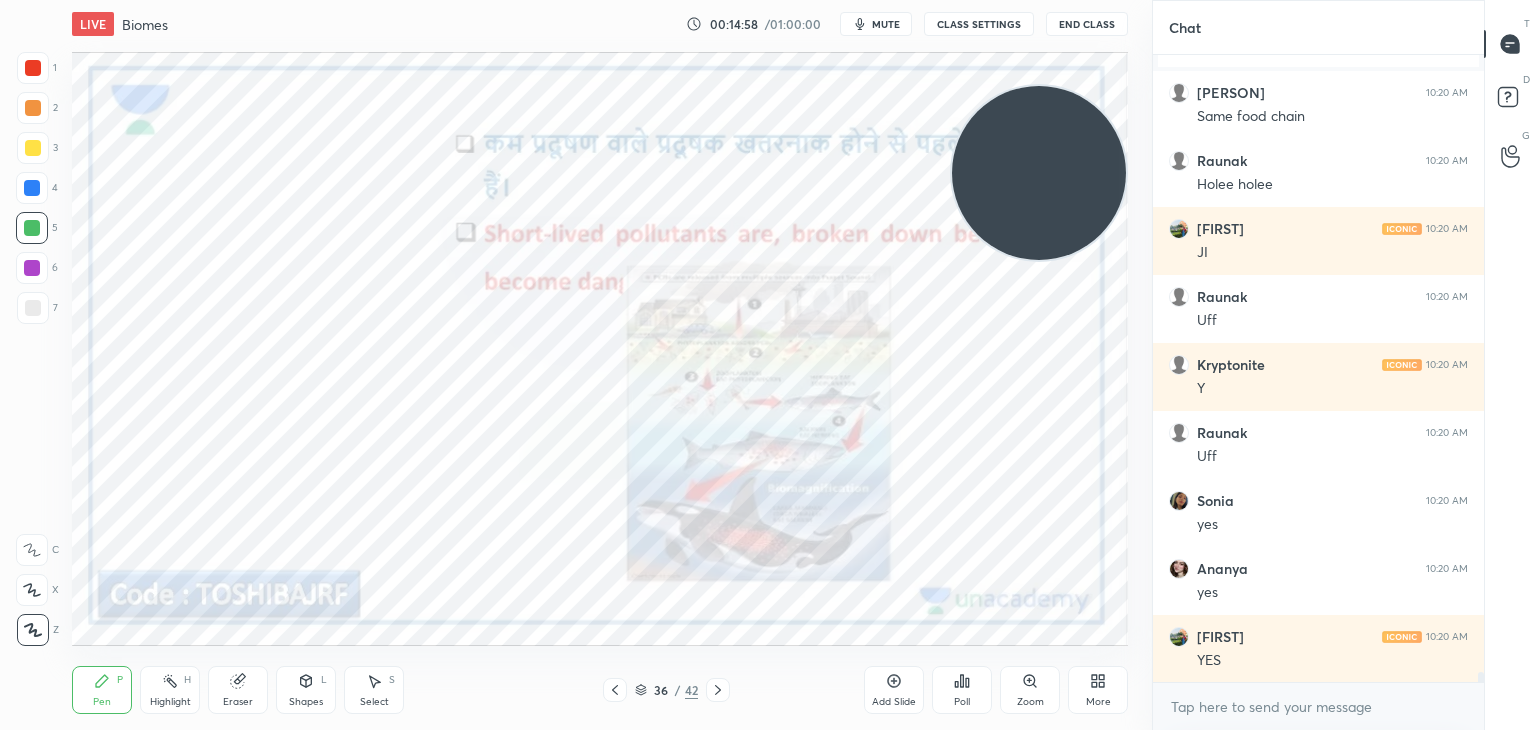 click at bounding box center [33, 68] 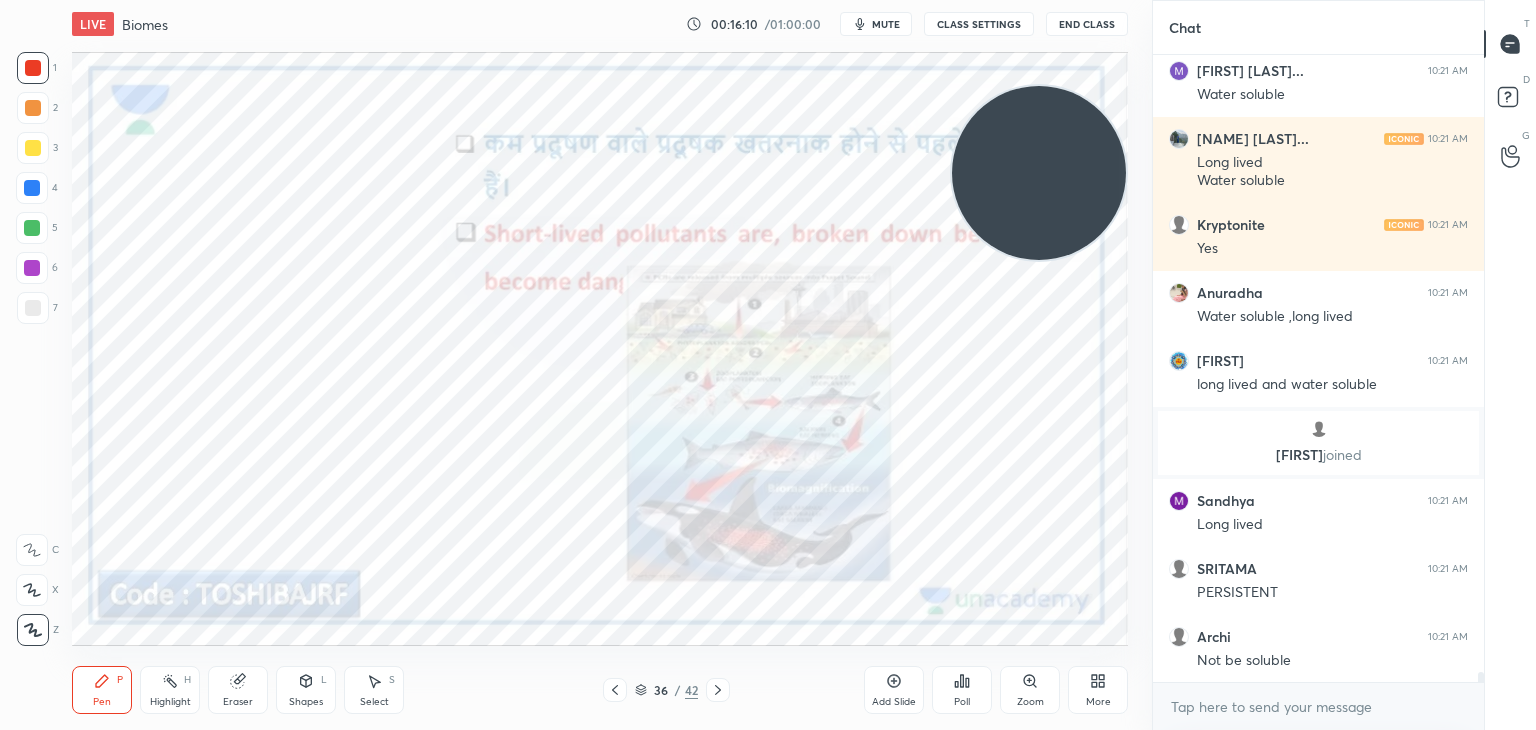 scroll, scrollTop: 40648, scrollLeft: 0, axis: vertical 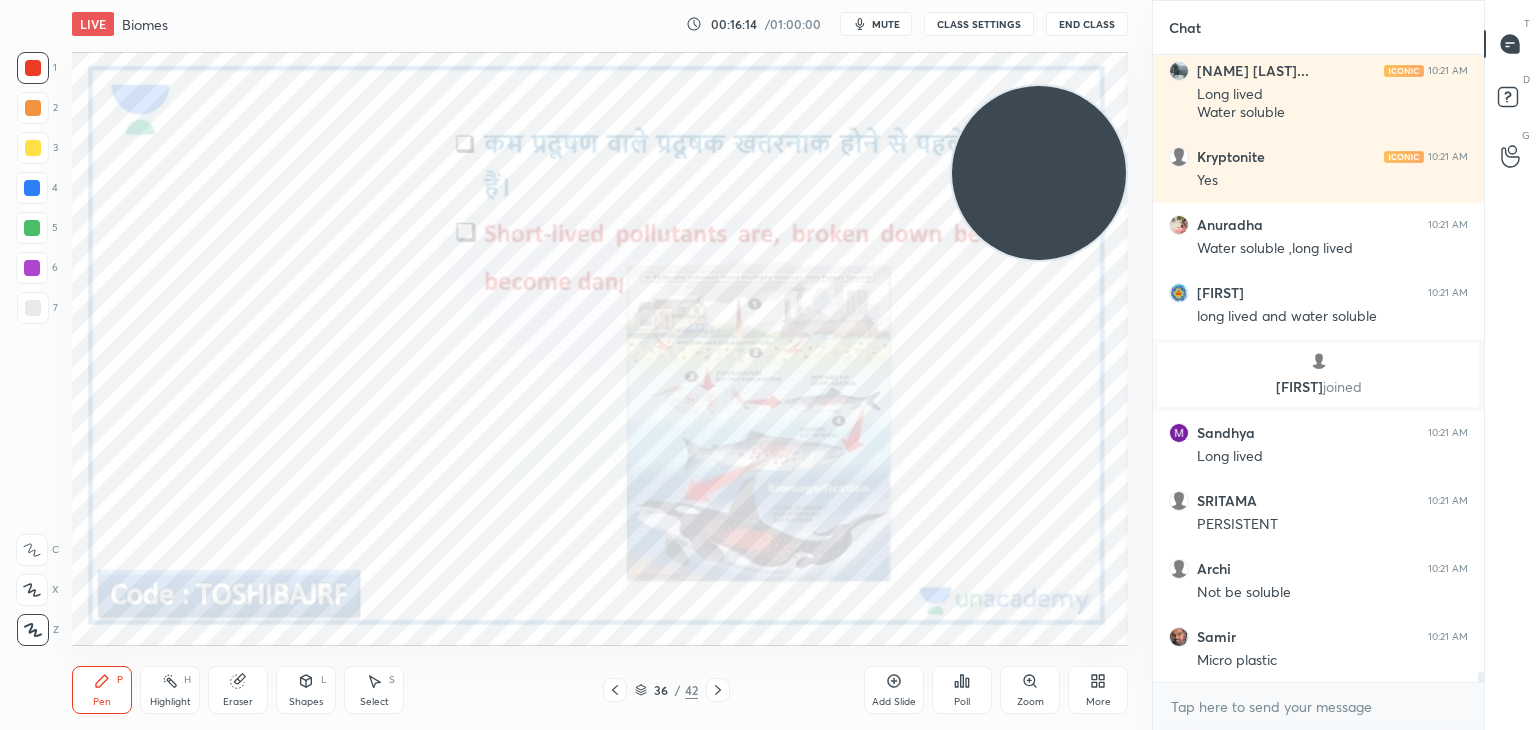click on "36 / 42" at bounding box center [666, 690] 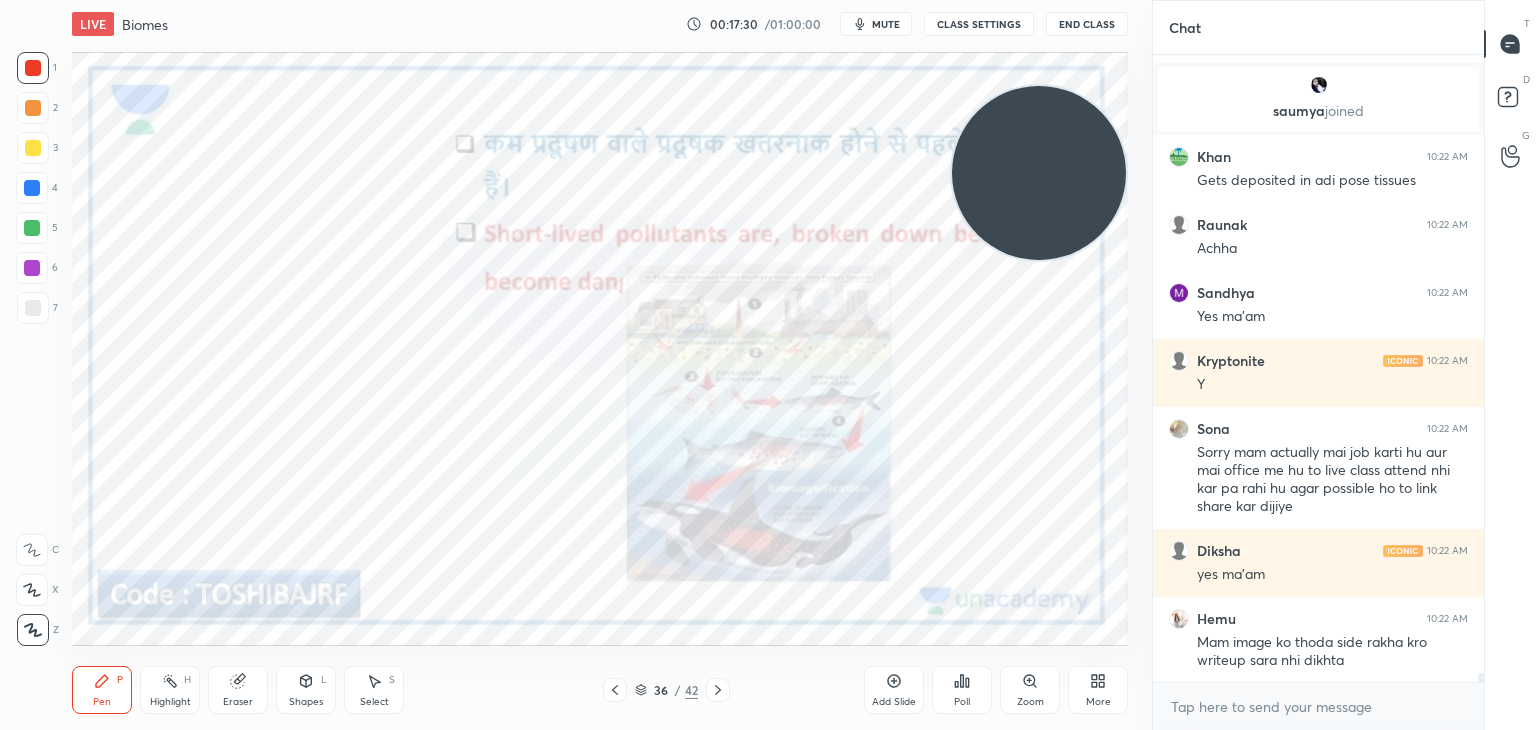 scroll, scrollTop: 42132, scrollLeft: 0, axis: vertical 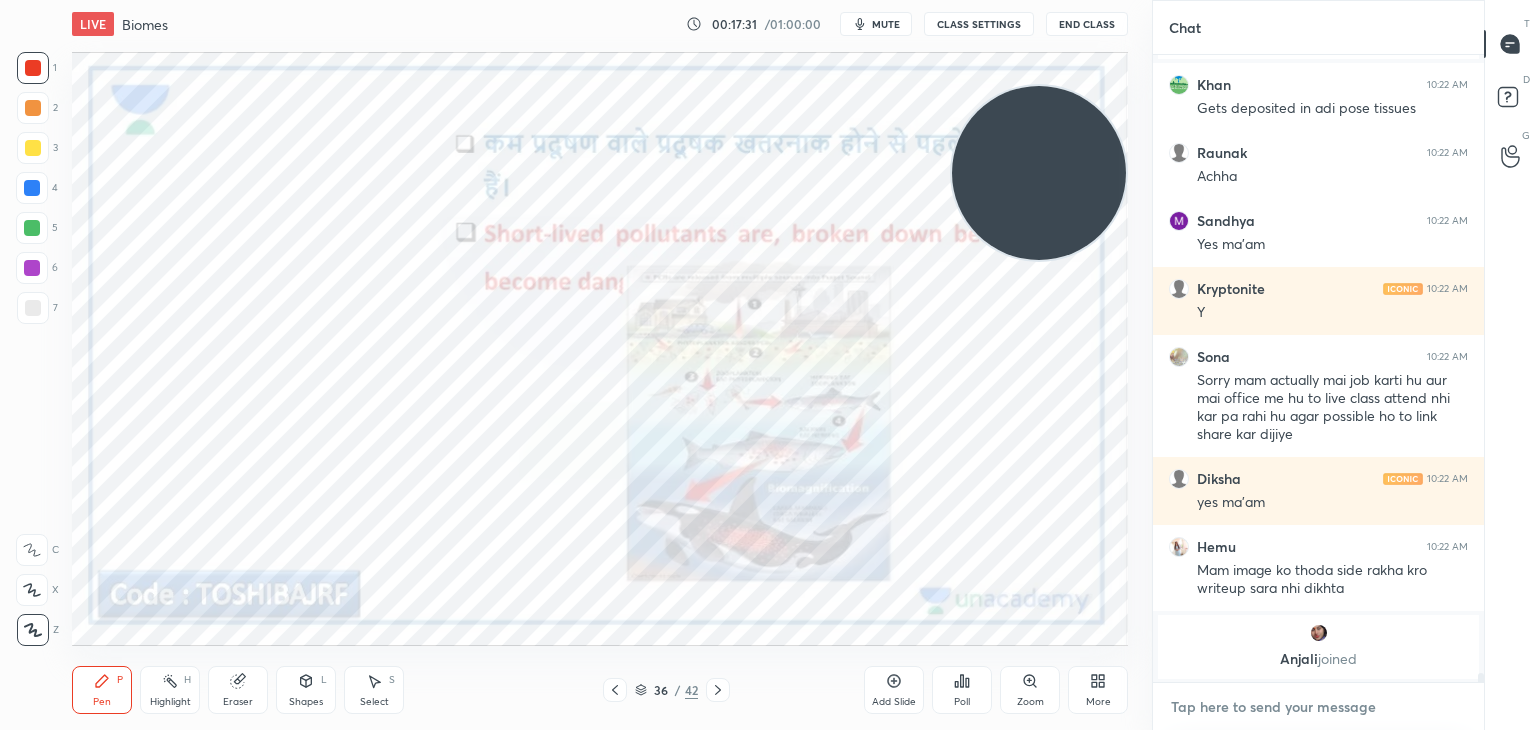 click at bounding box center (1318, 707) 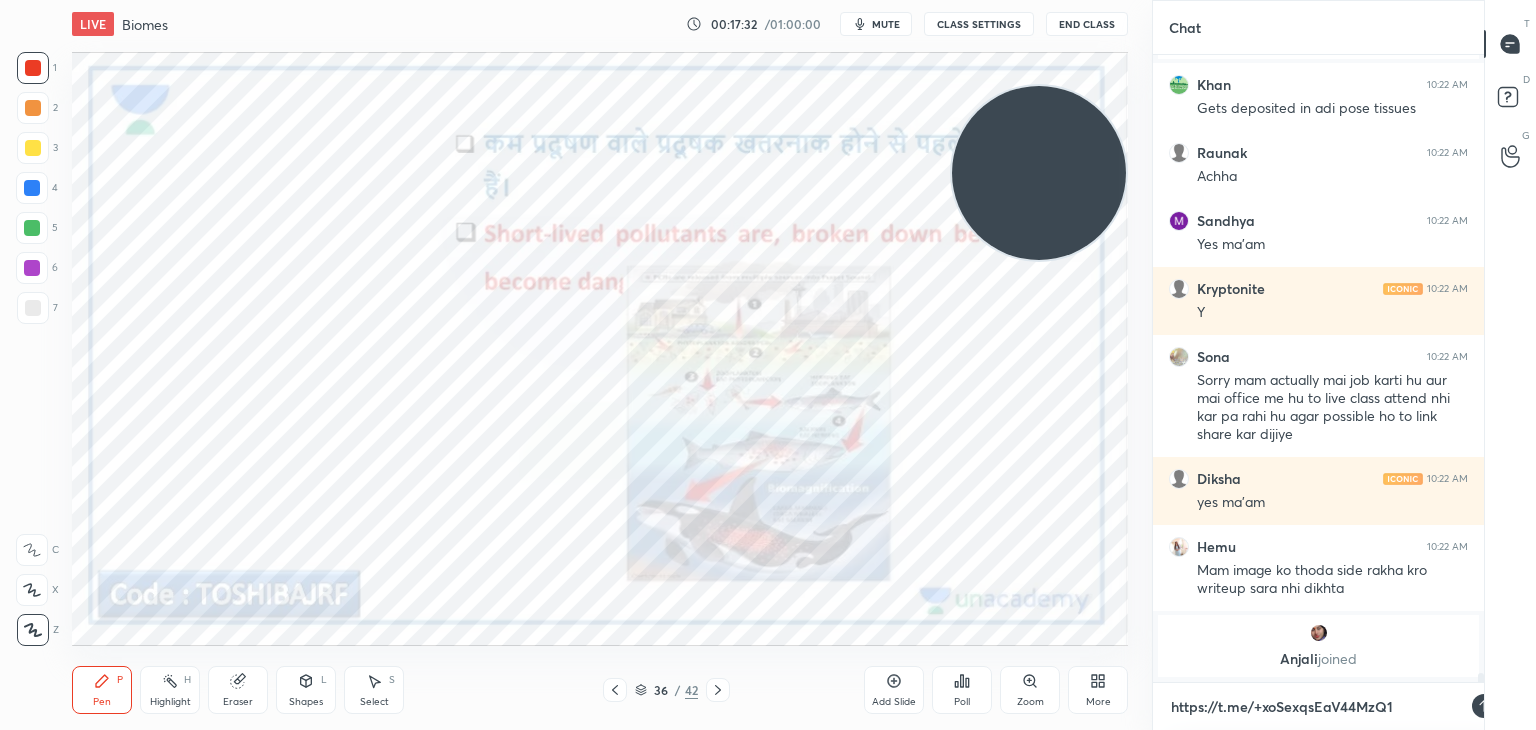 type 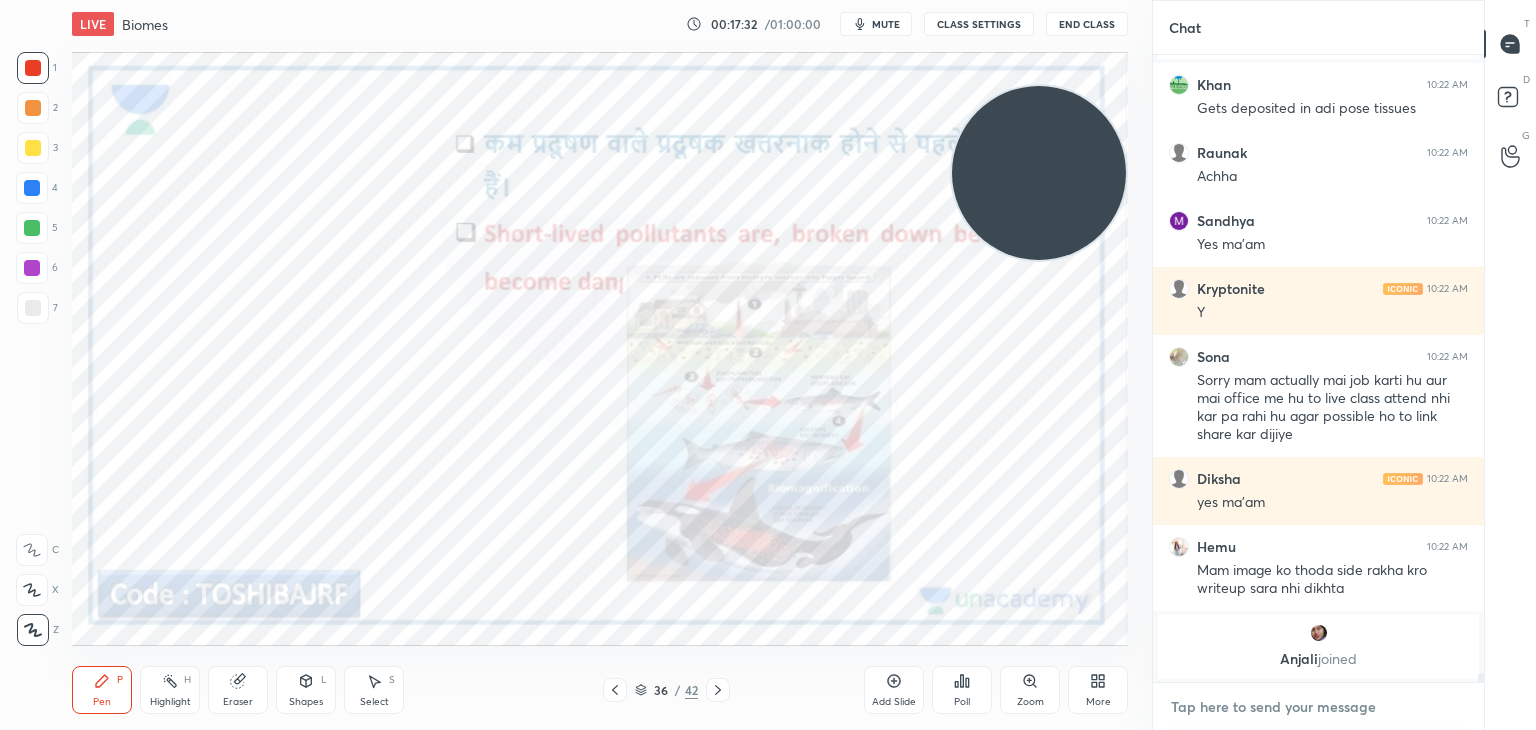 scroll, scrollTop: 621, scrollLeft: 325, axis: both 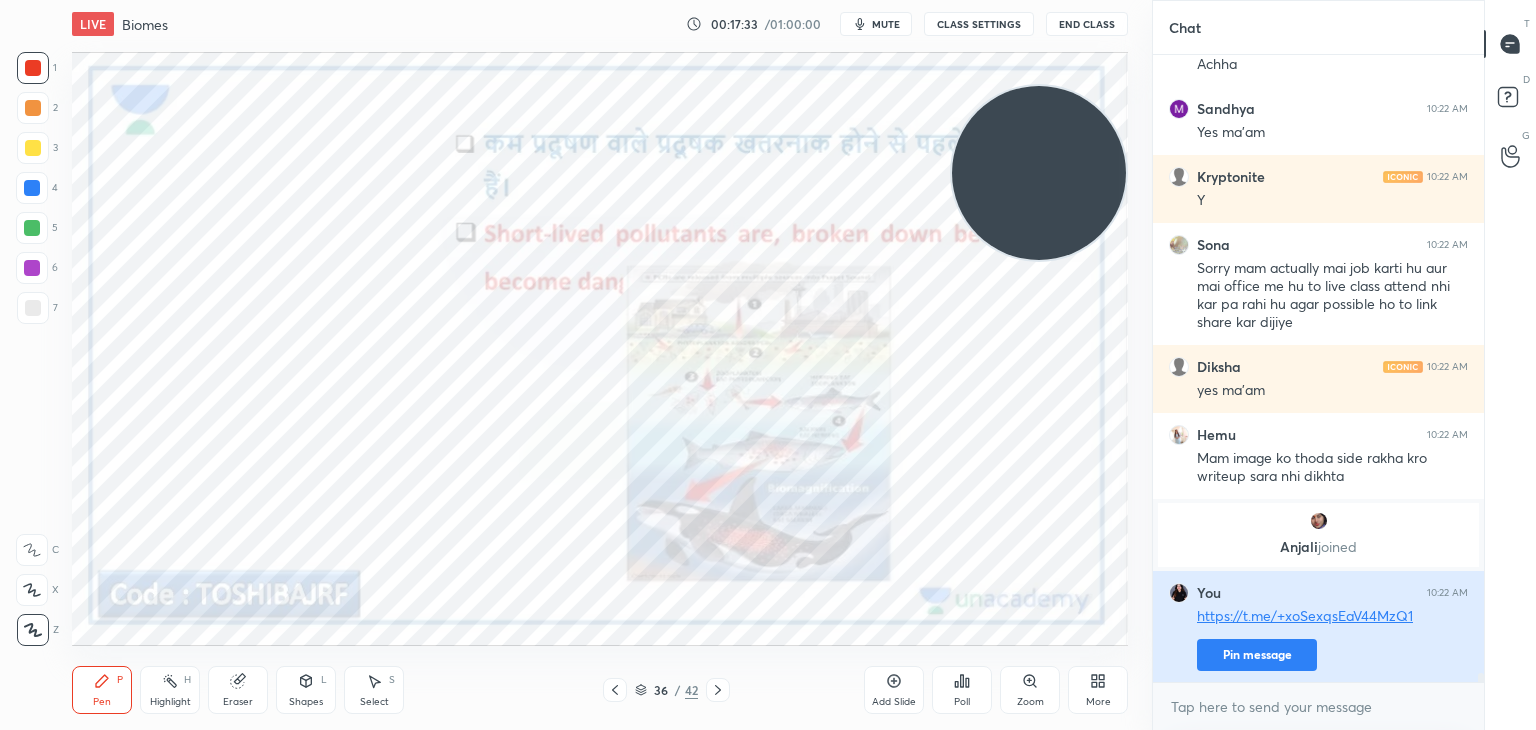 click on "Pin message" at bounding box center [1257, 655] 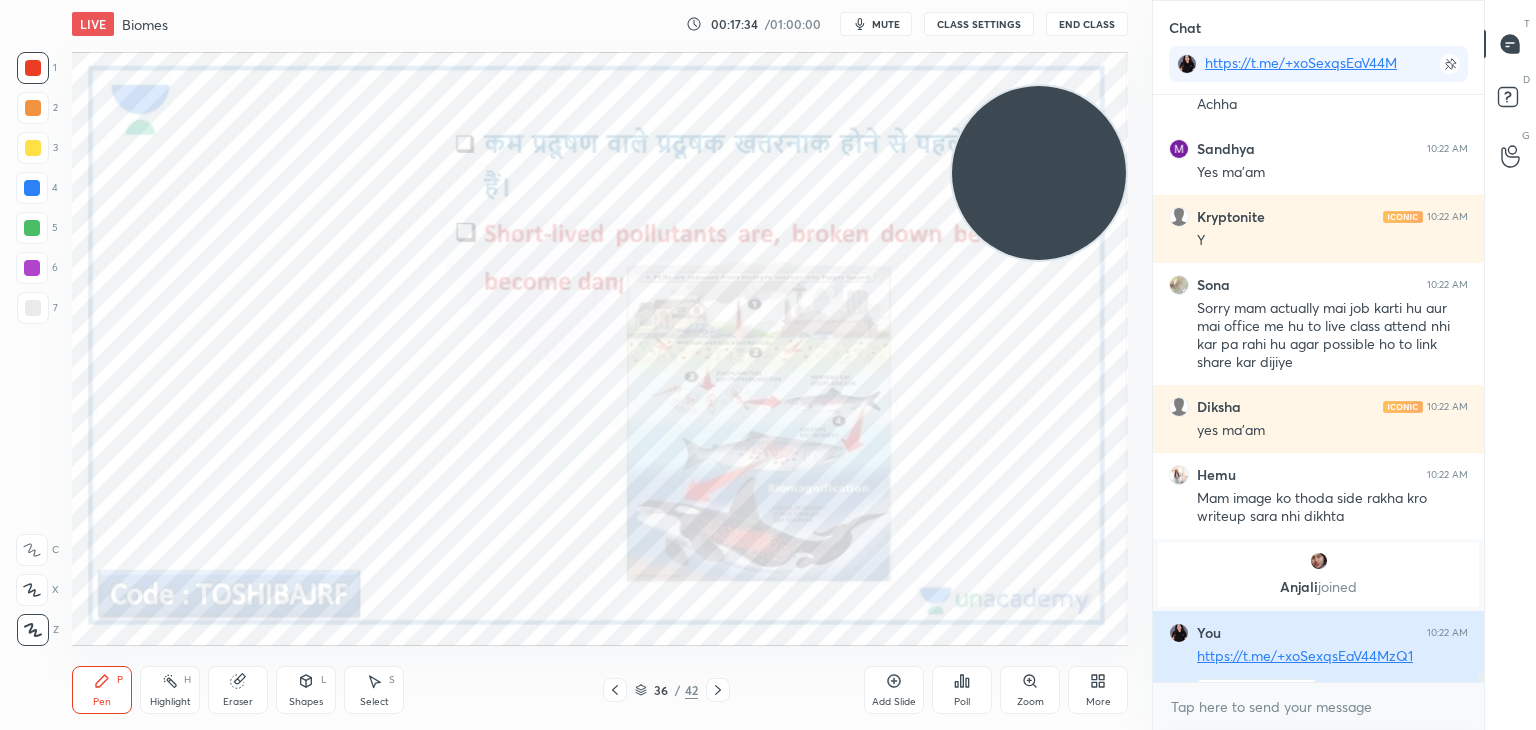 scroll, scrollTop: 581, scrollLeft: 325, axis: both 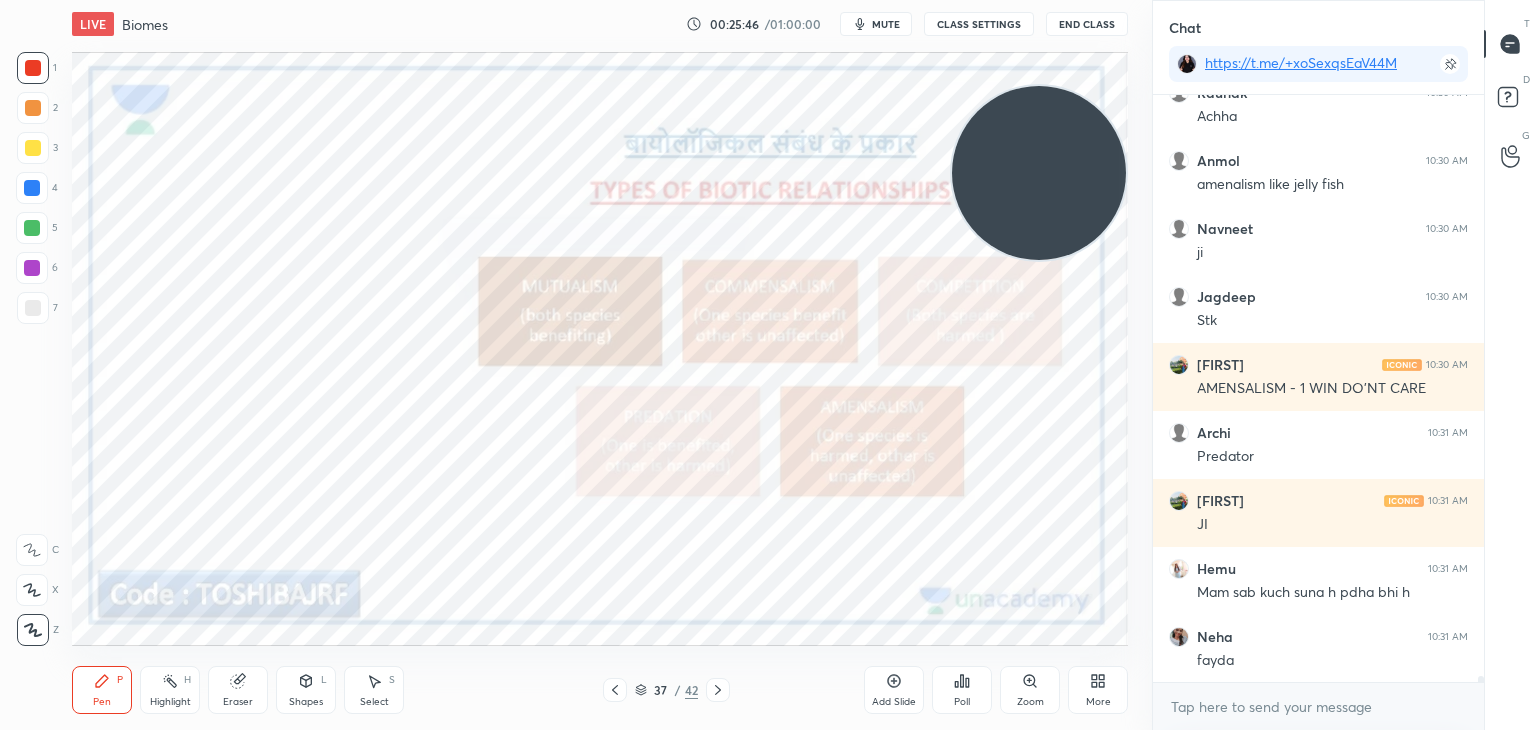 click on "Add Slide" at bounding box center [894, 690] 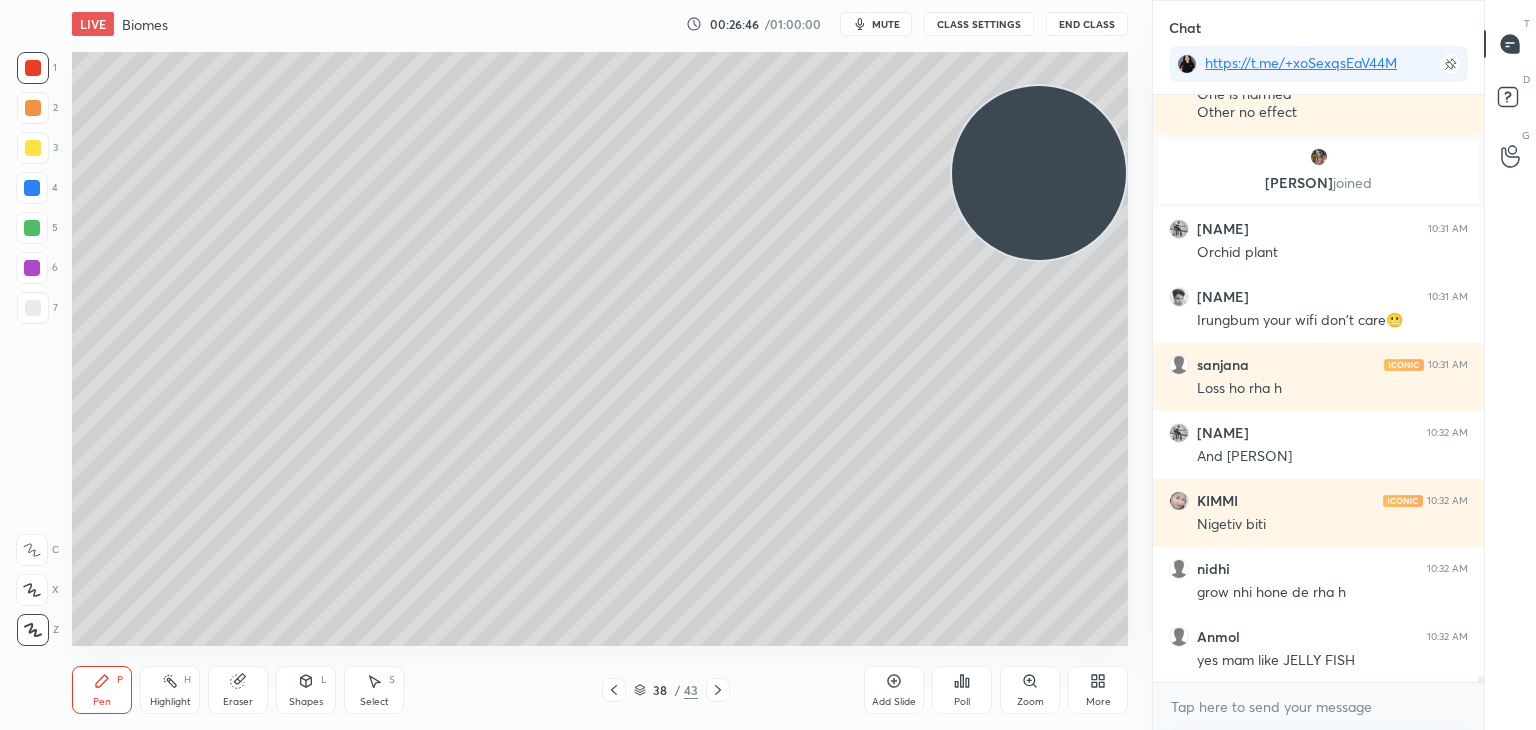 scroll, scrollTop: 54318, scrollLeft: 0, axis: vertical 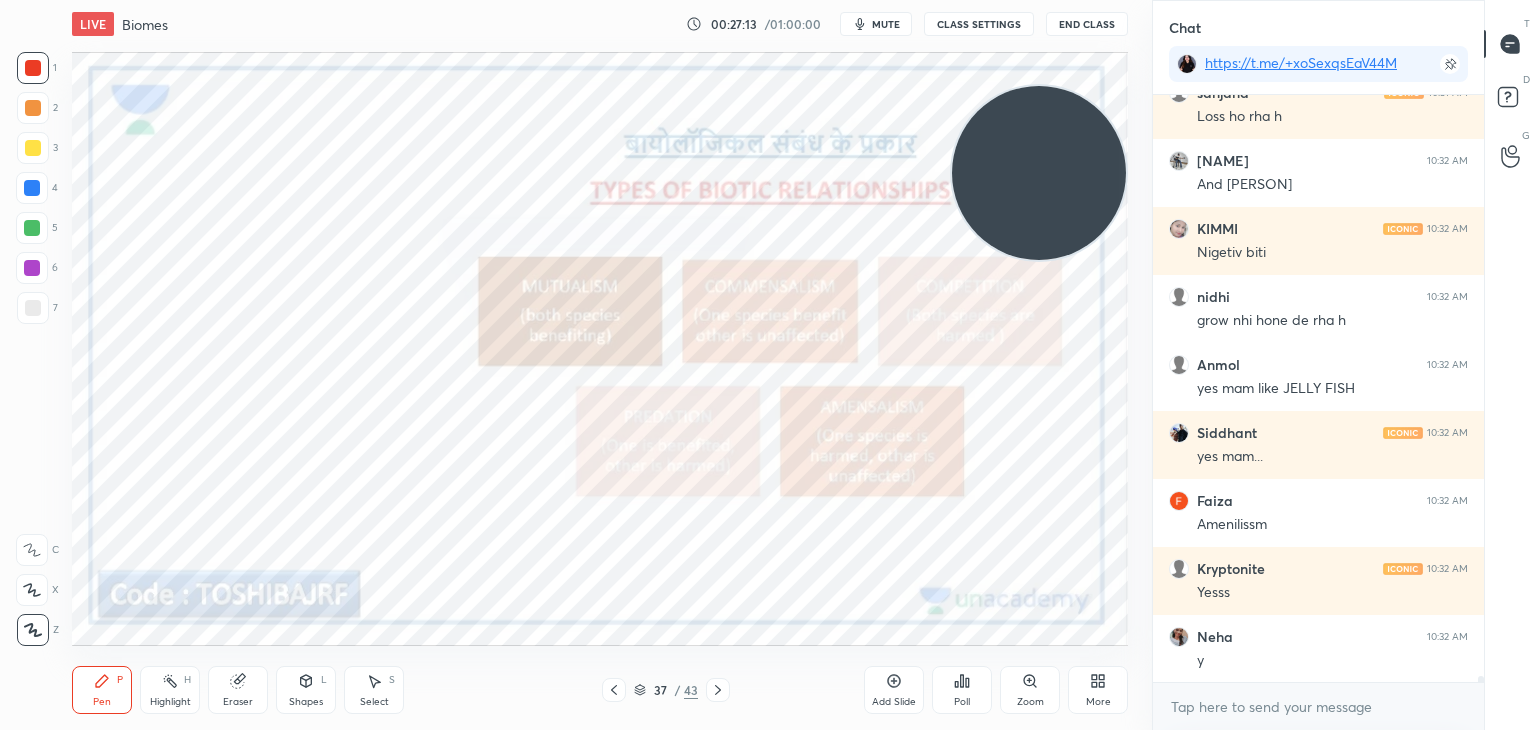 click on "Eraser" at bounding box center [238, 690] 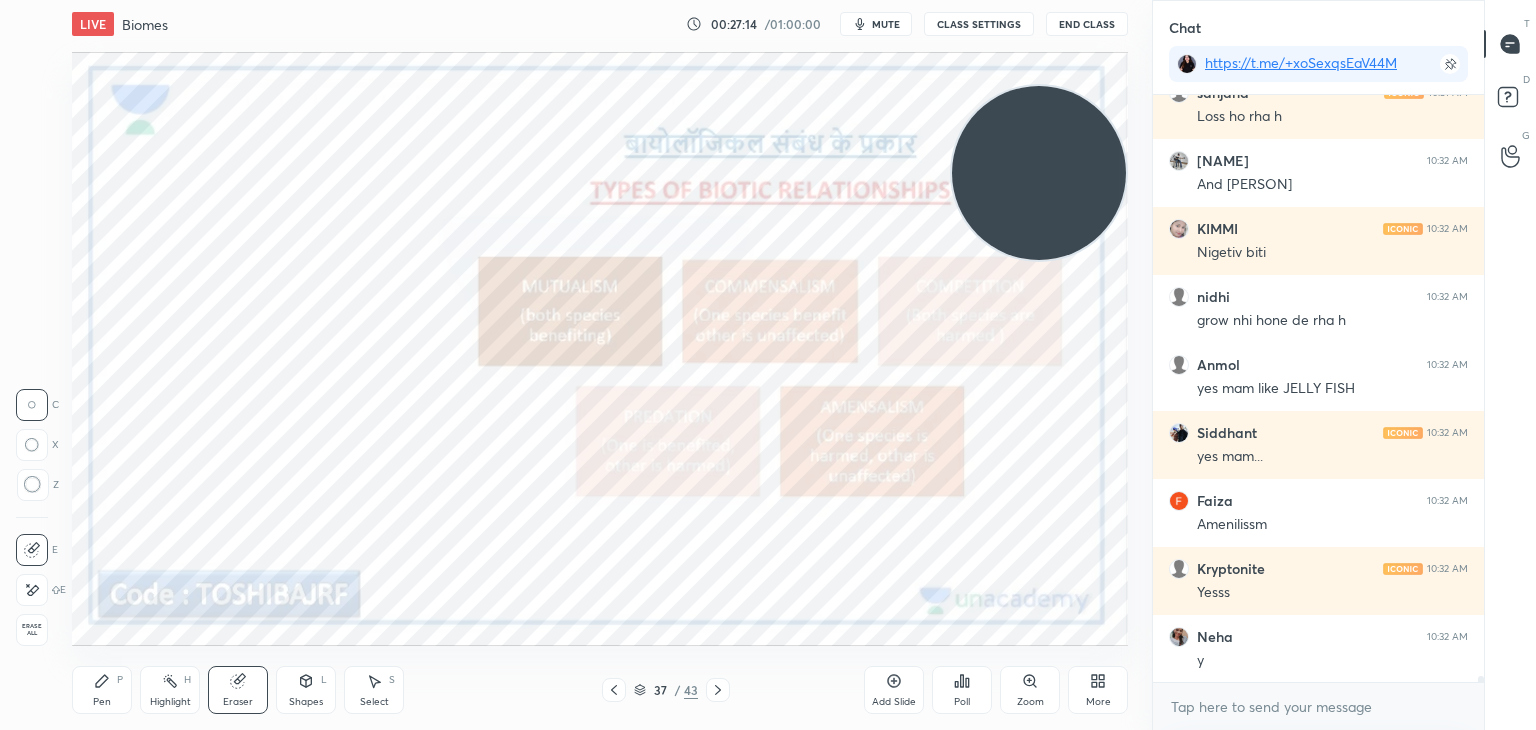 scroll, scrollTop: 54590, scrollLeft: 0, axis: vertical 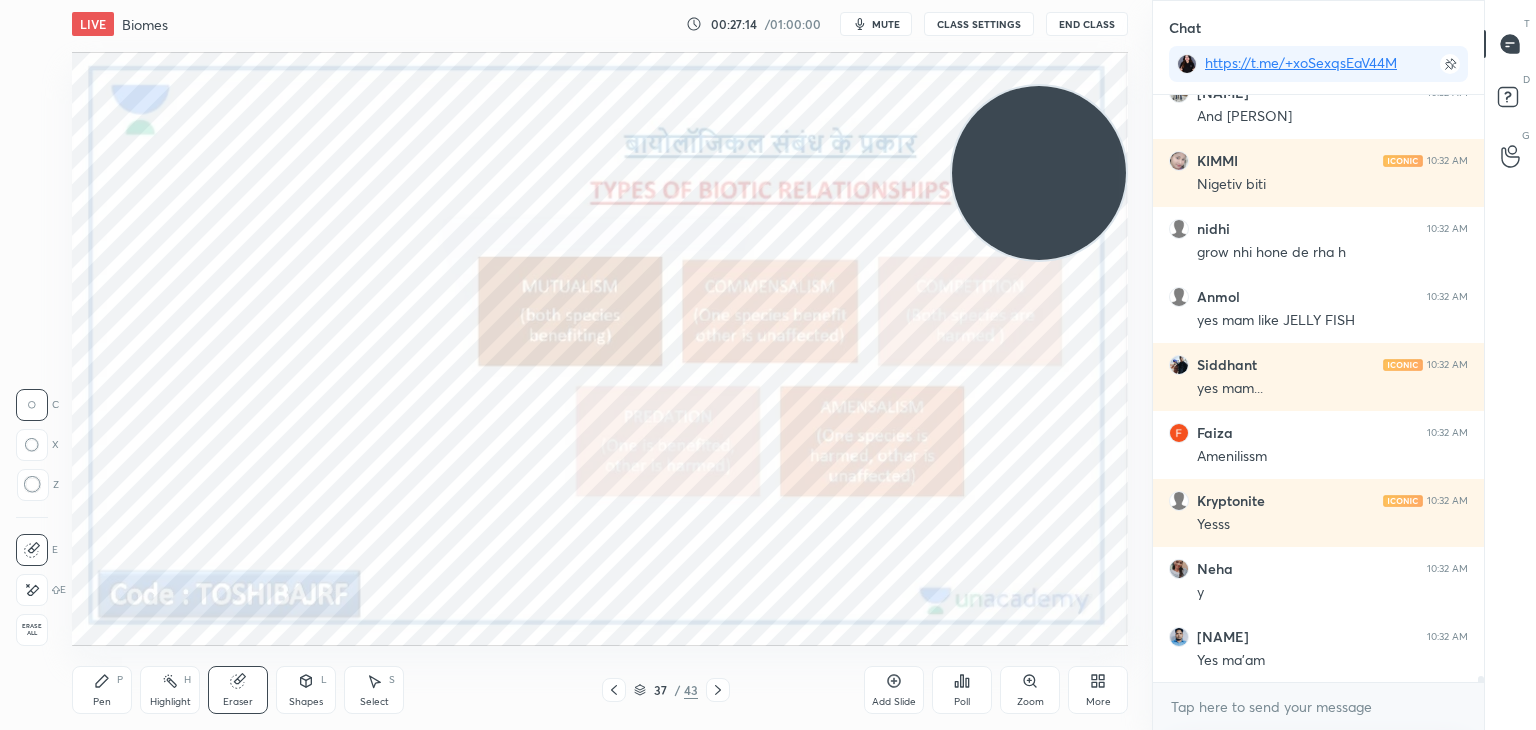 click on "Erase all" at bounding box center [32, 630] 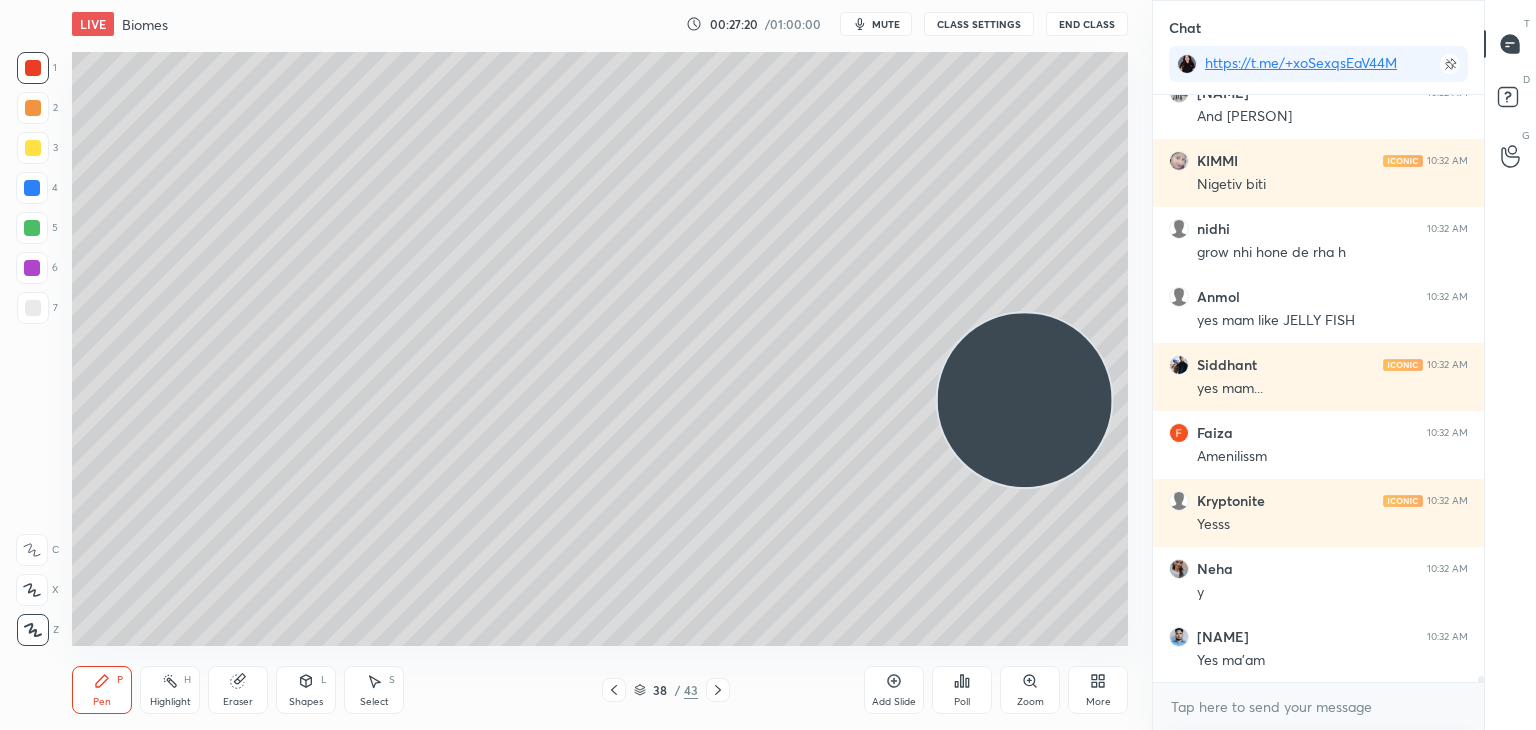 click at bounding box center [33, 308] 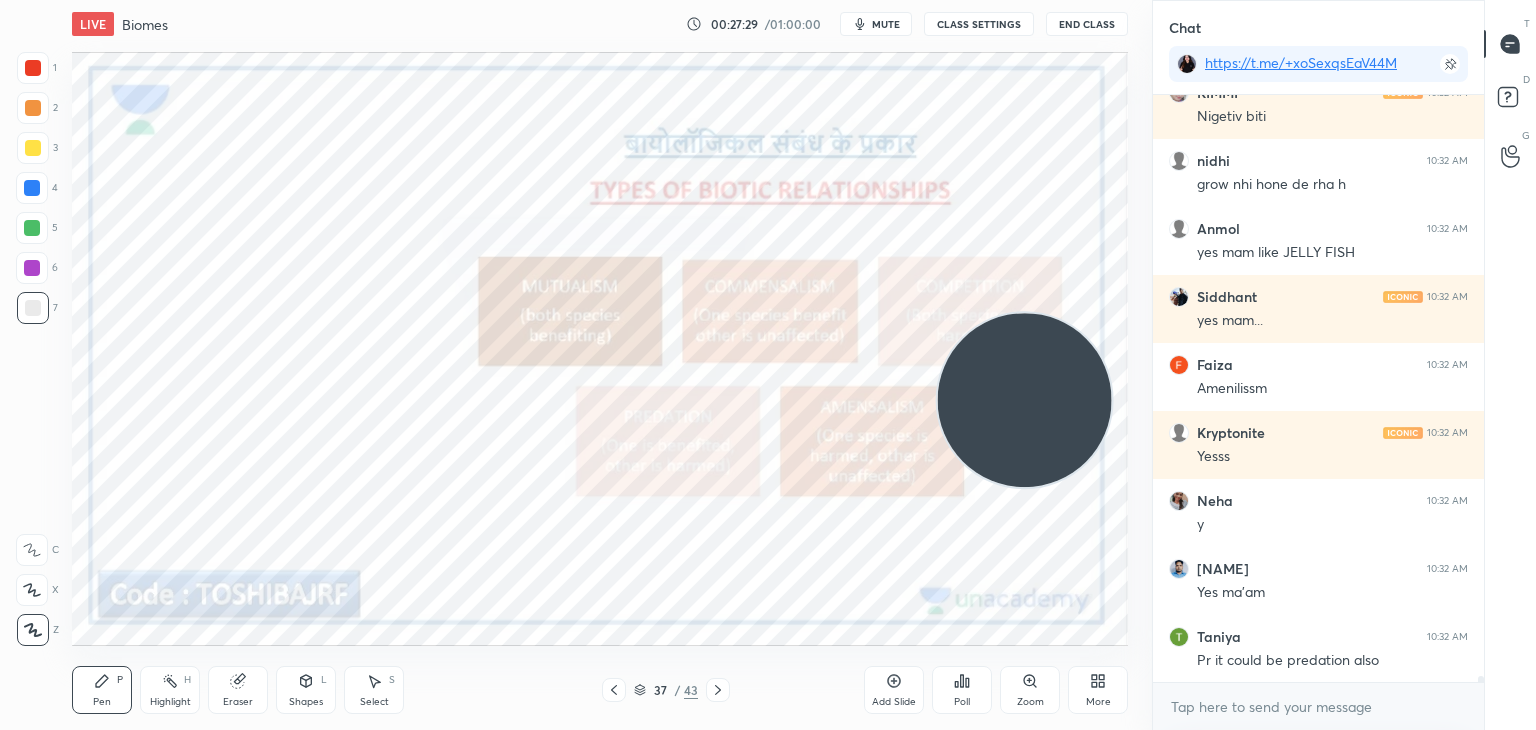 scroll, scrollTop: 54726, scrollLeft: 0, axis: vertical 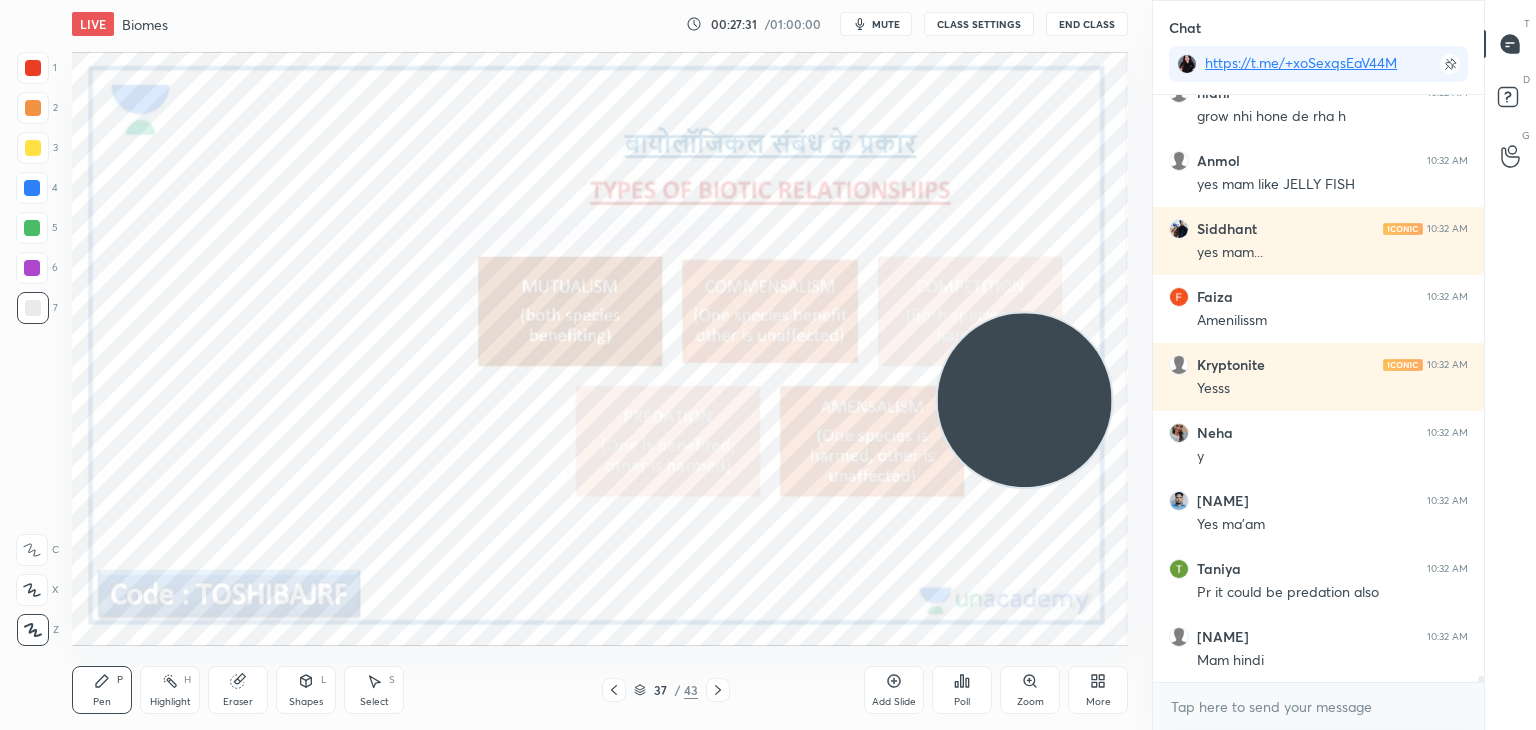 click at bounding box center [33, 68] 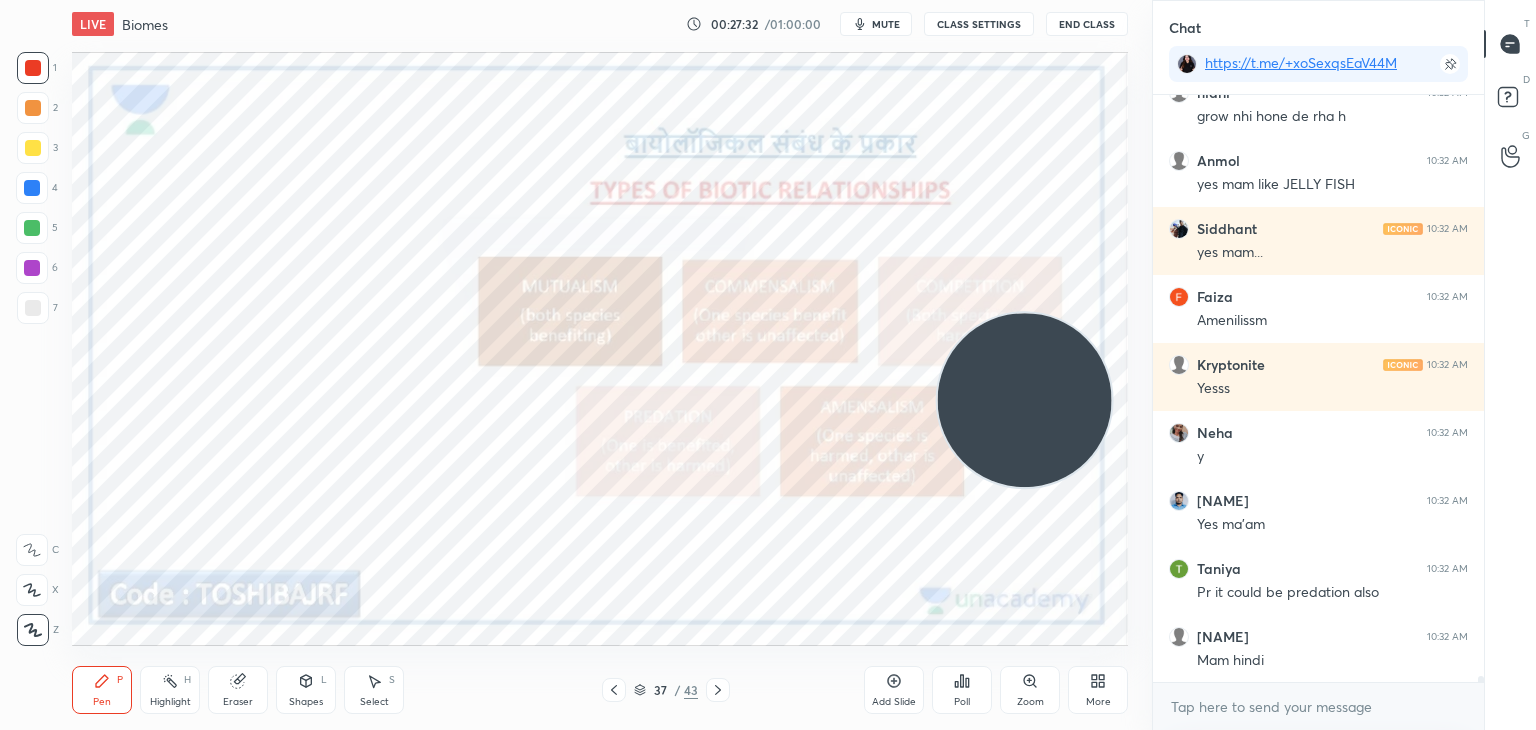click 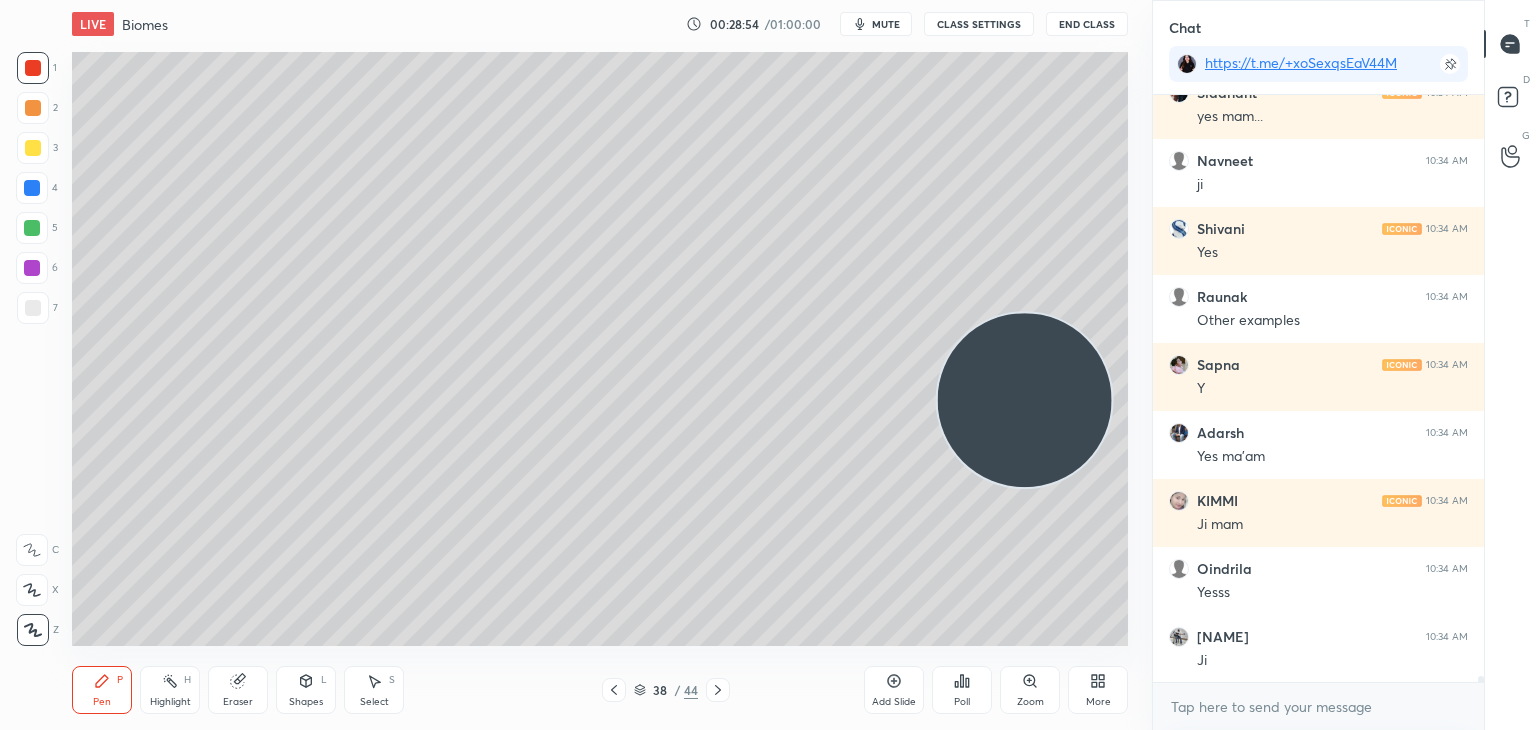 scroll, scrollTop: 56384, scrollLeft: 0, axis: vertical 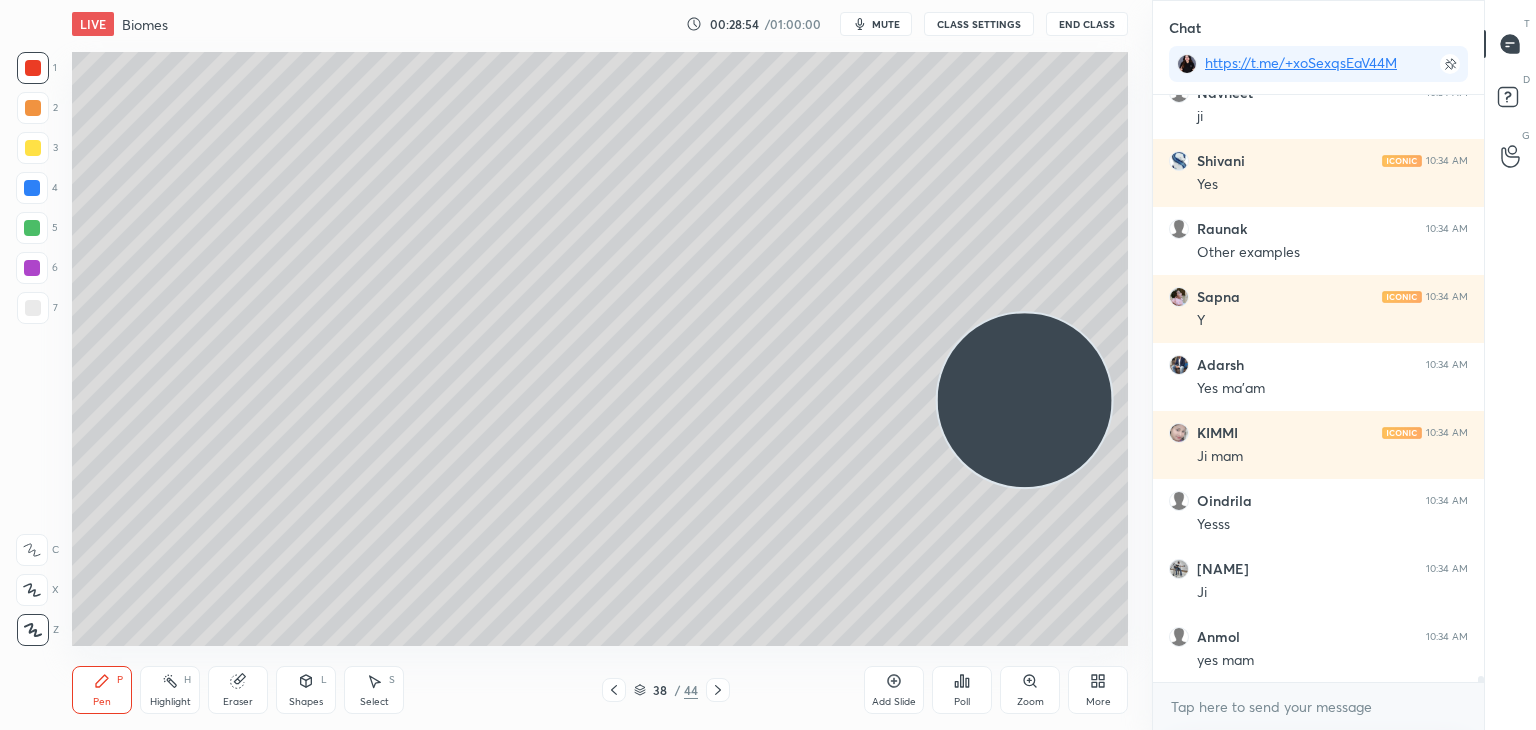 click at bounding box center [33, 308] 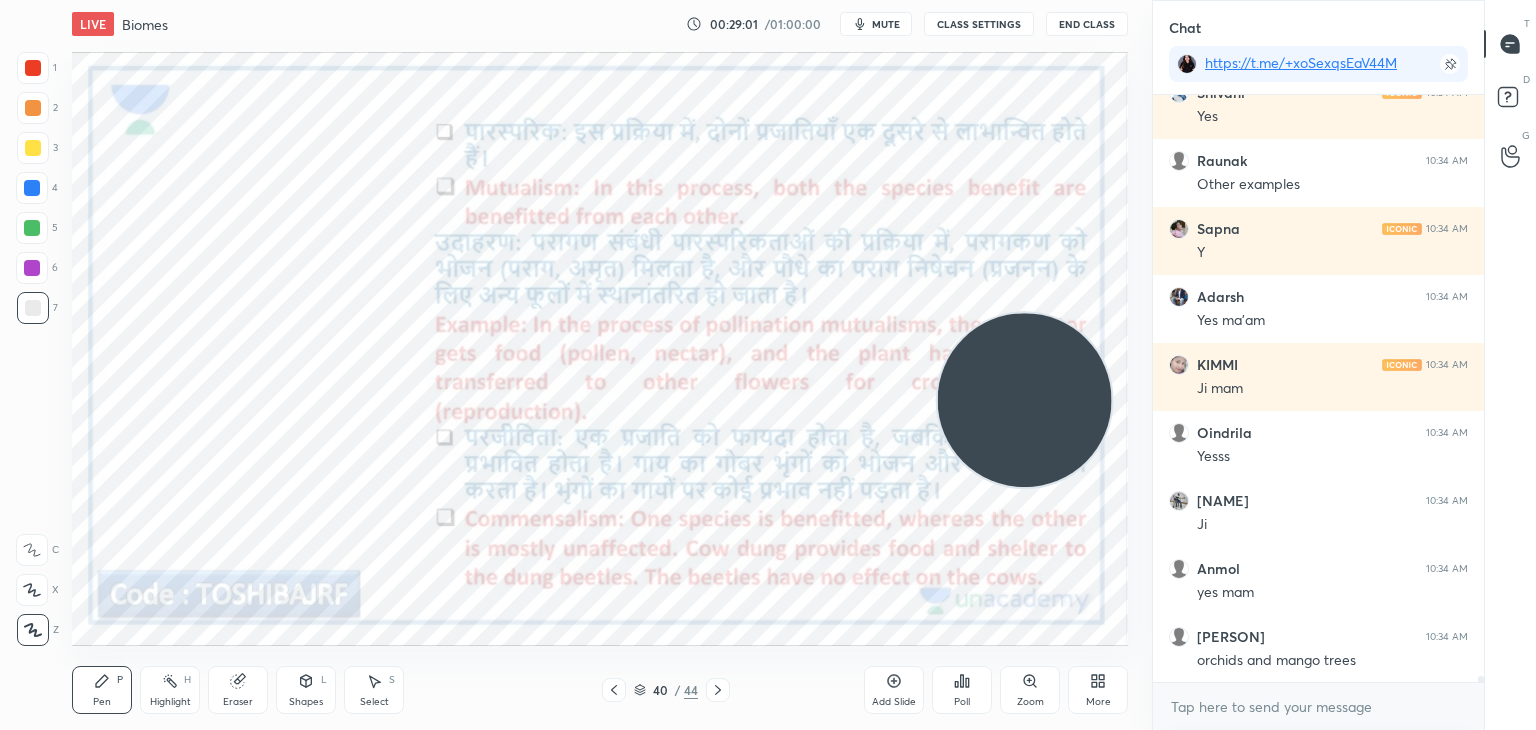 scroll, scrollTop: 56520, scrollLeft: 0, axis: vertical 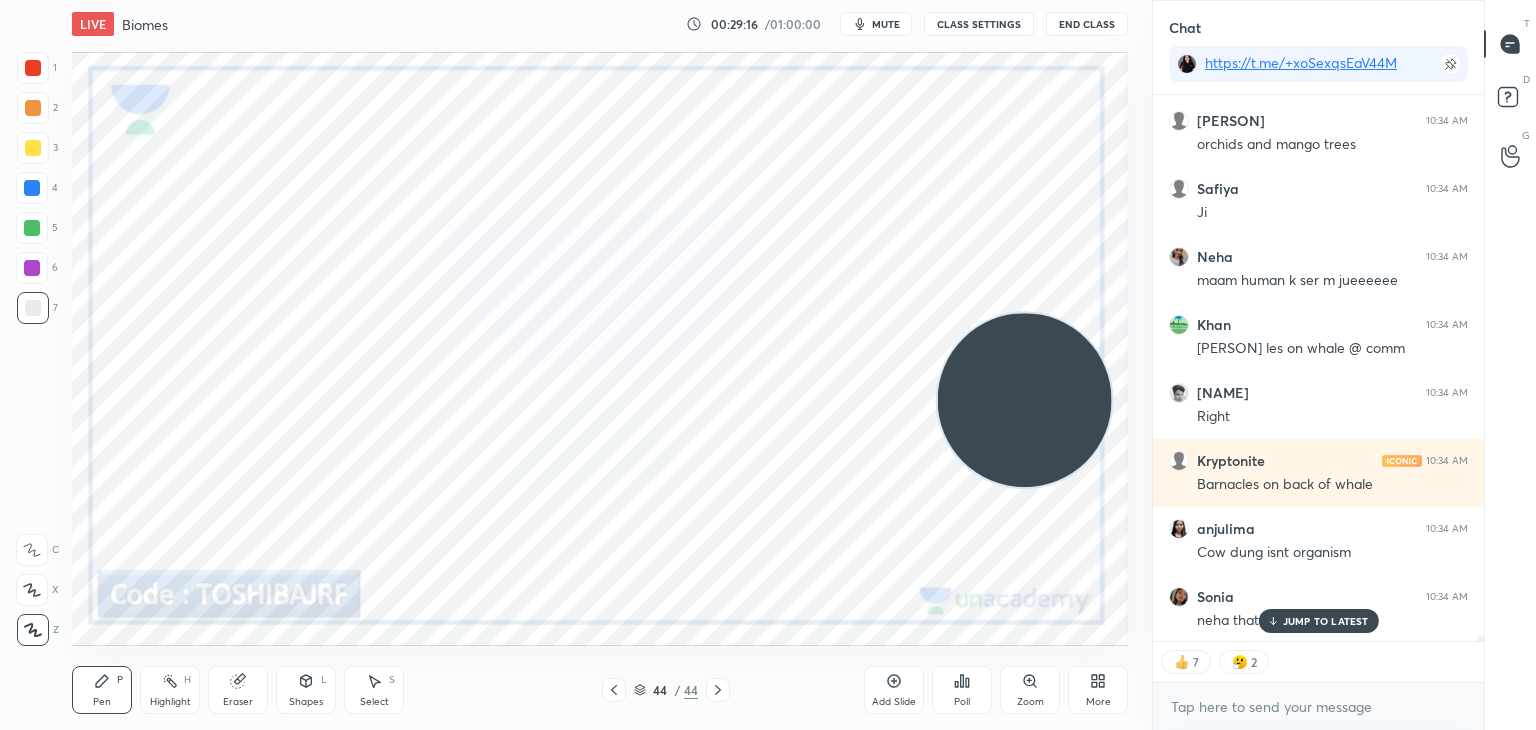 click at bounding box center [33, 68] 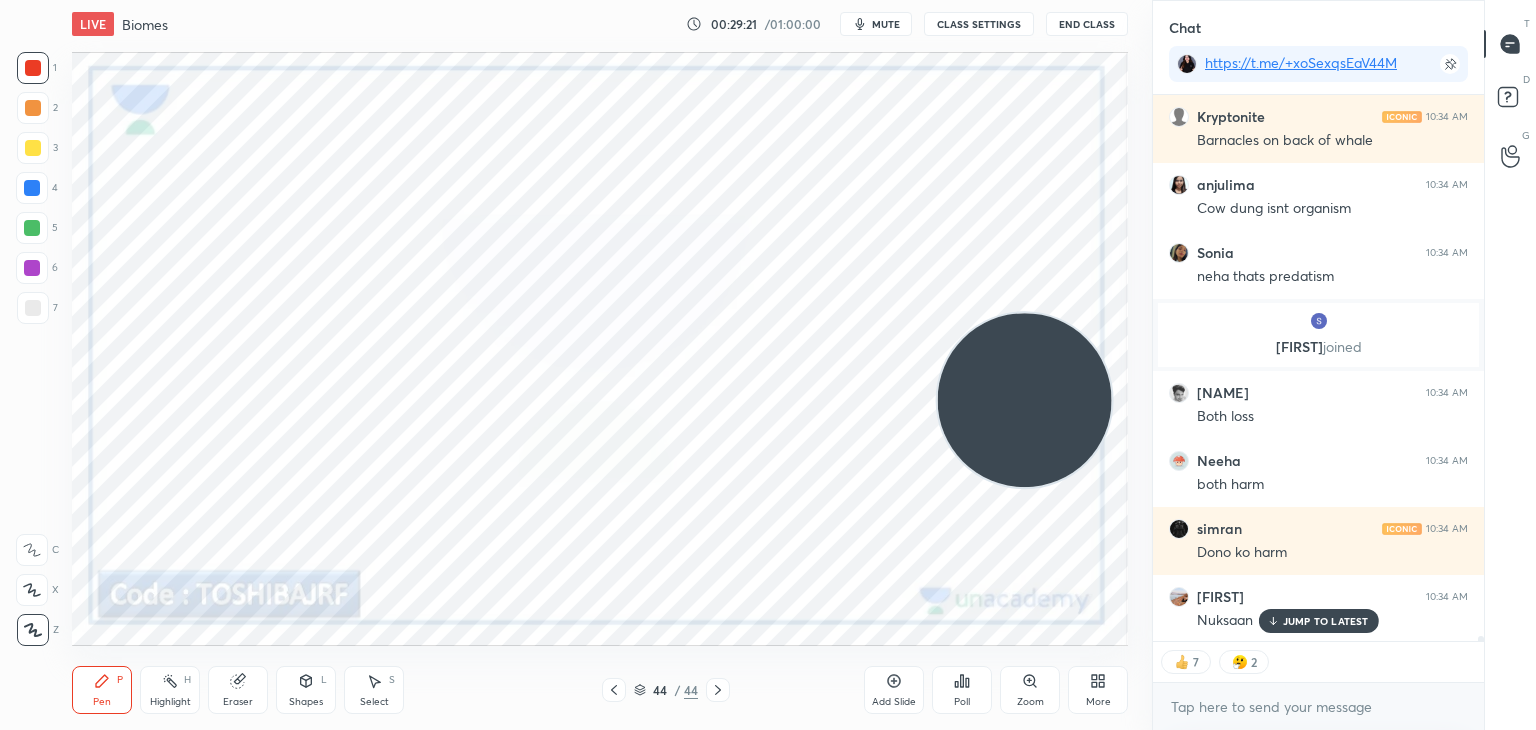 scroll, scrollTop: 57588, scrollLeft: 0, axis: vertical 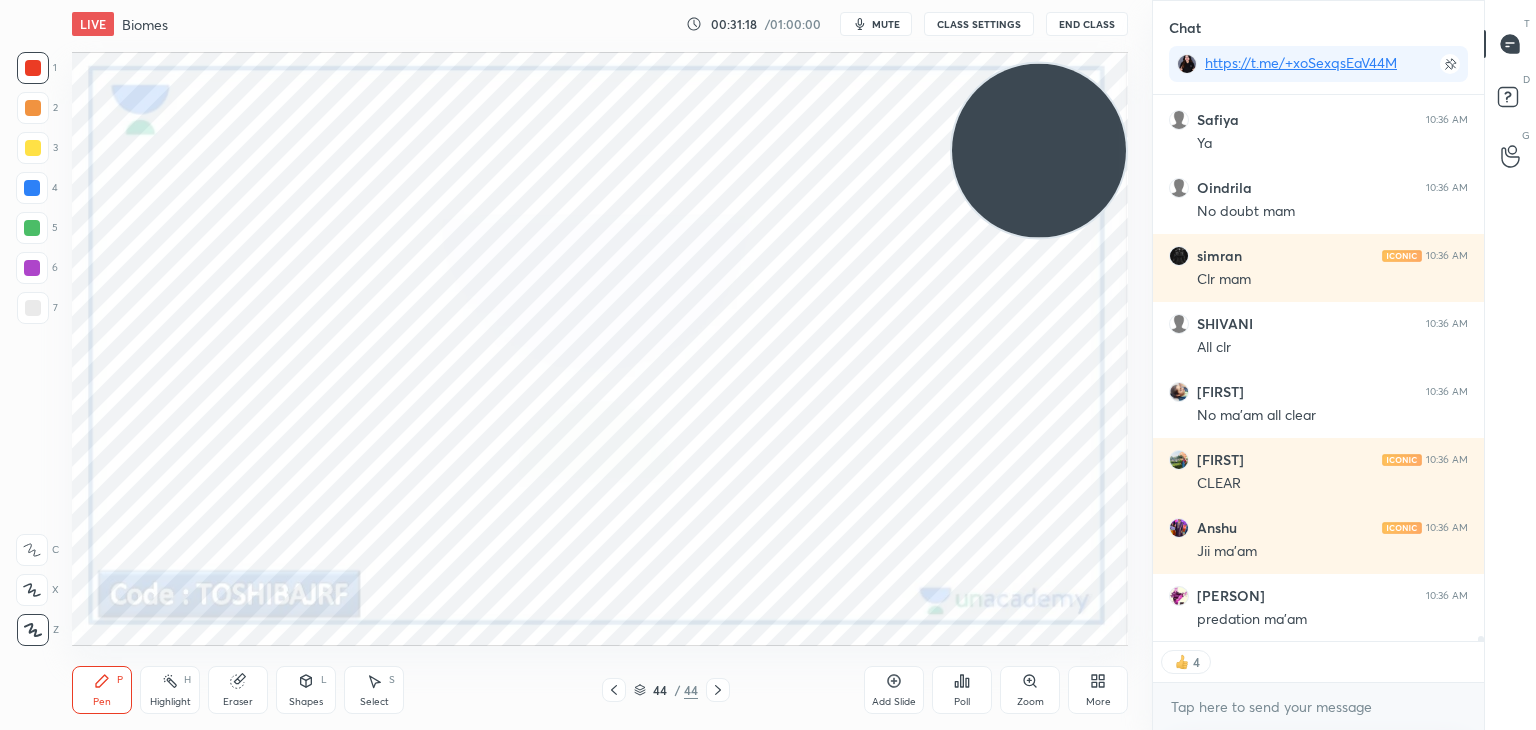 click 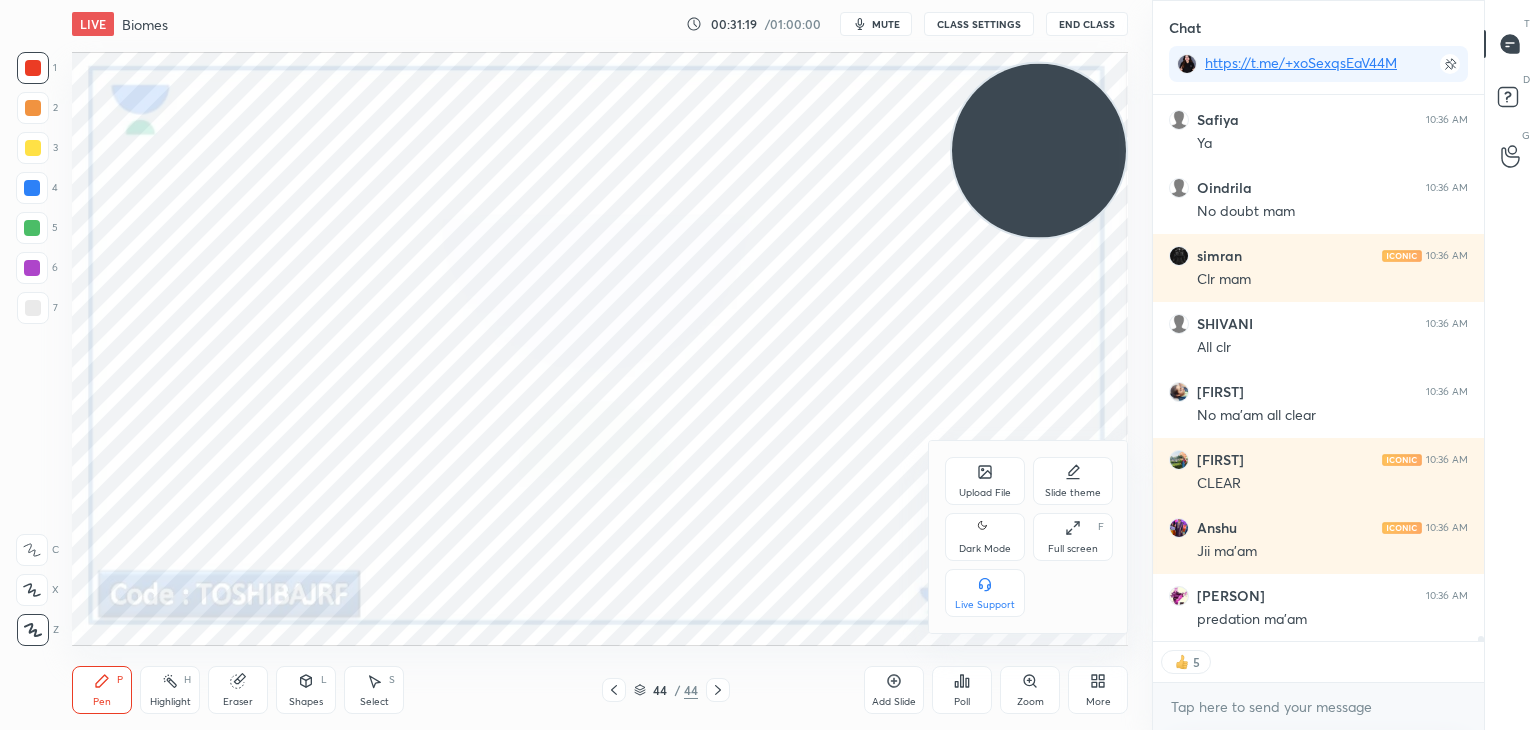 scroll, scrollTop: 61447, scrollLeft: 0, axis: vertical 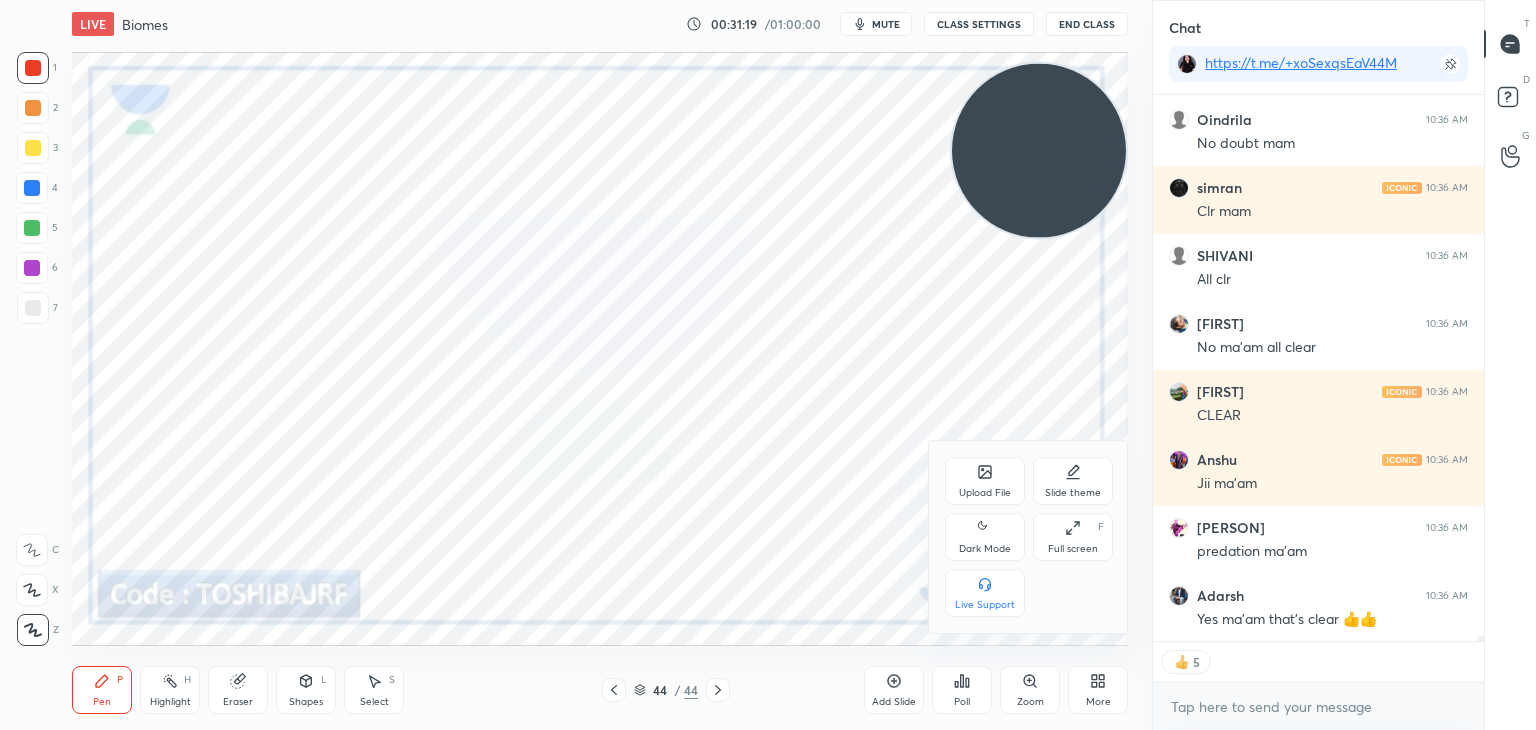 click 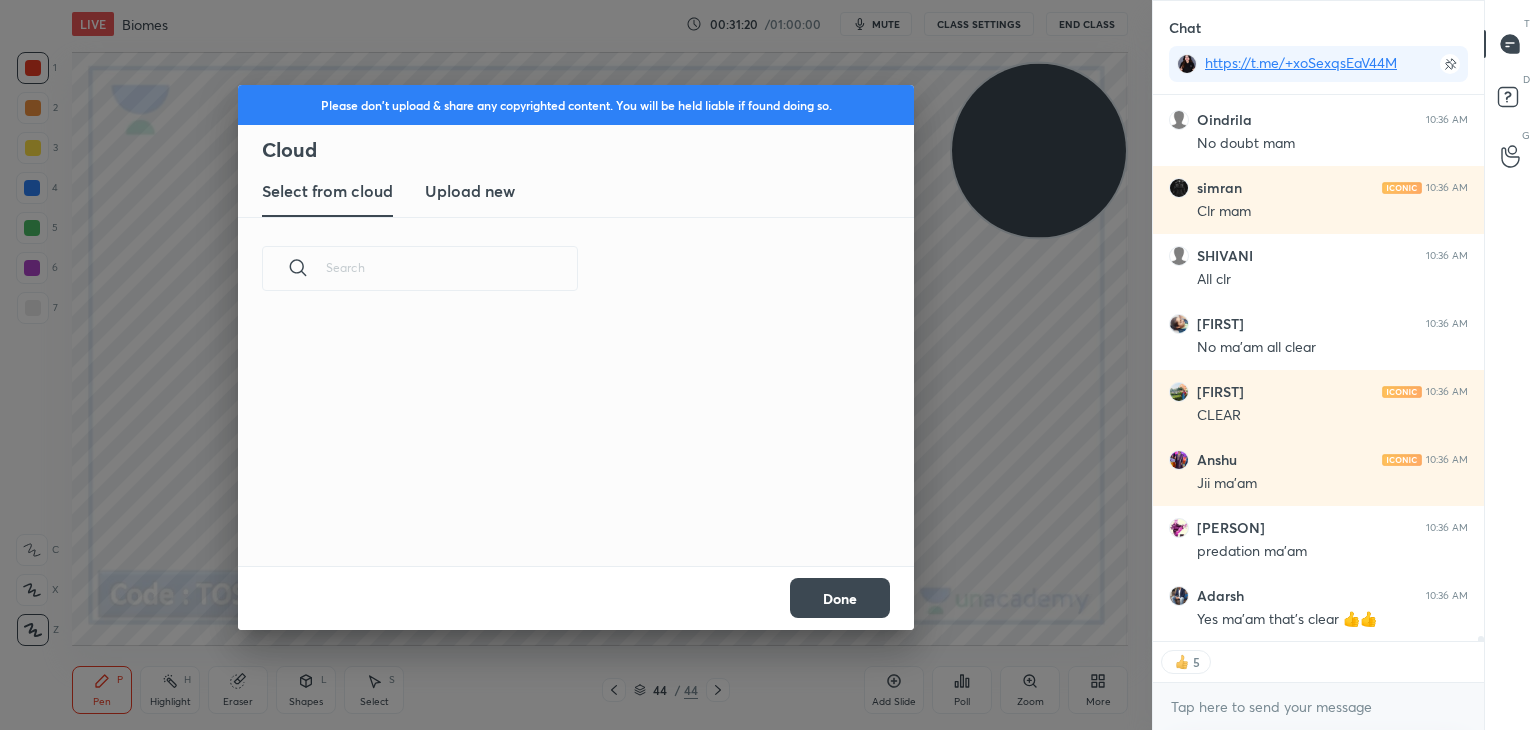 scroll, scrollTop: 61515, scrollLeft: 0, axis: vertical 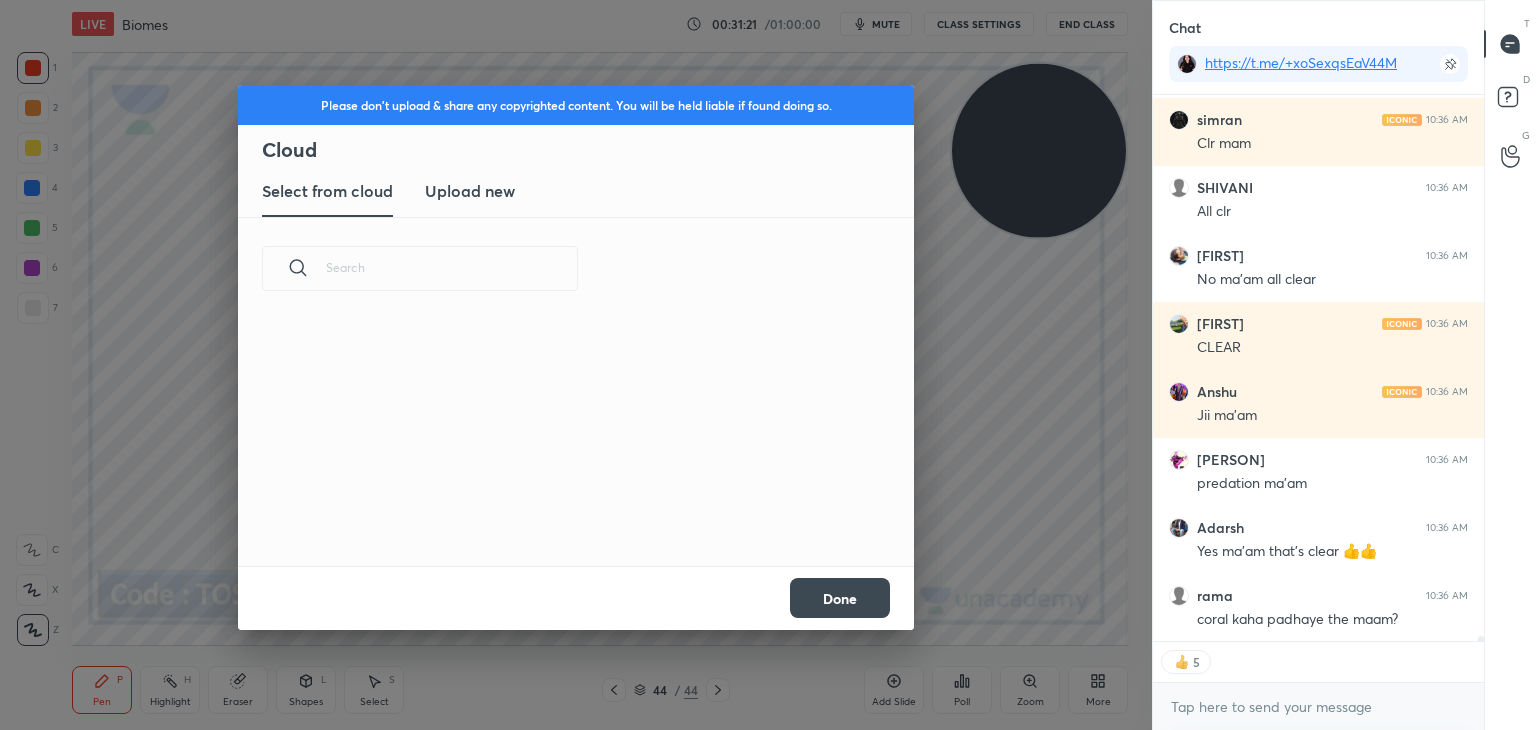 click on "Upload new" at bounding box center [470, 191] 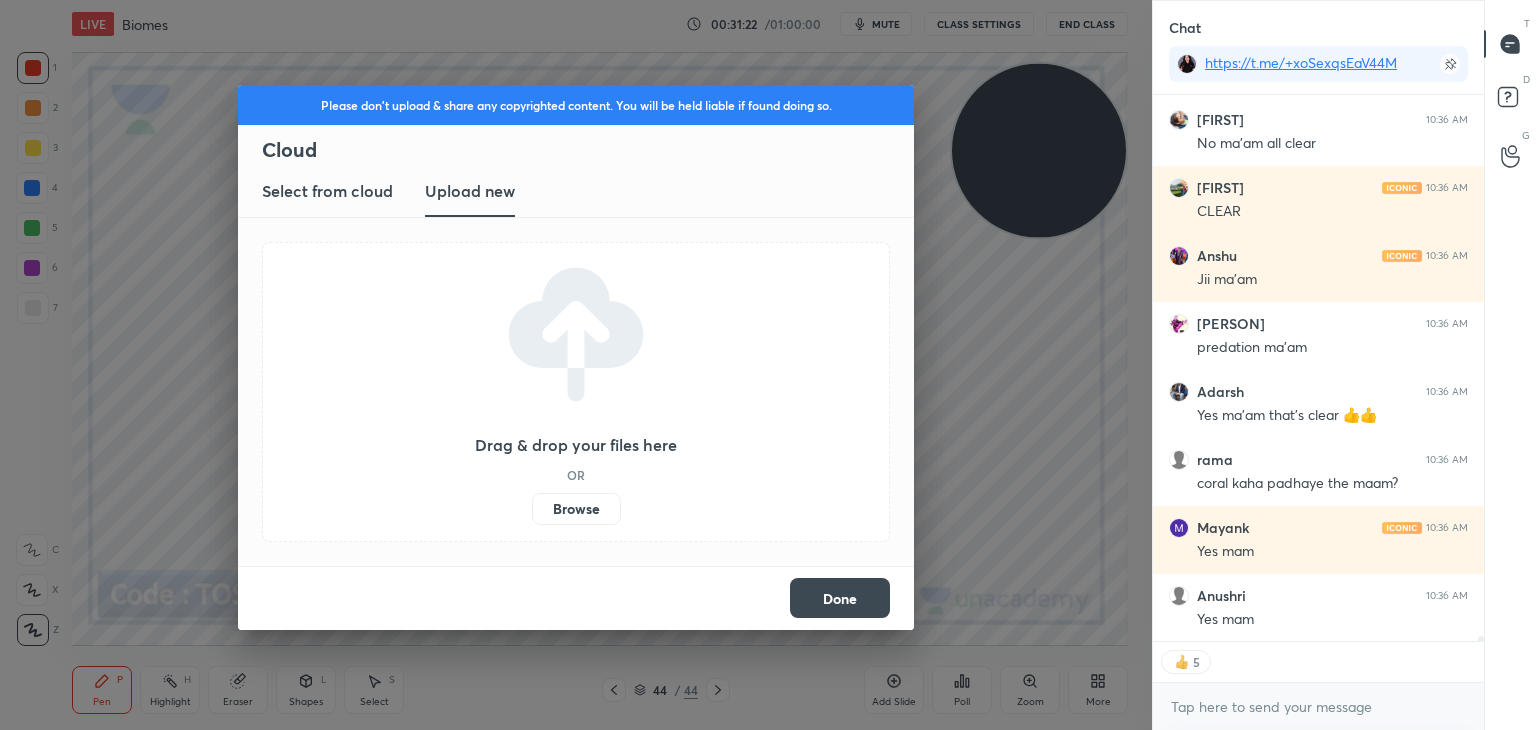 click on "Browse" at bounding box center [576, 509] 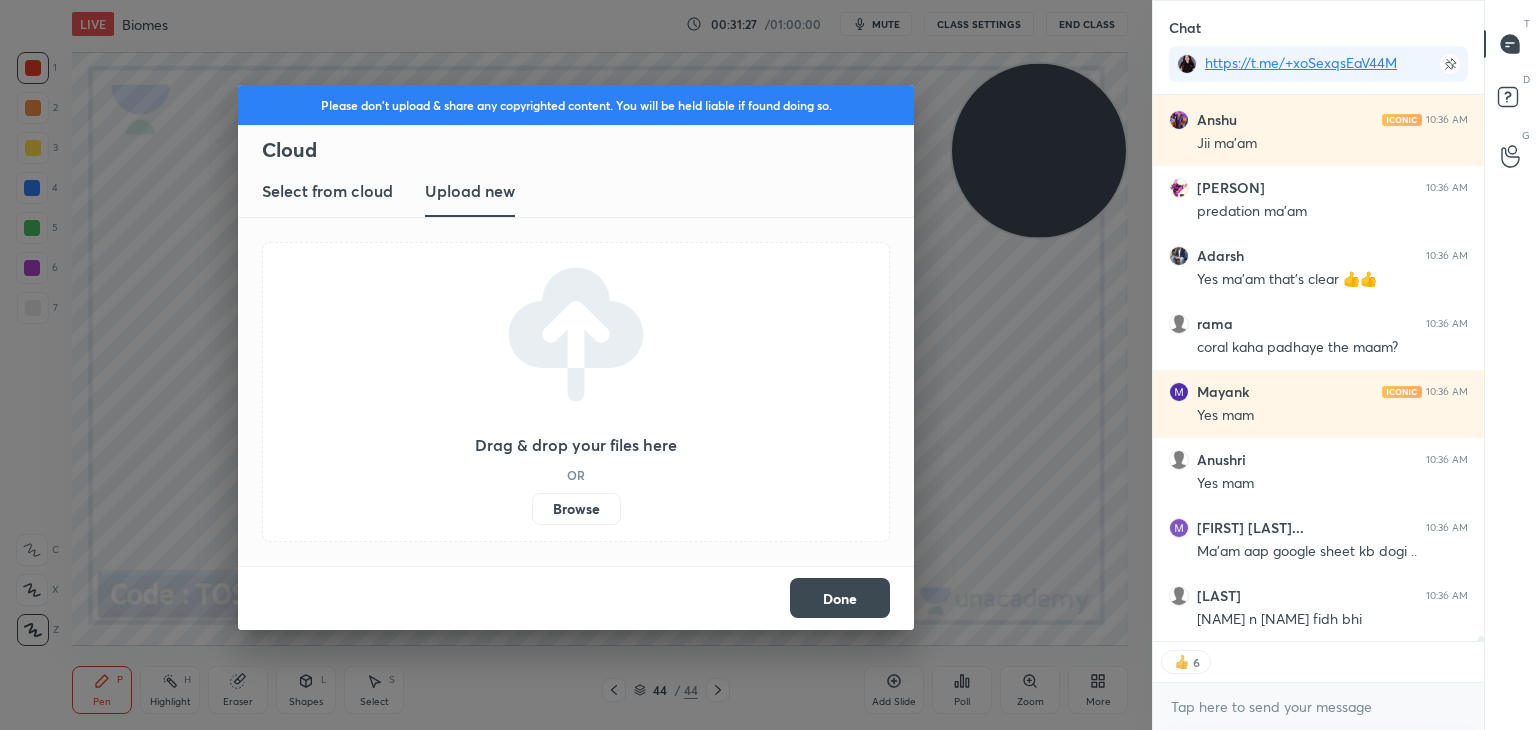 scroll, scrollTop: 61855, scrollLeft: 0, axis: vertical 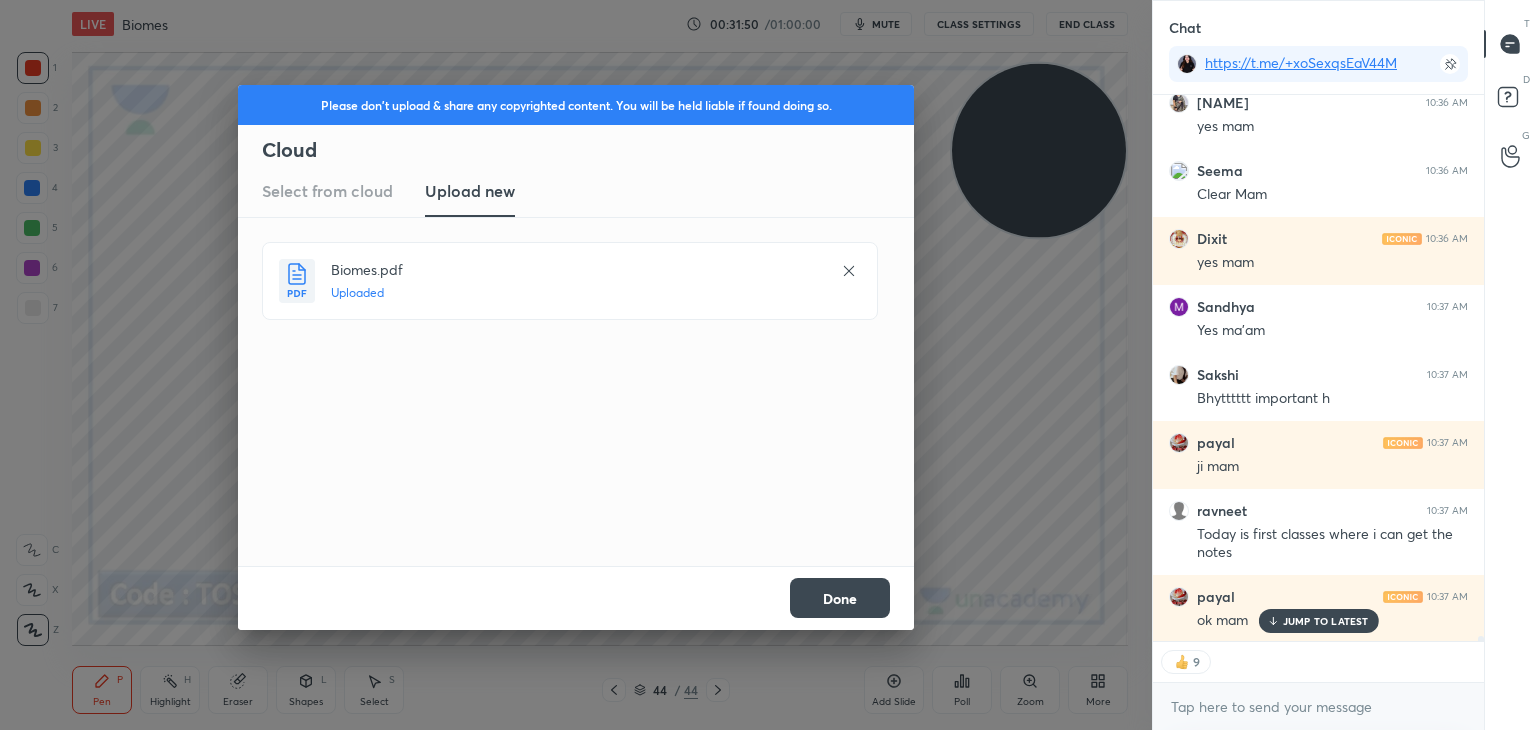 click on "Done" at bounding box center (840, 598) 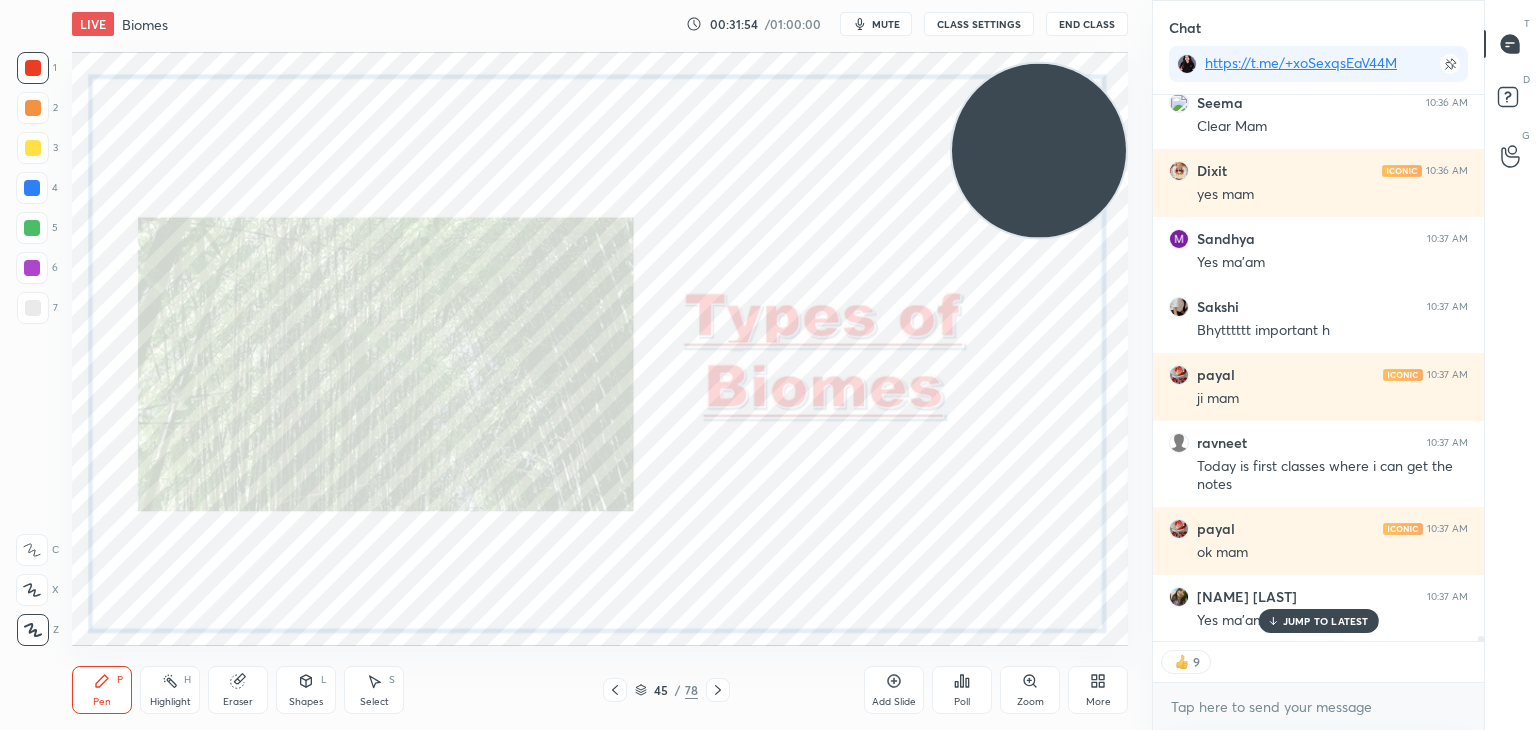 scroll, scrollTop: 6, scrollLeft: 6, axis: both 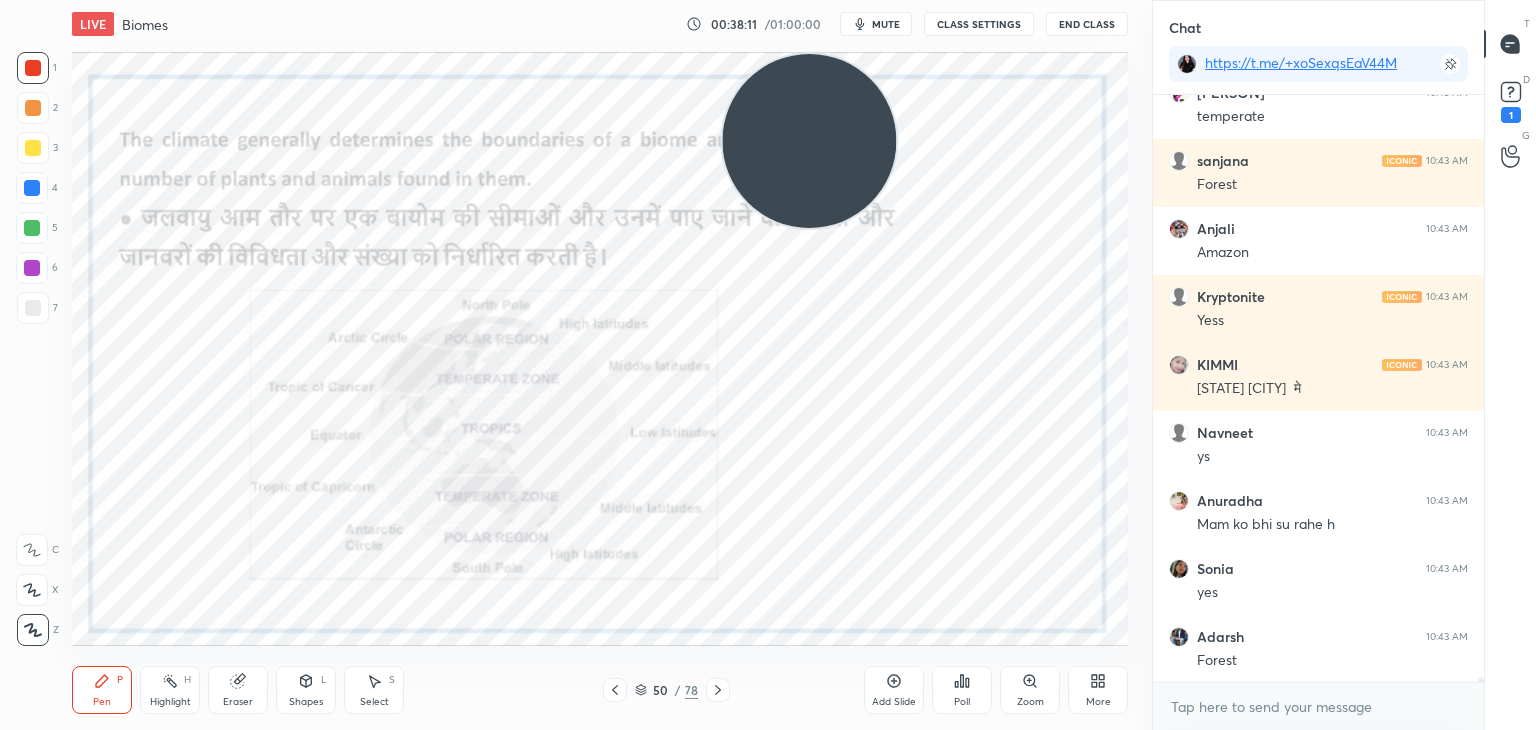 click on "Add Slide" at bounding box center [894, 690] 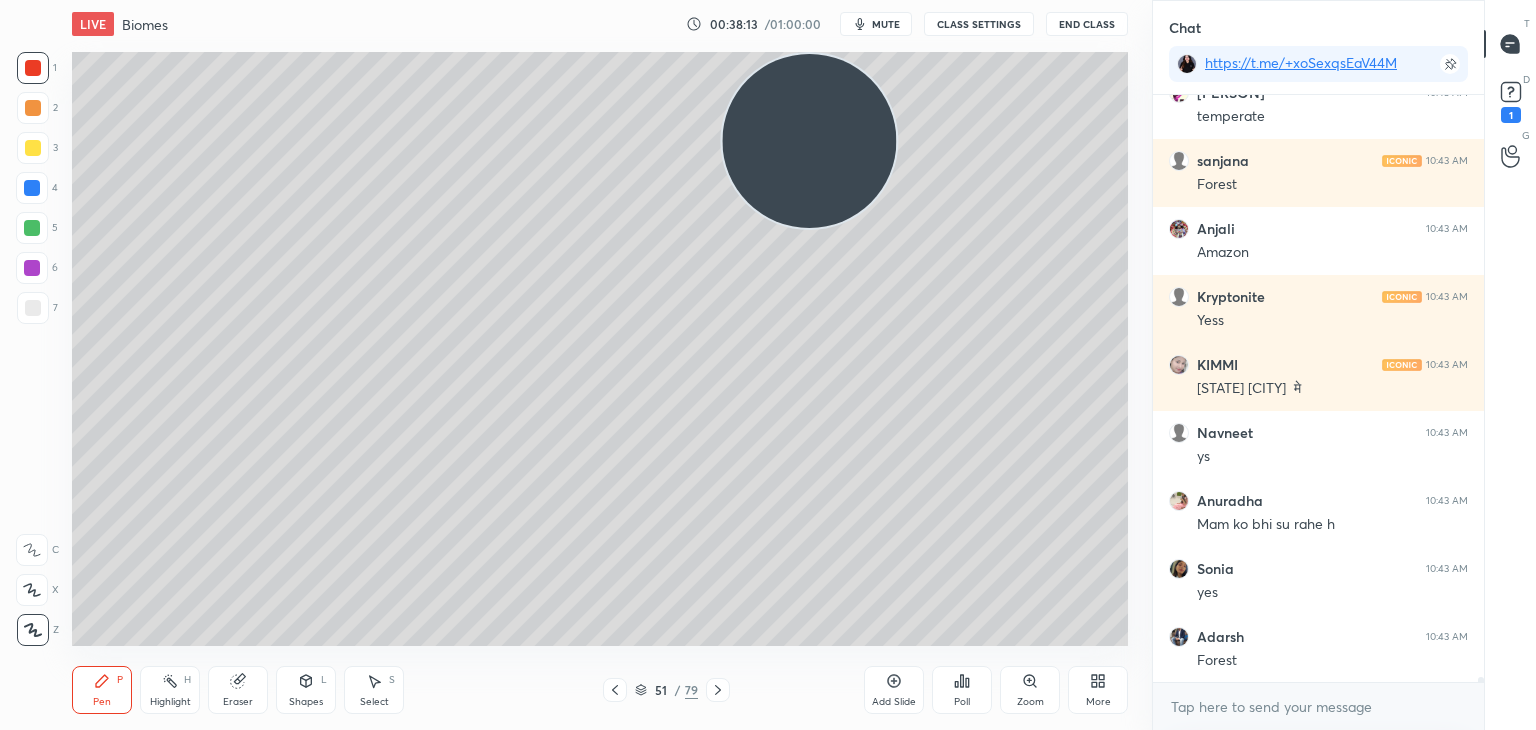 click 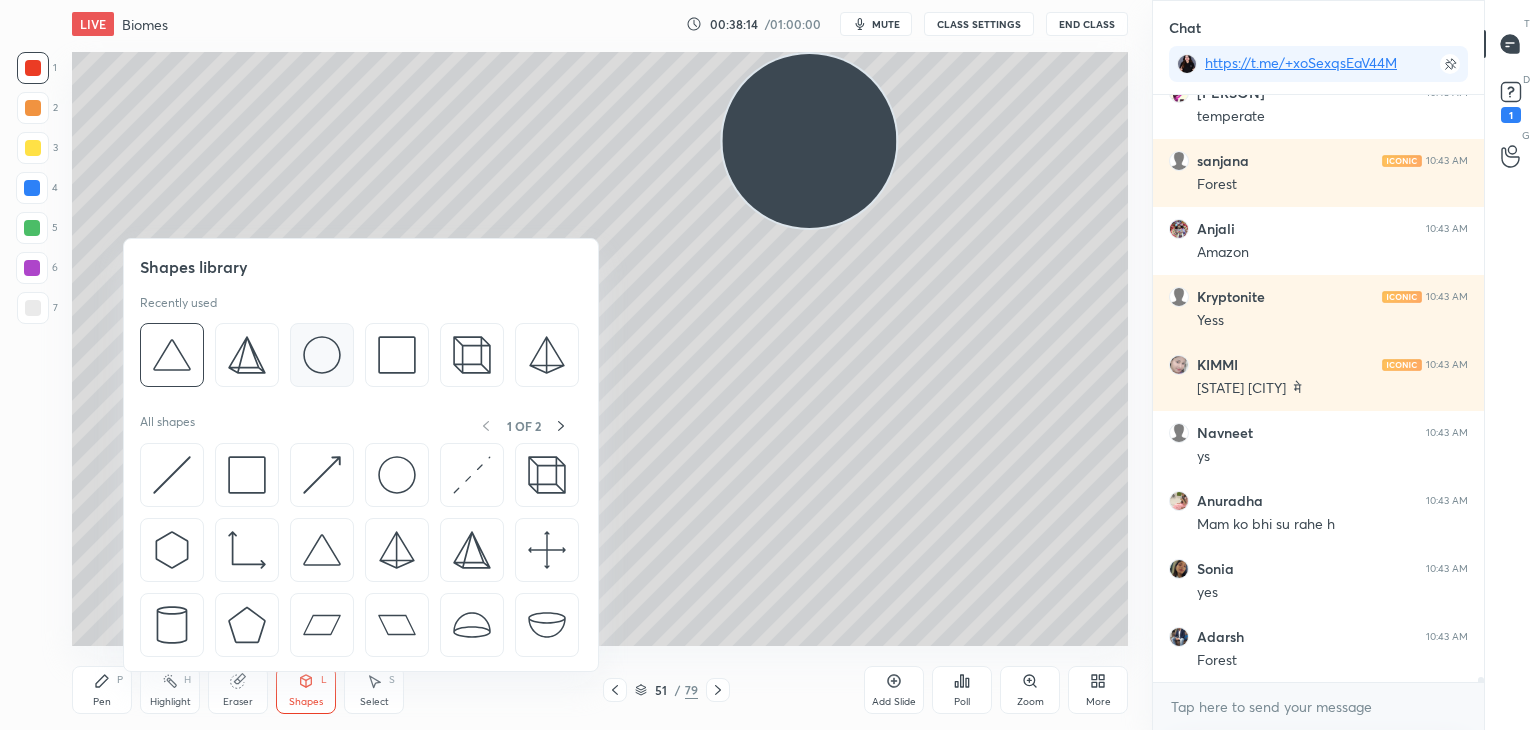 click at bounding box center (322, 355) 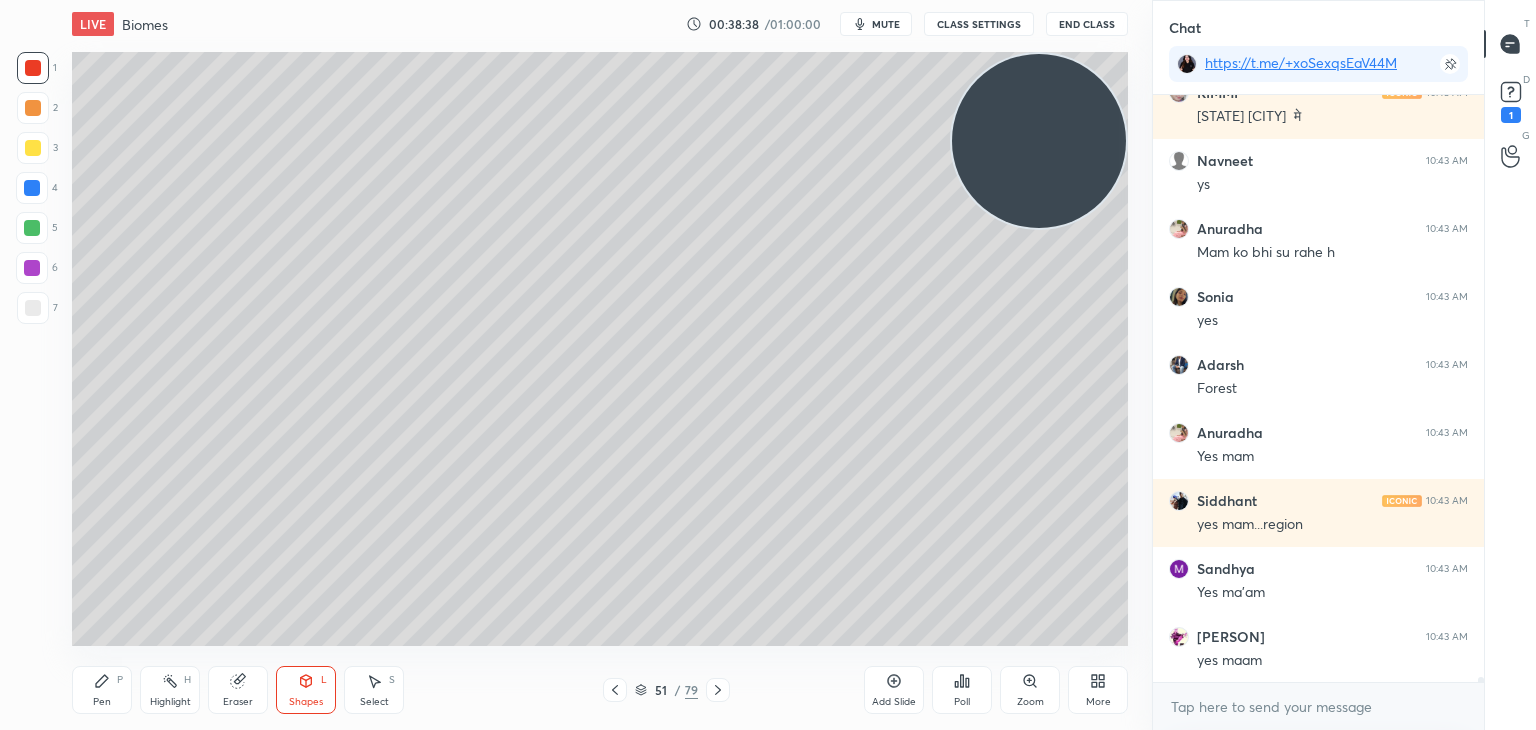 scroll, scrollTop: 73372, scrollLeft: 0, axis: vertical 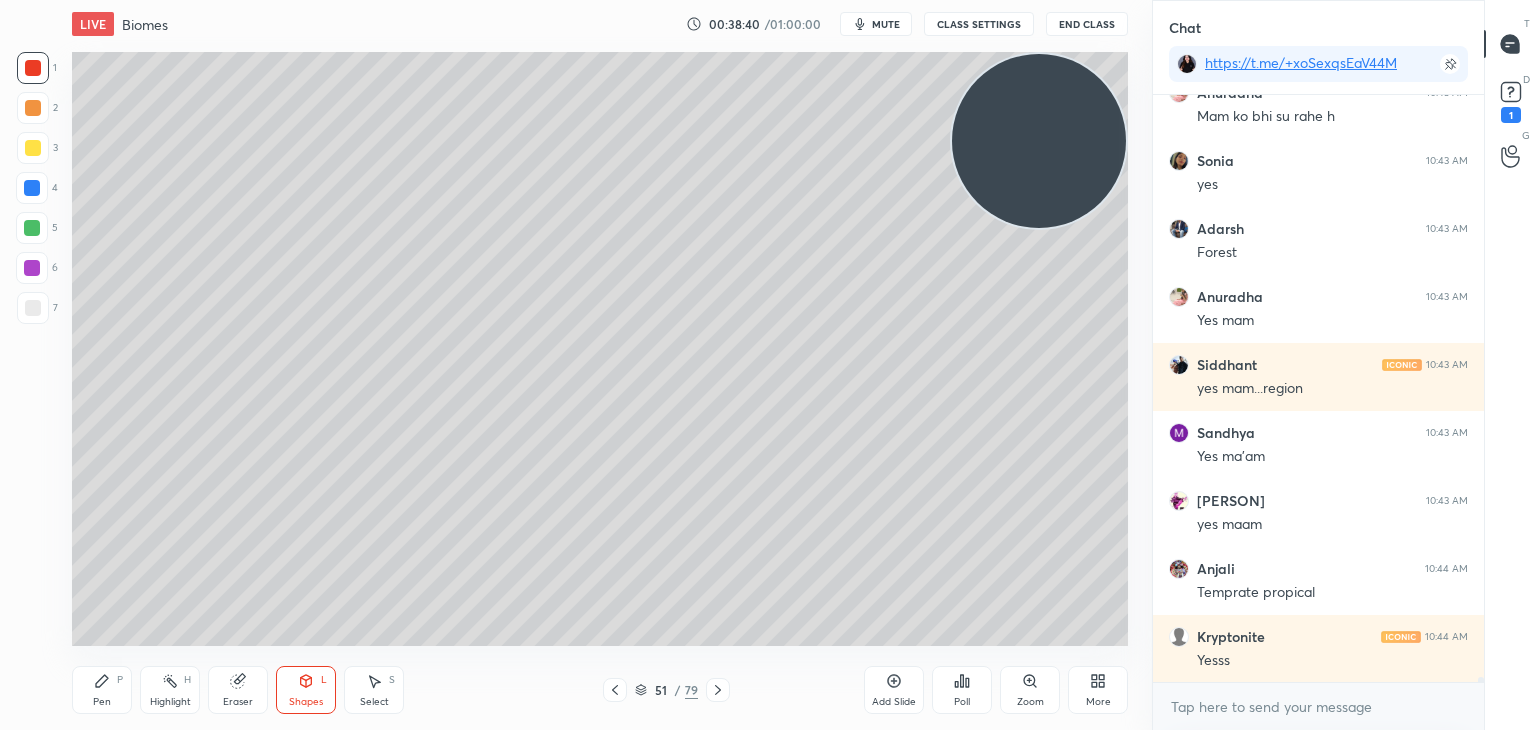 click on "Pen P" at bounding box center (102, 690) 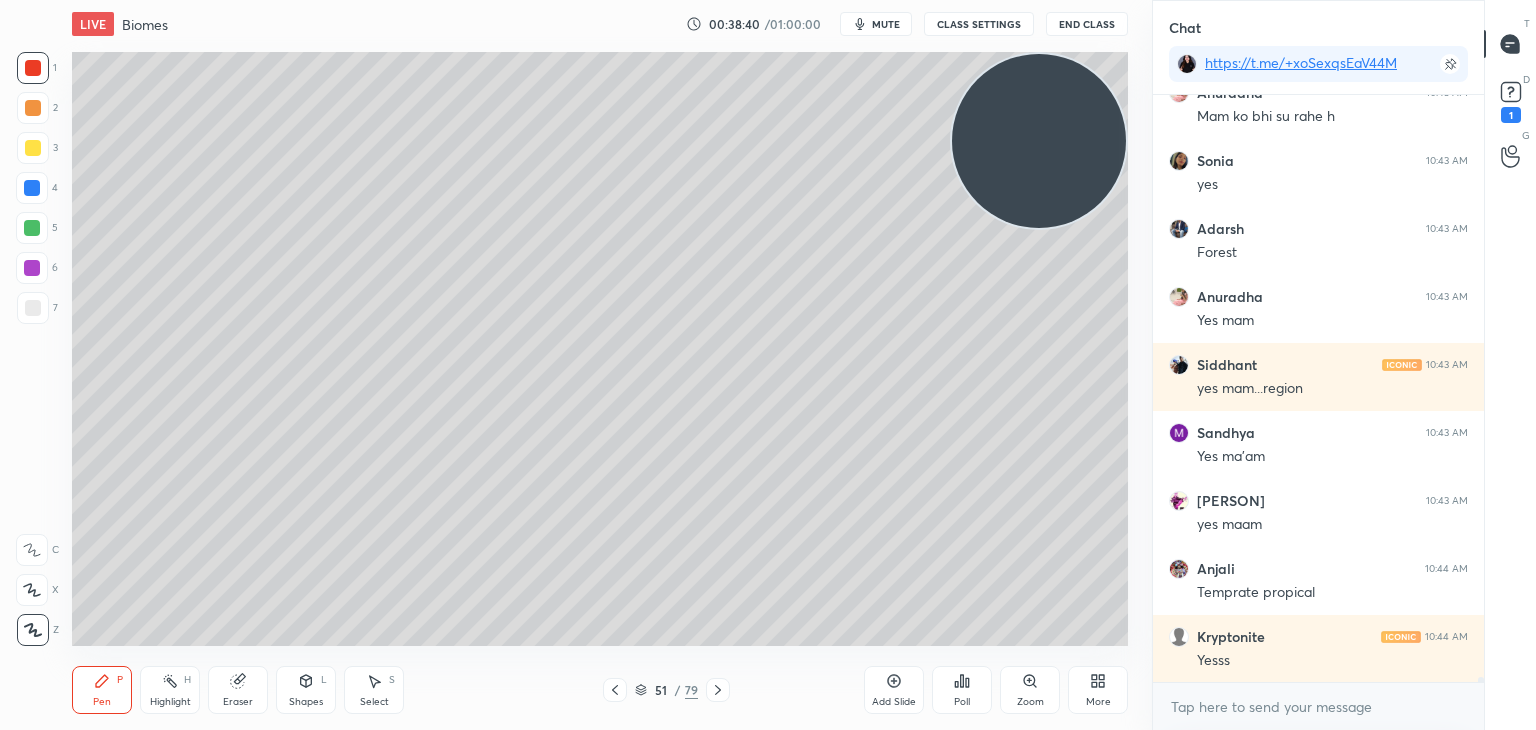 scroll, scrollTop: 73508, scrollLeft: 0, axis: vertical 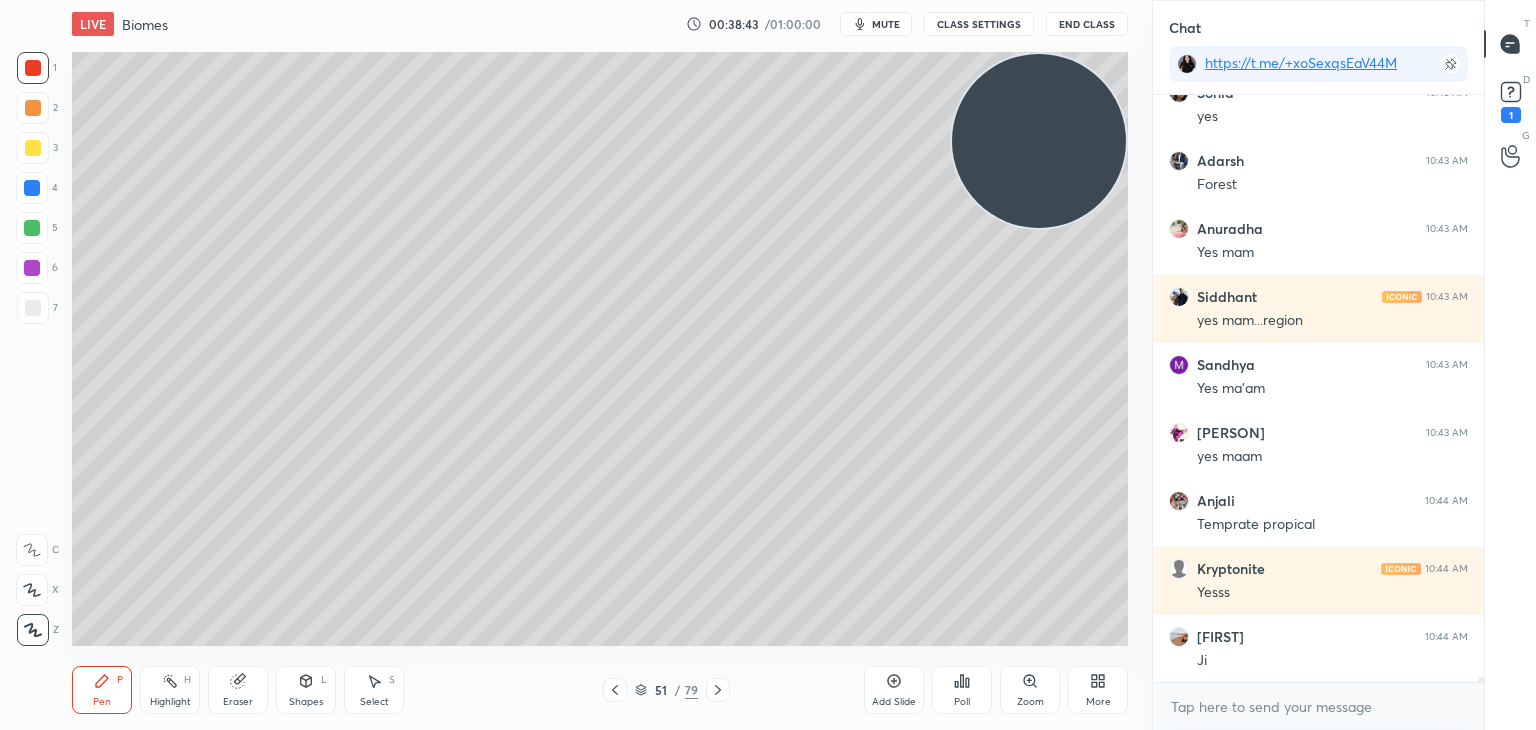 click at bounding box center [33, 308] 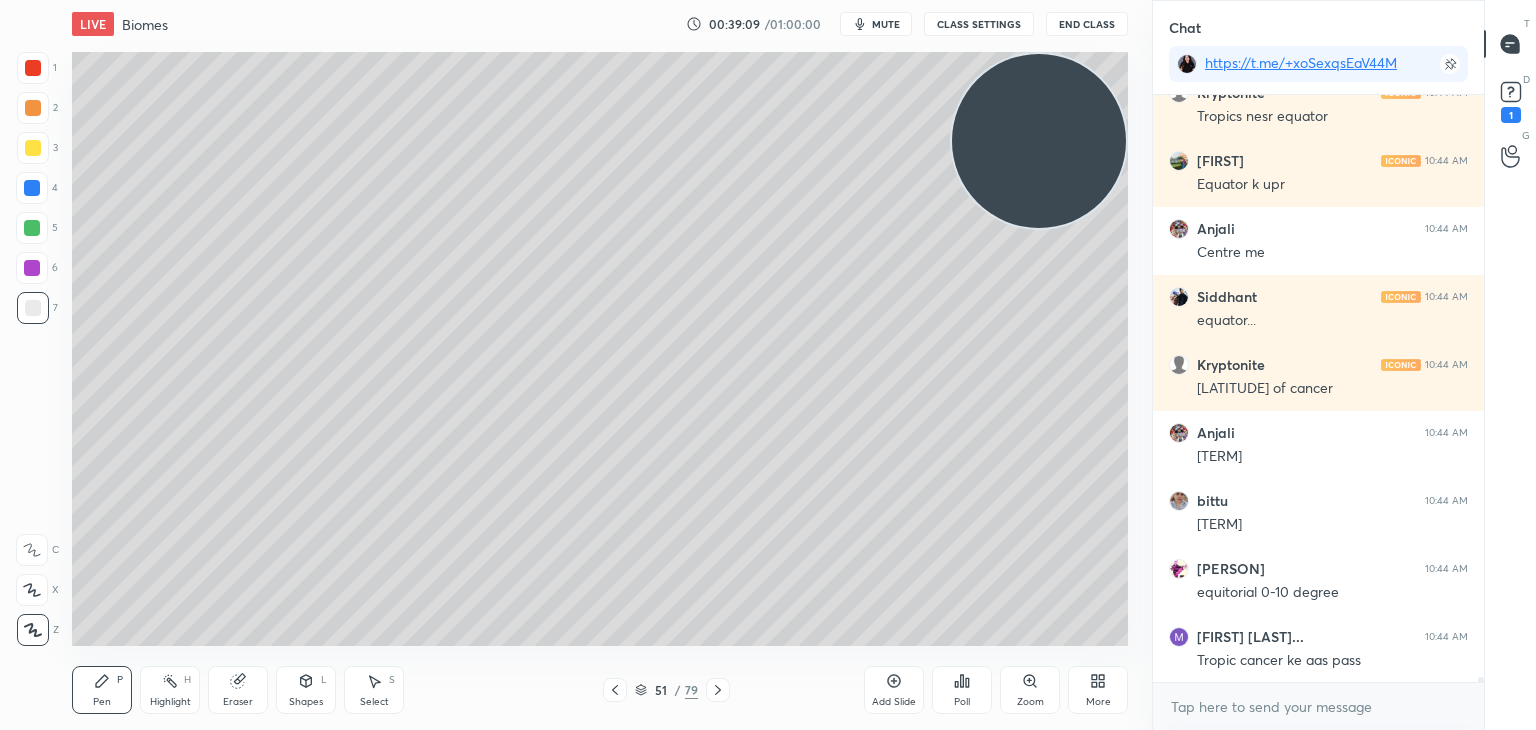 scroll, scrollTop: 74328, scrollLeft: 0, axis: vertical 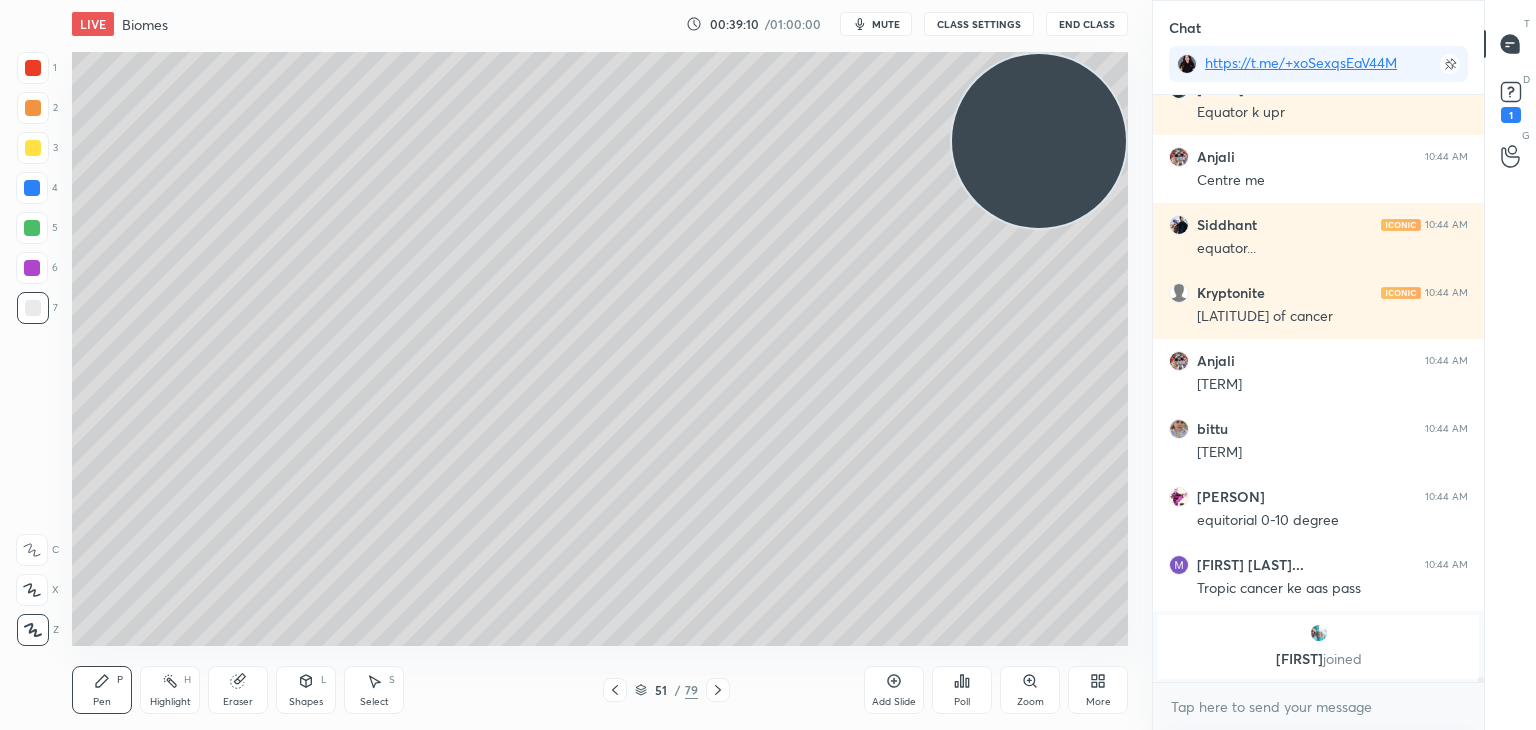 click 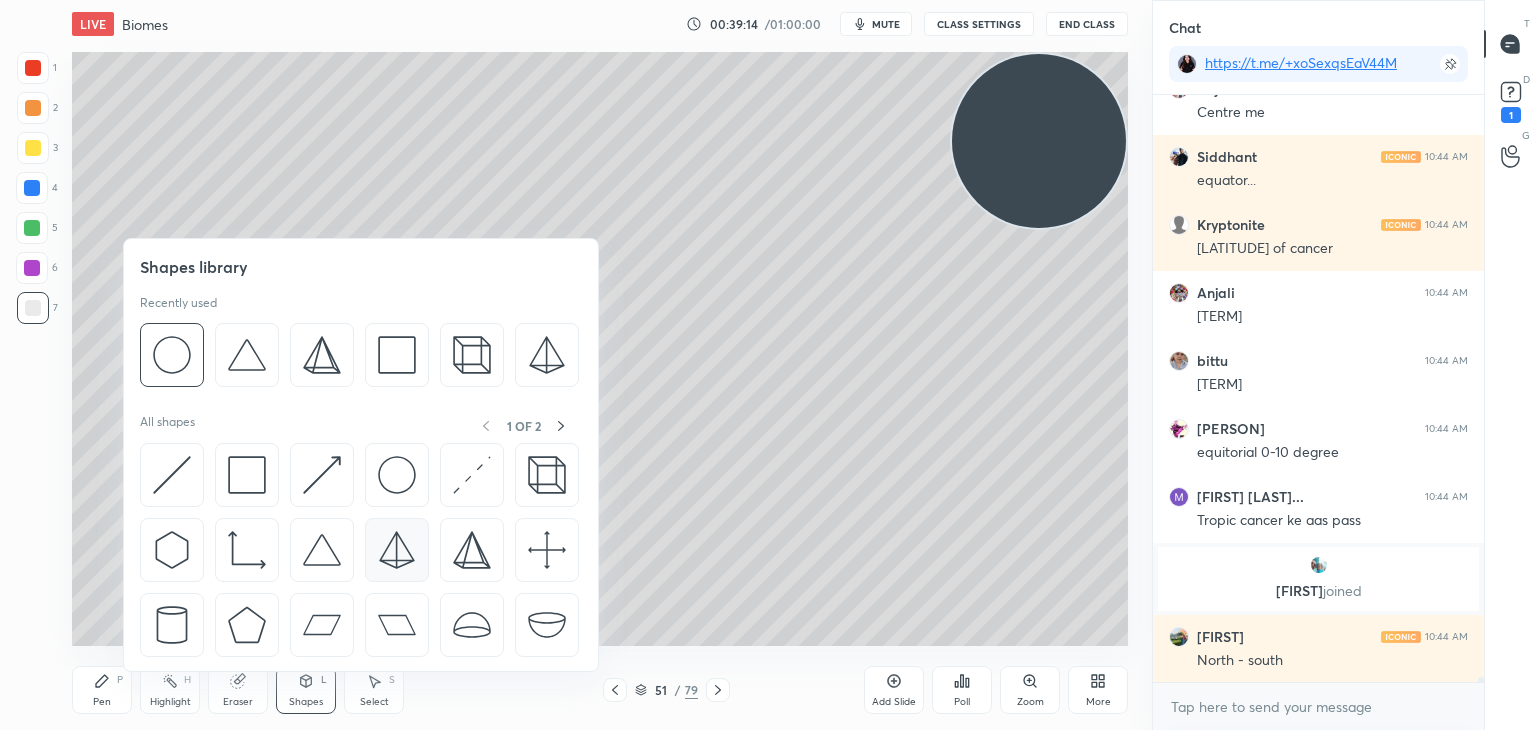 scroll, scrollTop: 73812, scrollLeft: 0, axis: vertical 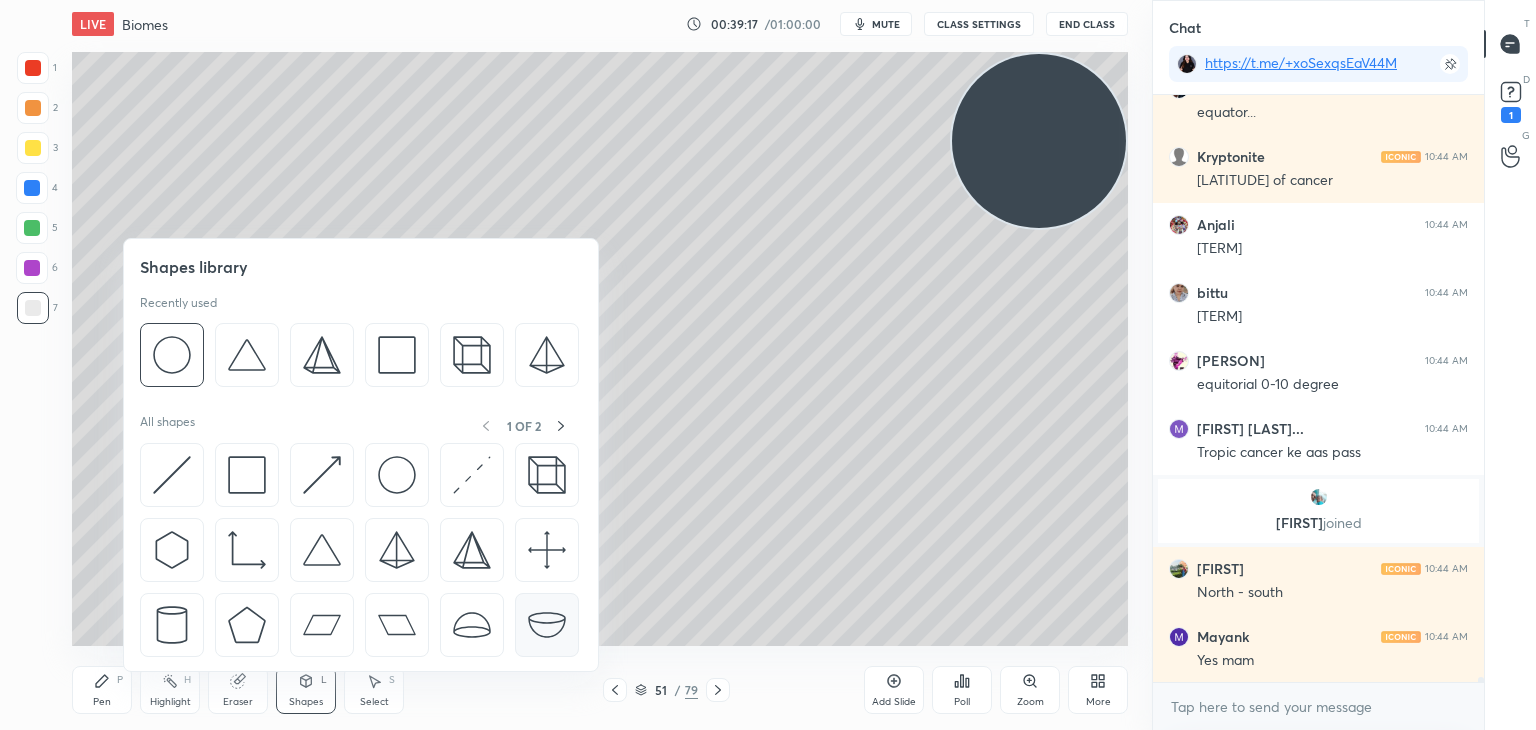 click at bounding box center (547, 625) 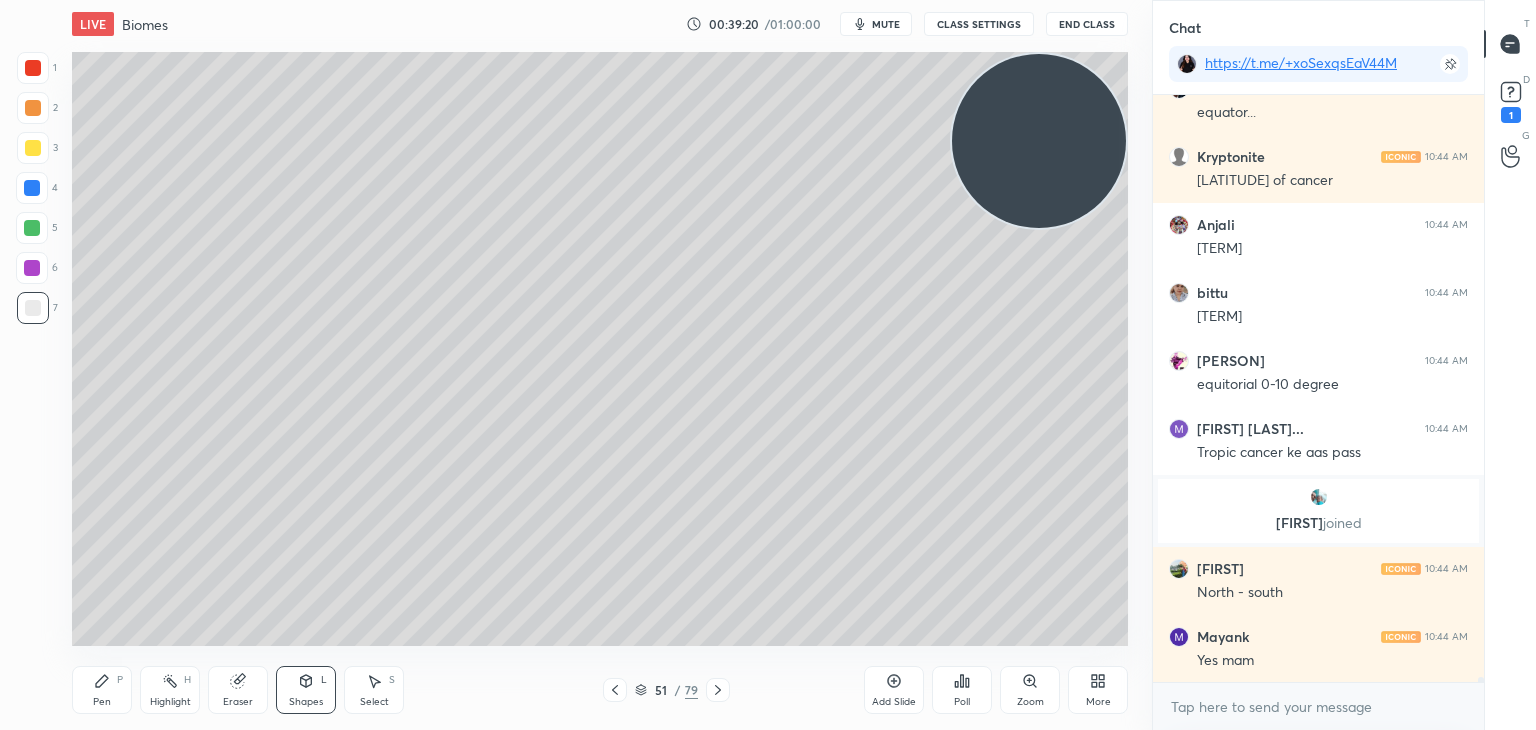 click at bounding box center [33, 148] 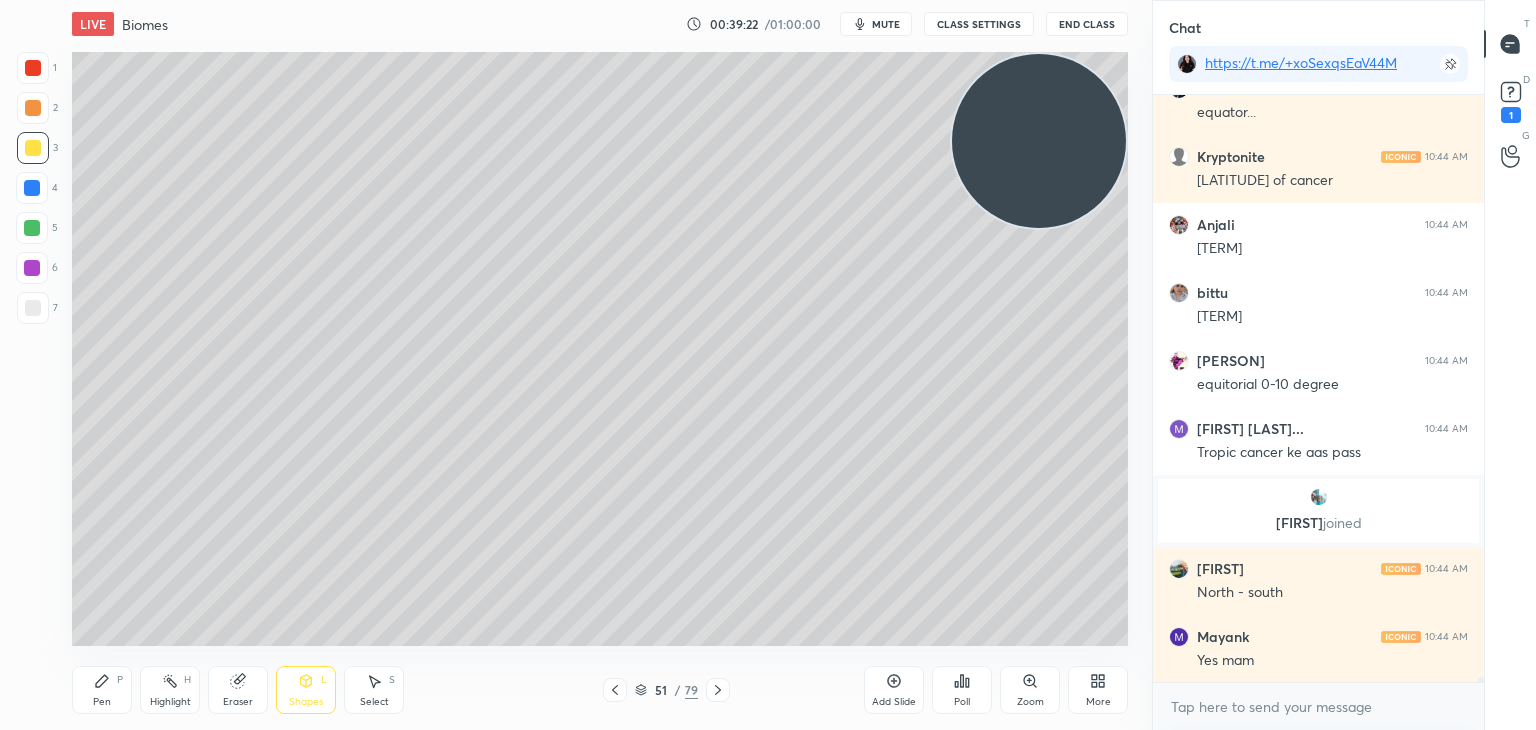 click on "Pen P" at bounding box center [102, 690] 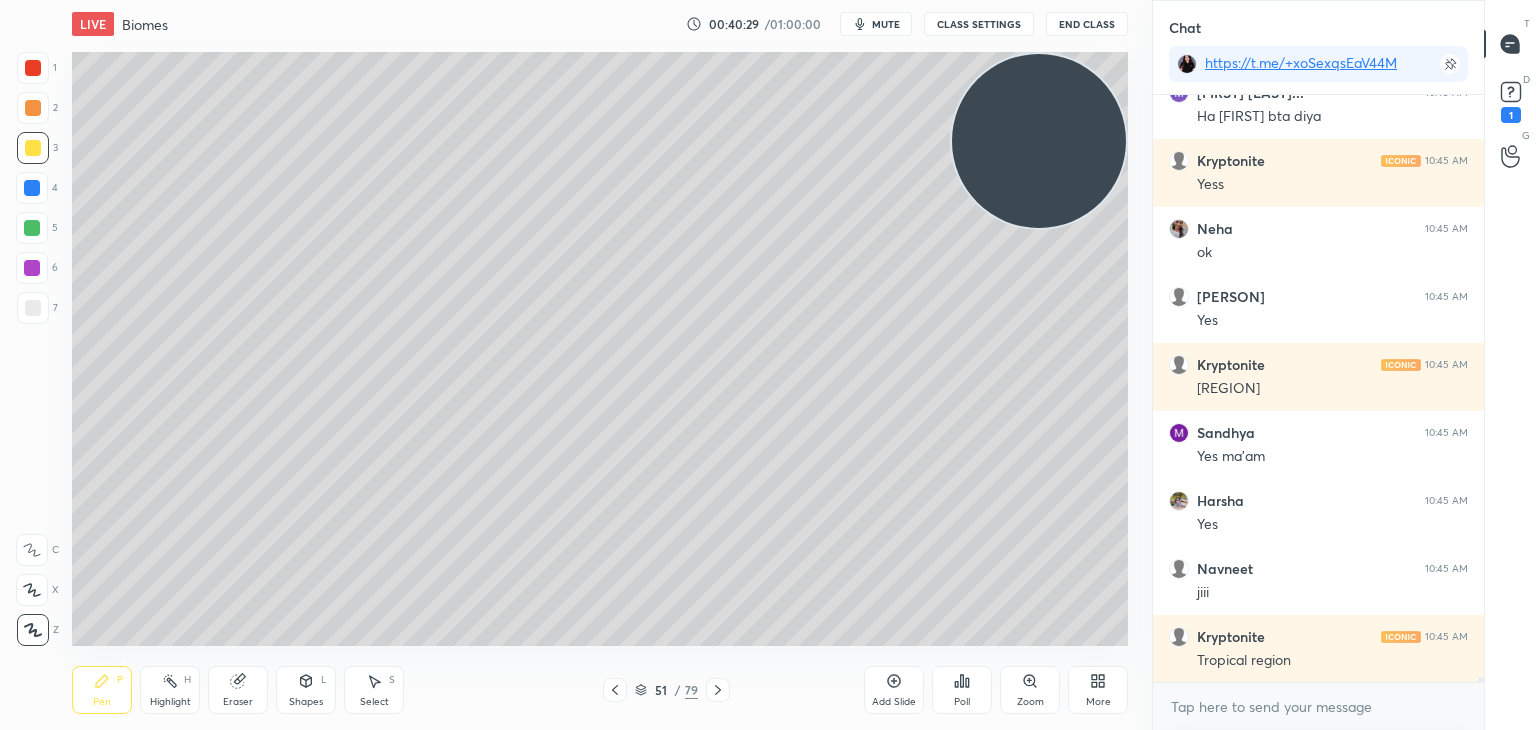 scroll, scrollTop: 75298, scrollLeft: 0, axis: vertical 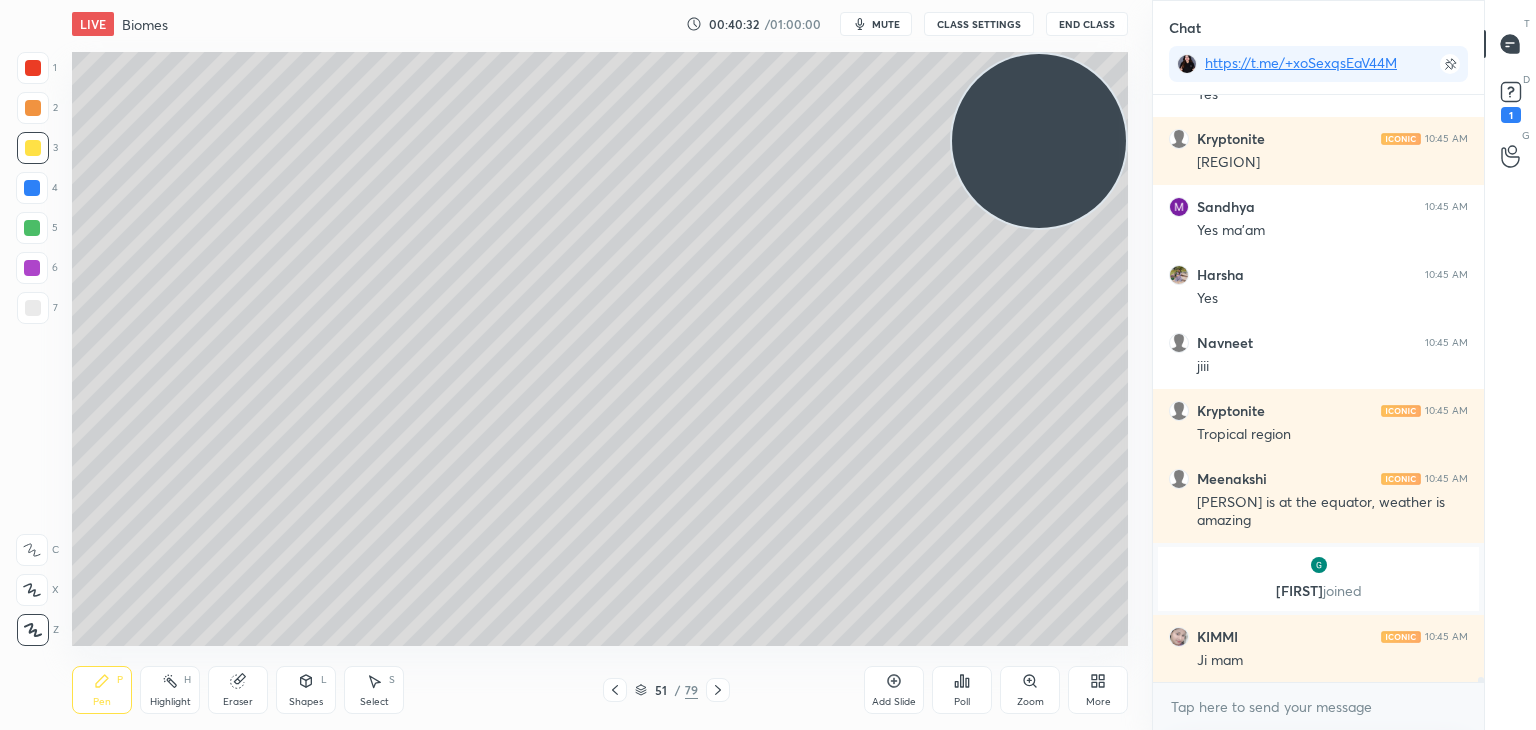click at bounding box center (33, 108) 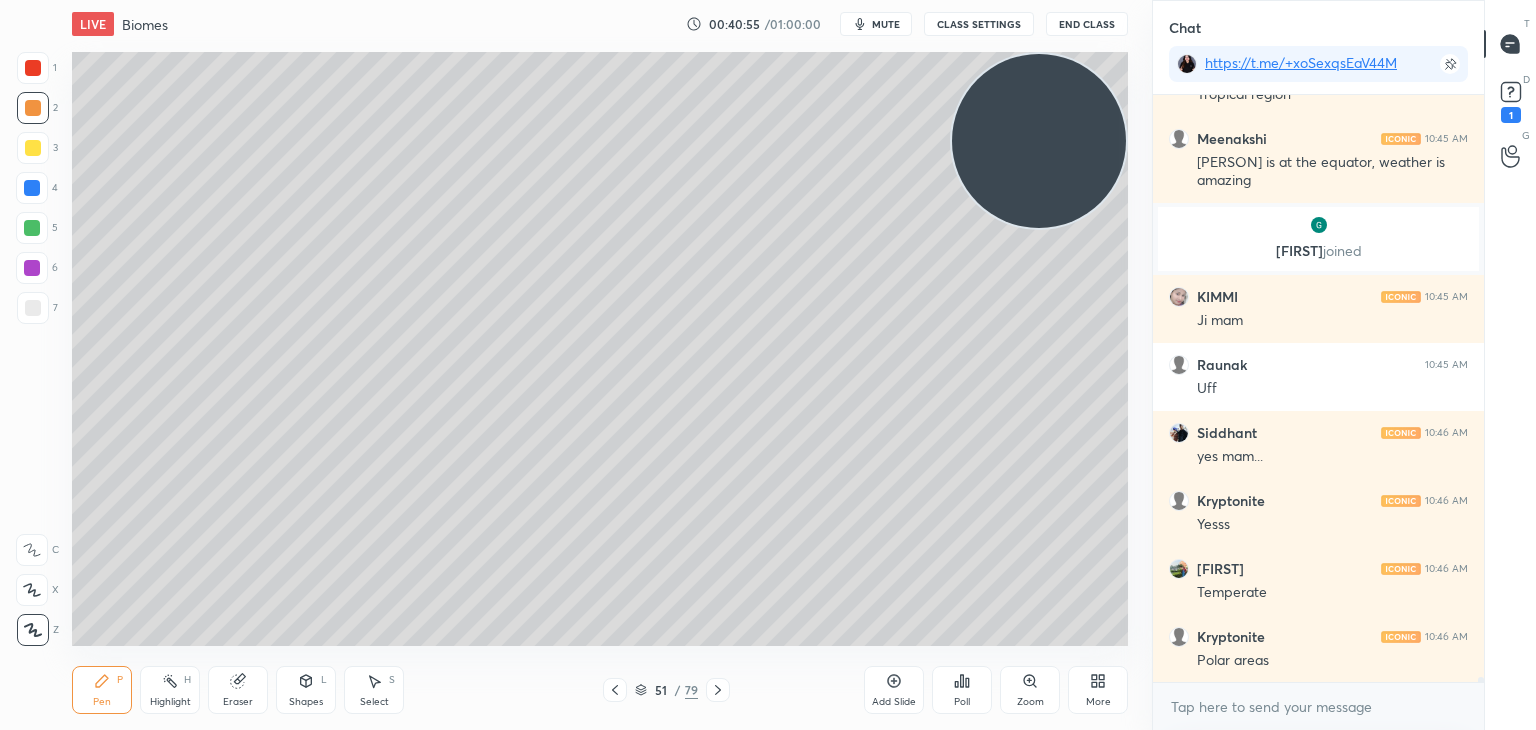 scroll, scrollTop: 75706, scrollLeft: 0, axis: vertical 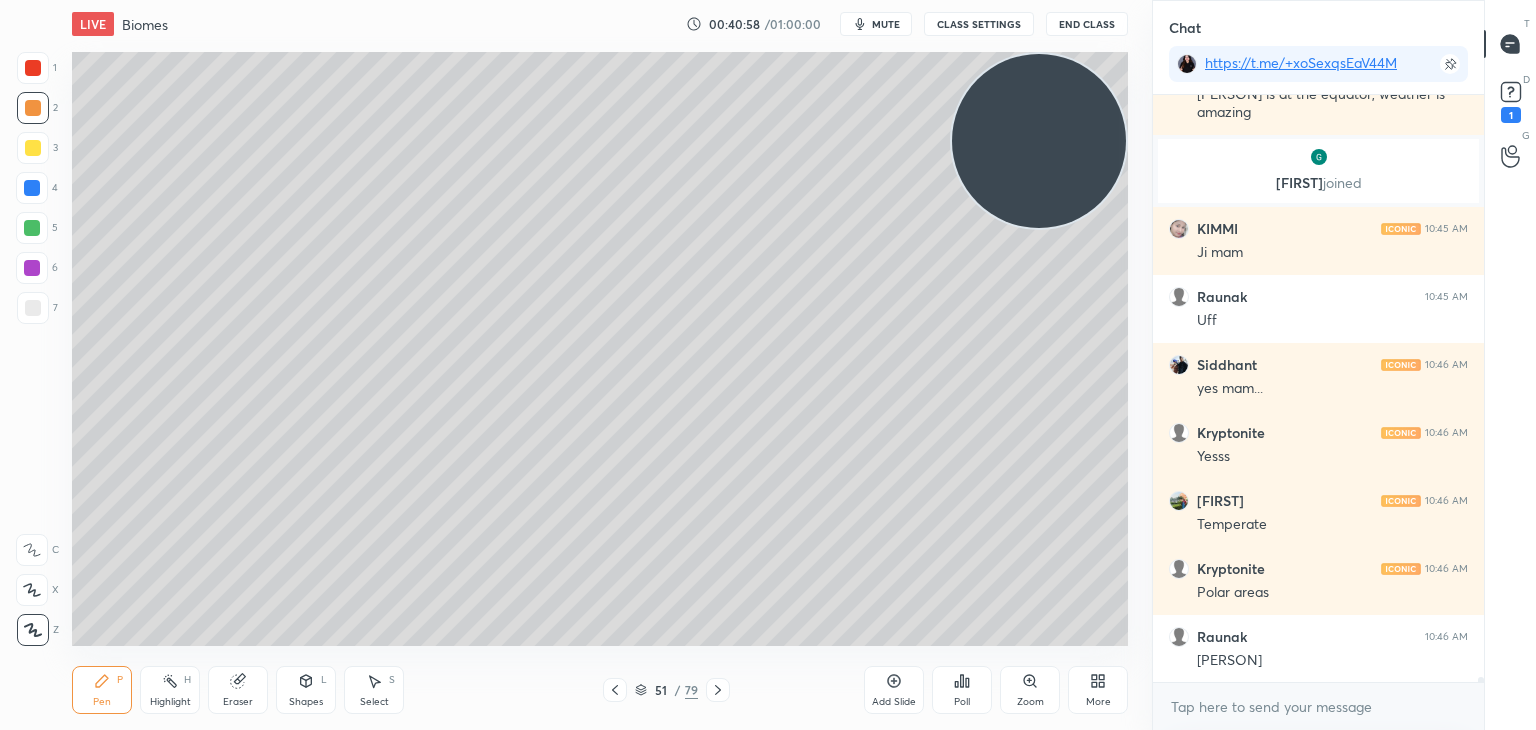click at bounding box center [33, 148] 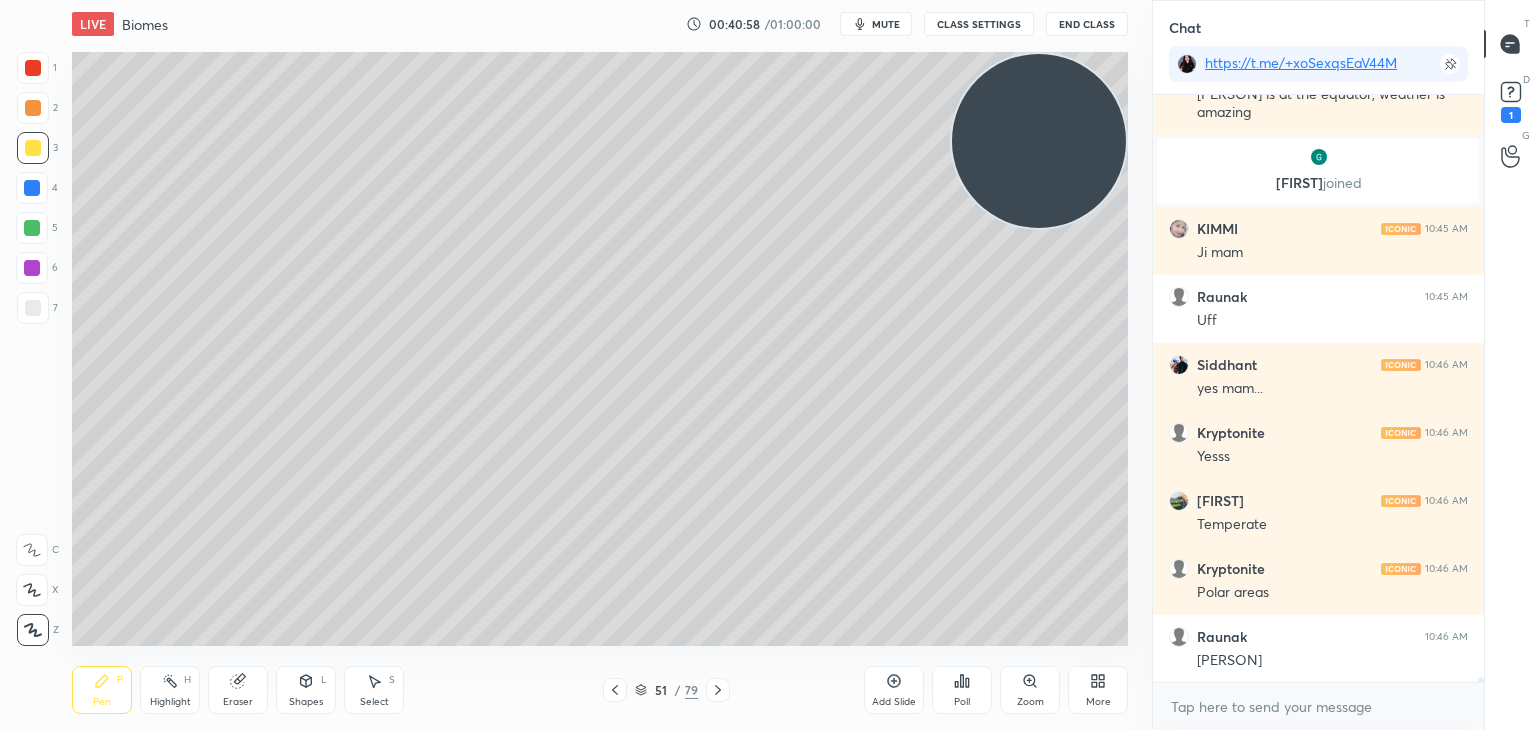 scroll, scrollTop: 75774, scrollLeft: 0, axis: vertical 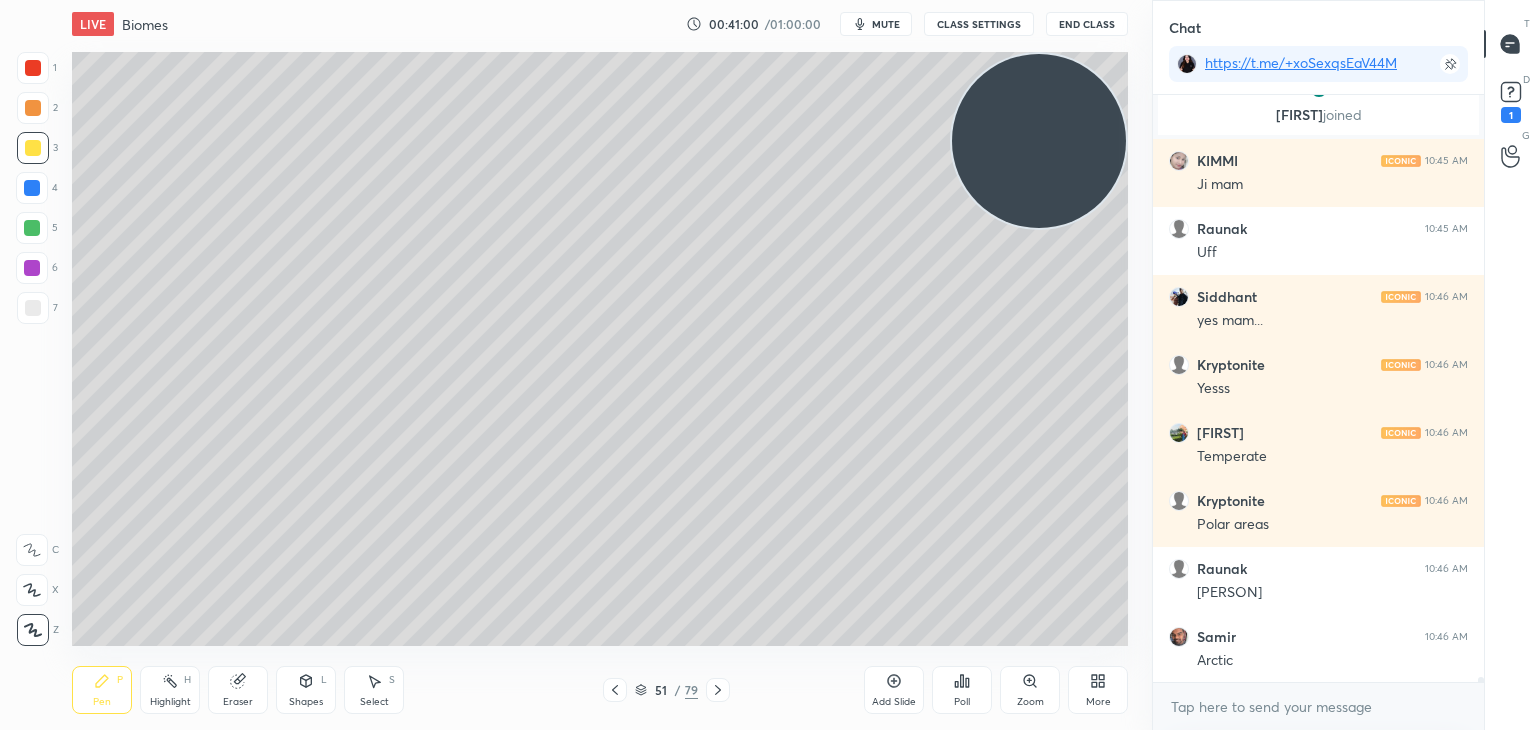 click on "Highlight H" at bounding box center (170, 690) 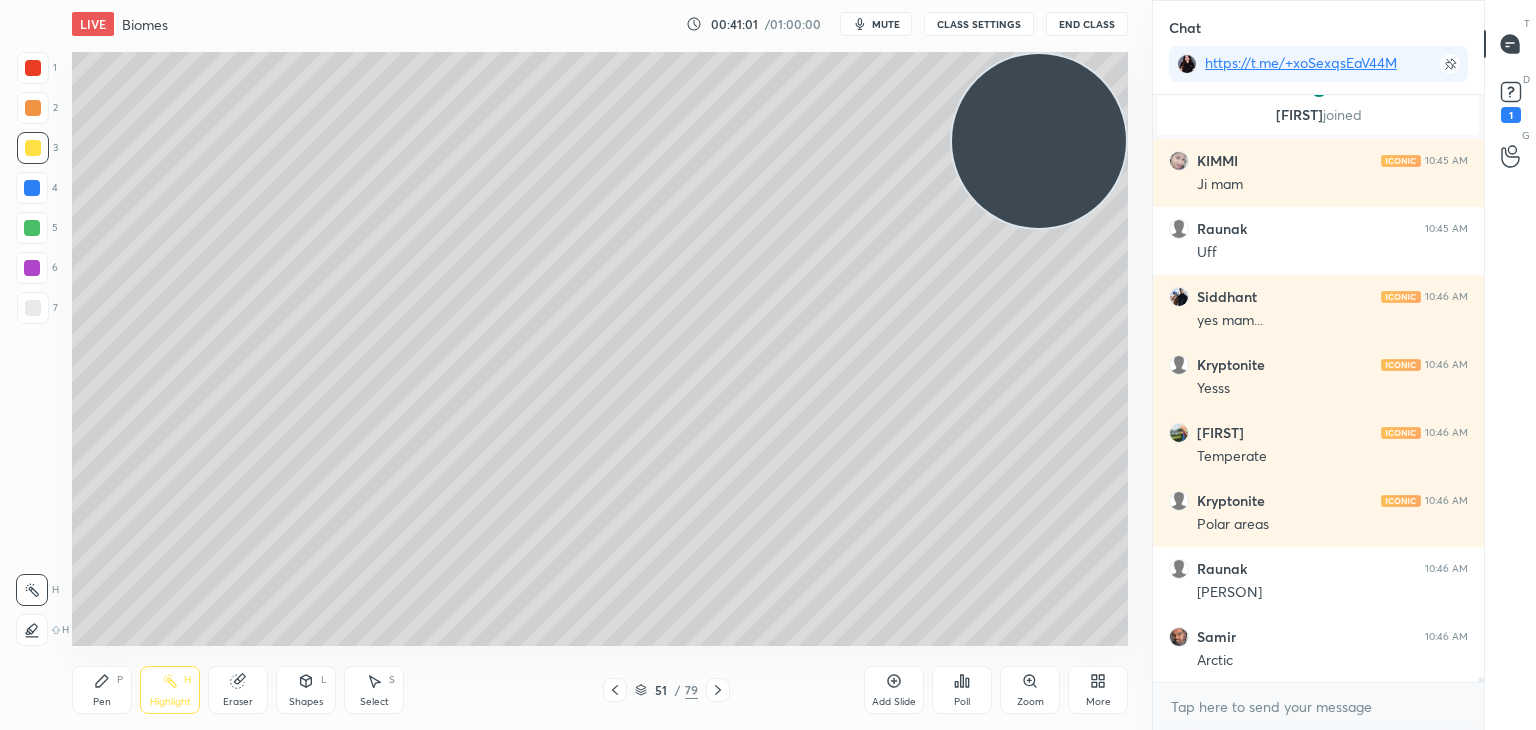 click 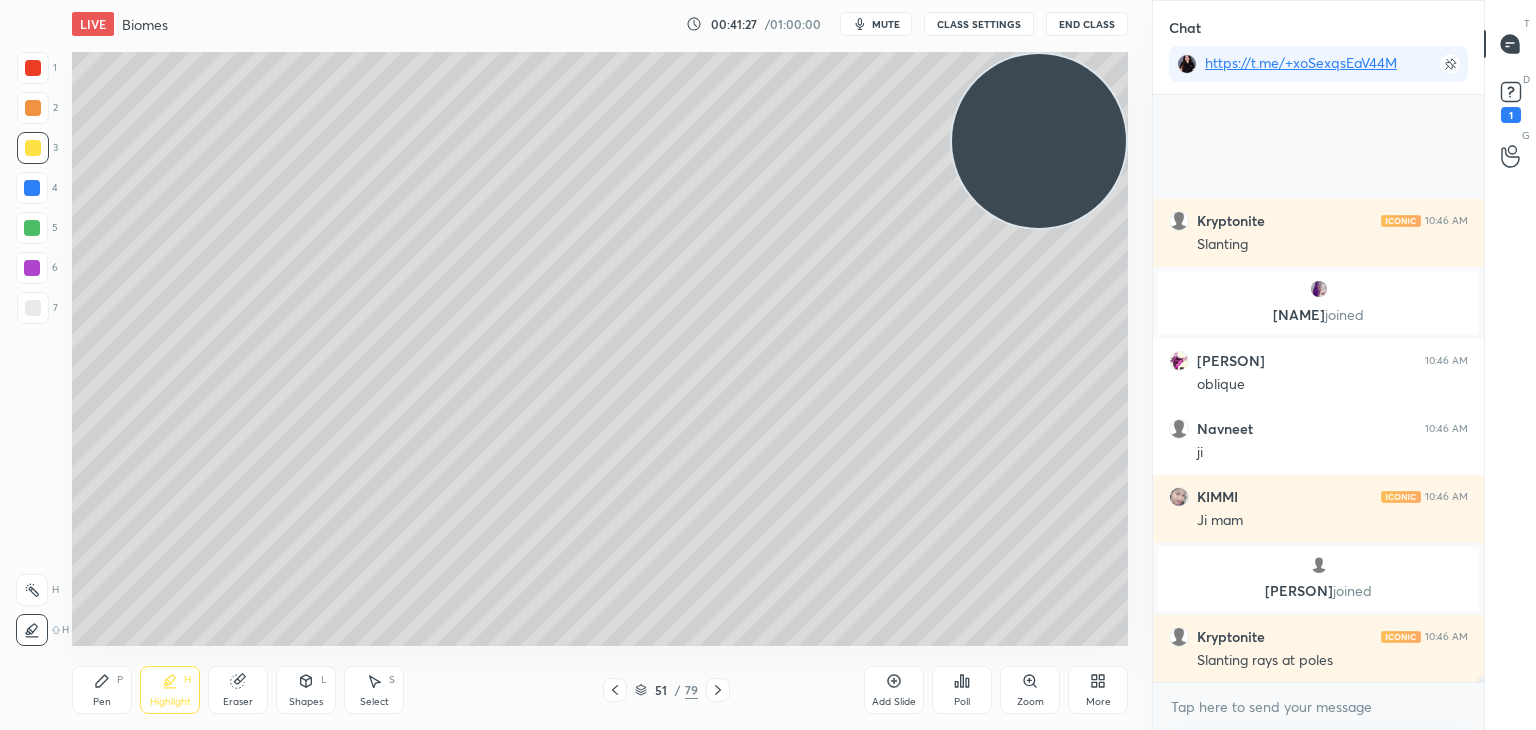 scroll, scrollTop: 75692, scrollLeft: 0, axis: vertical 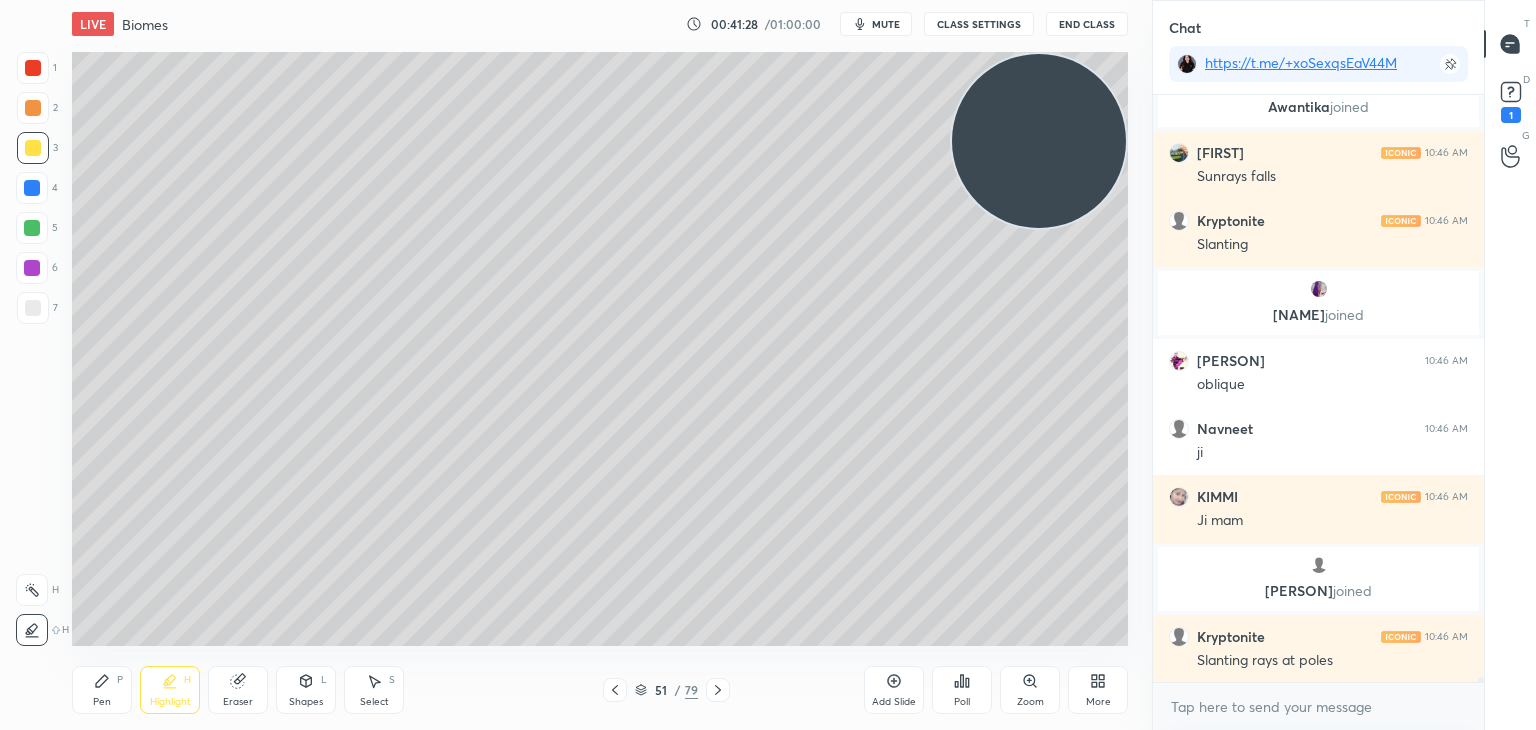 click at bounding box center (32, 188) 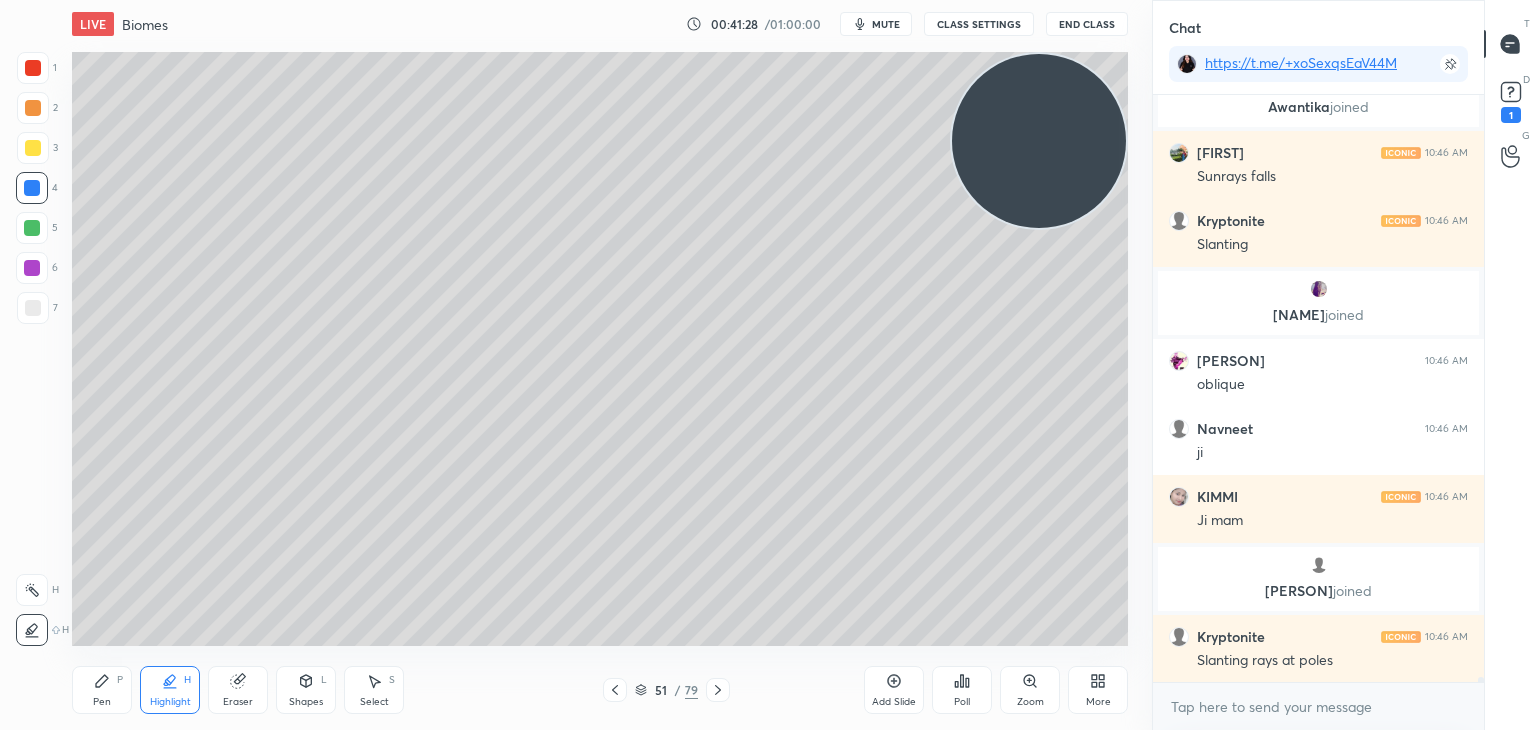 click 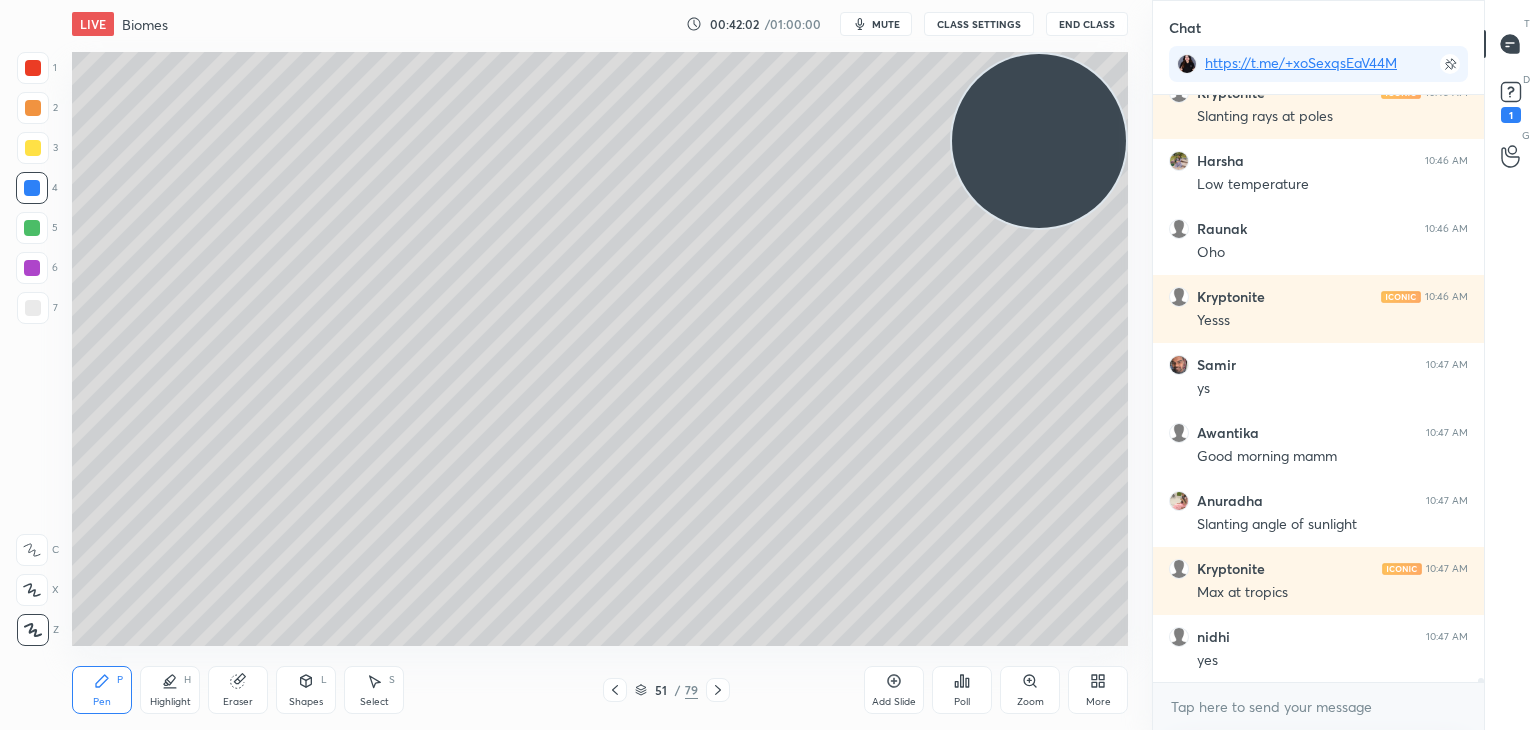 scroll, scrollTop: 76304, scrollLeft: 0, axis: vertical 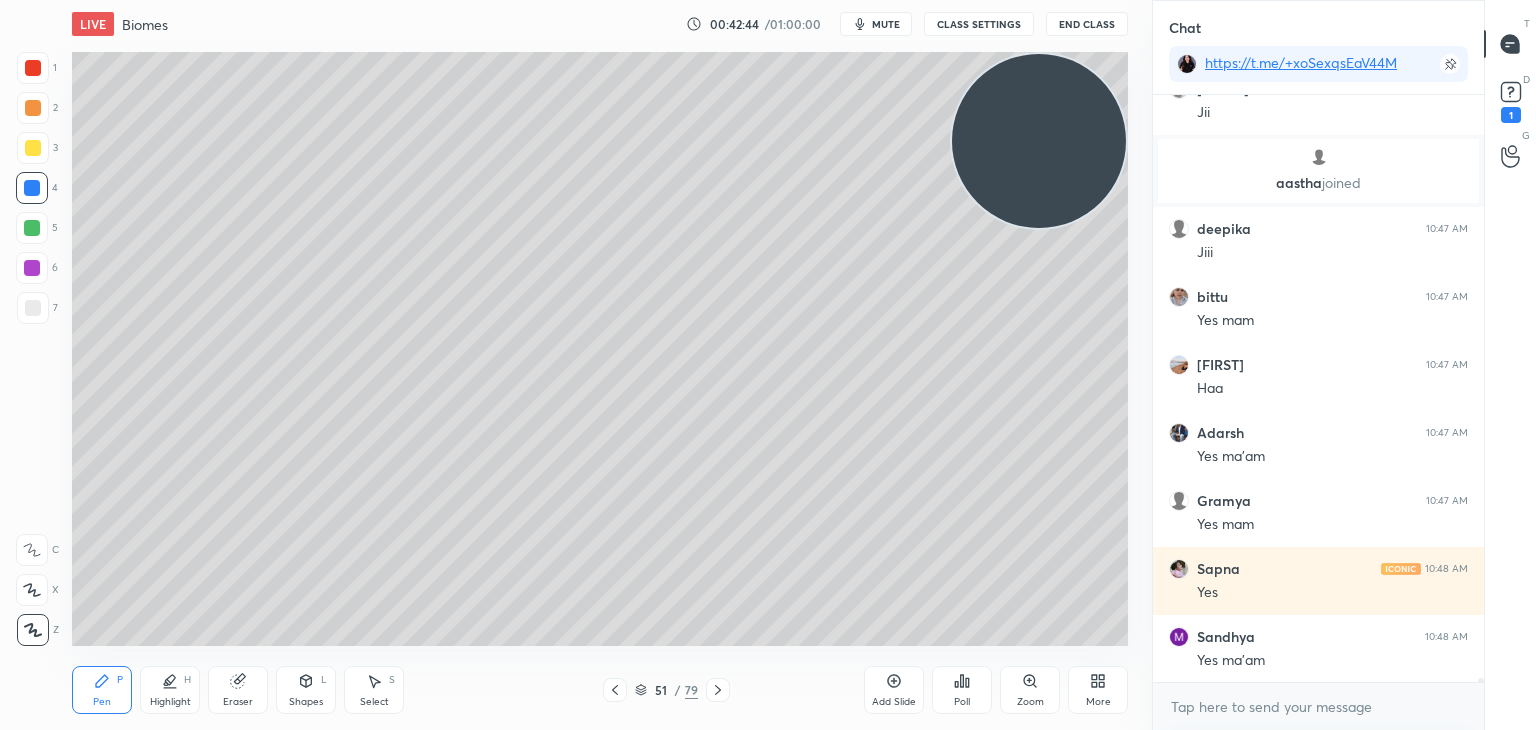 click 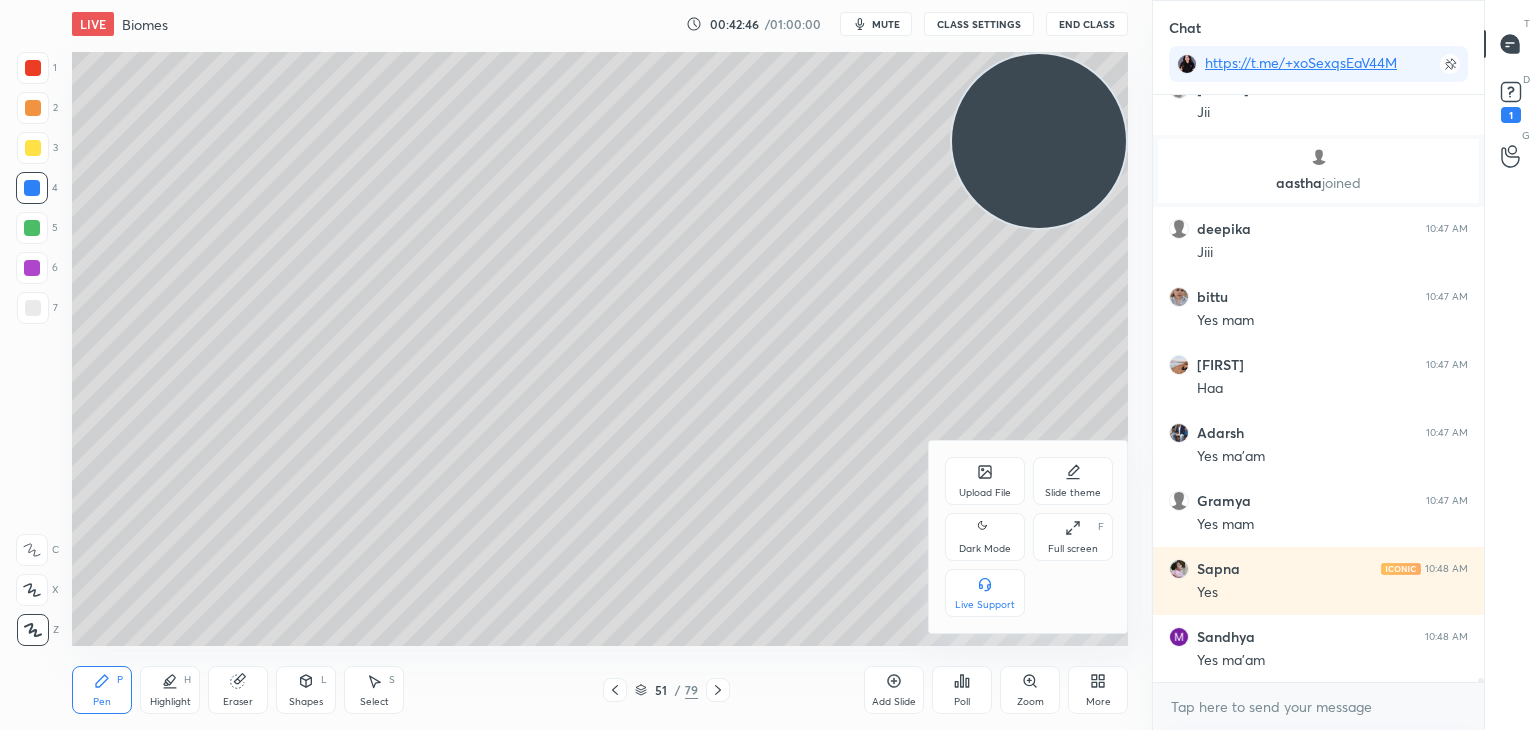 click on "Upload File" at bounding box center (985, 493) 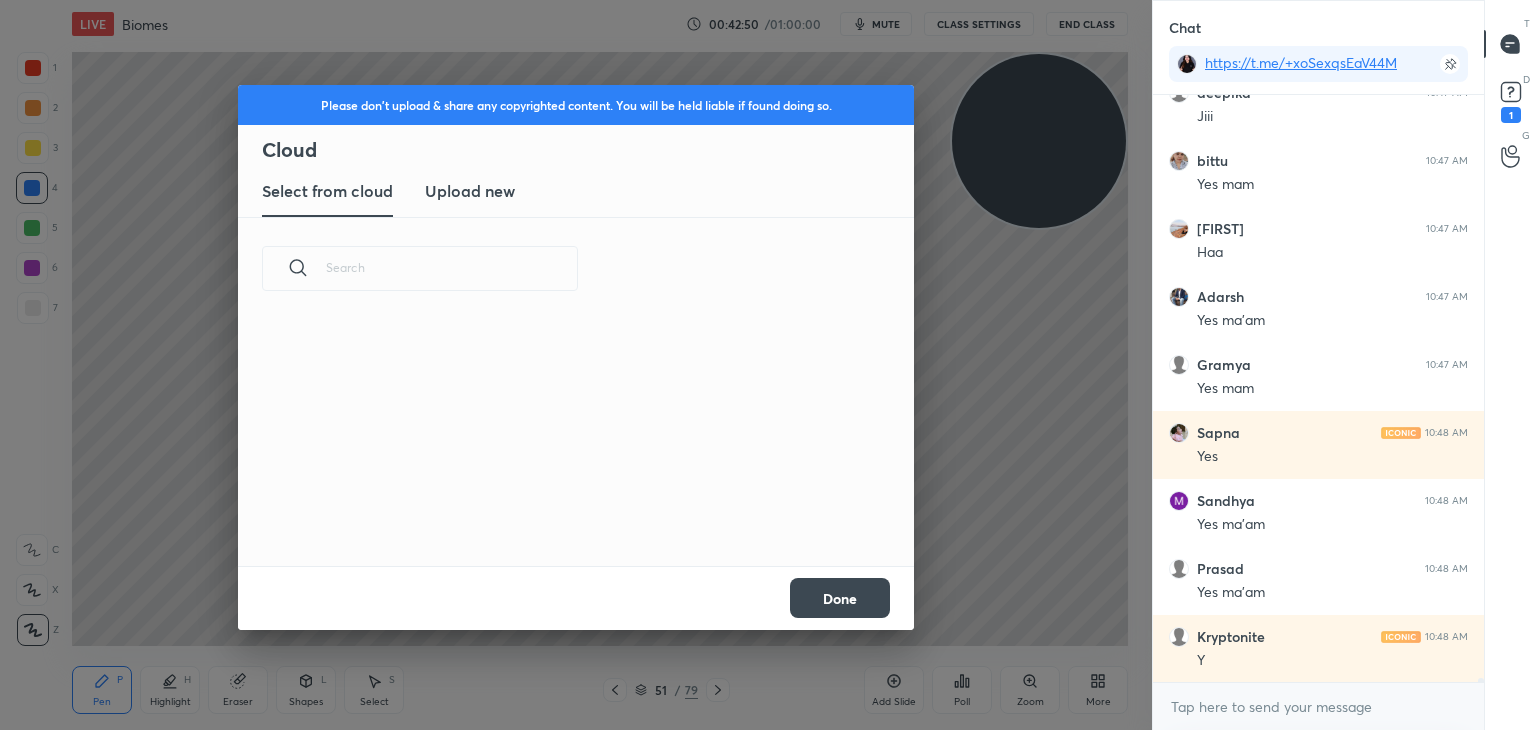 click on "Upload new" at bounding box center [470, 191] 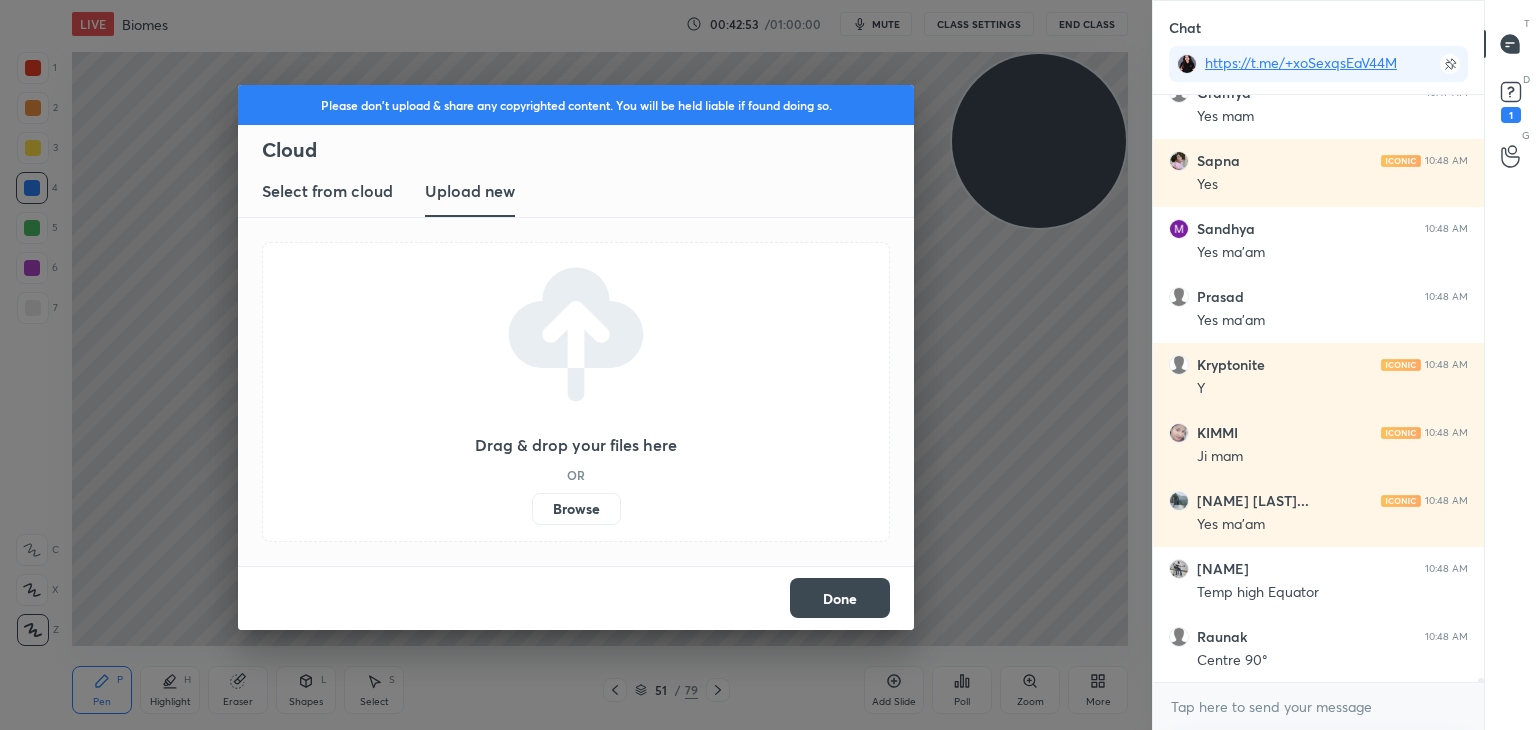 click on "Browse" at bounding box center [576, 509] 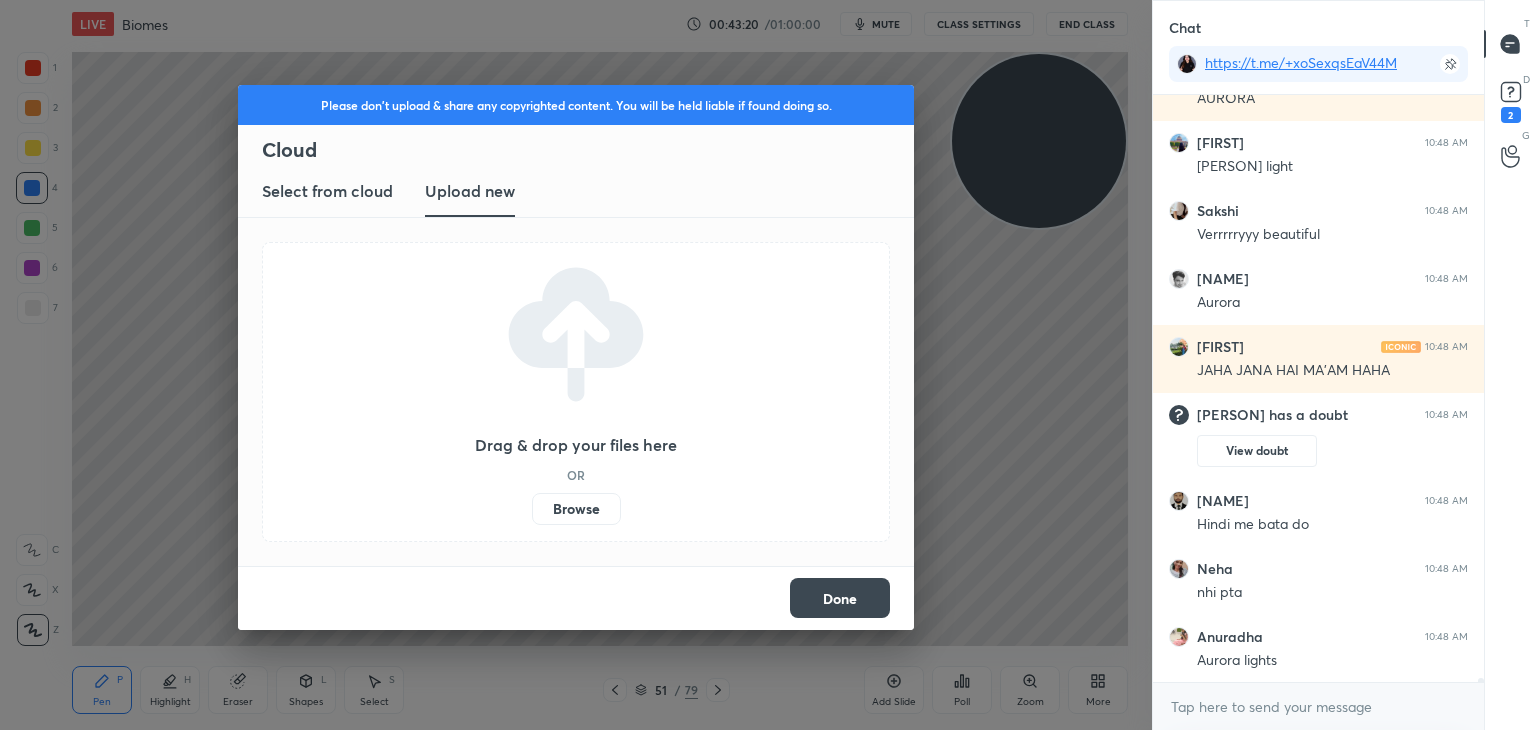 scroll, scrollTop: 79066, scrollLeft: 0, axis: vertical 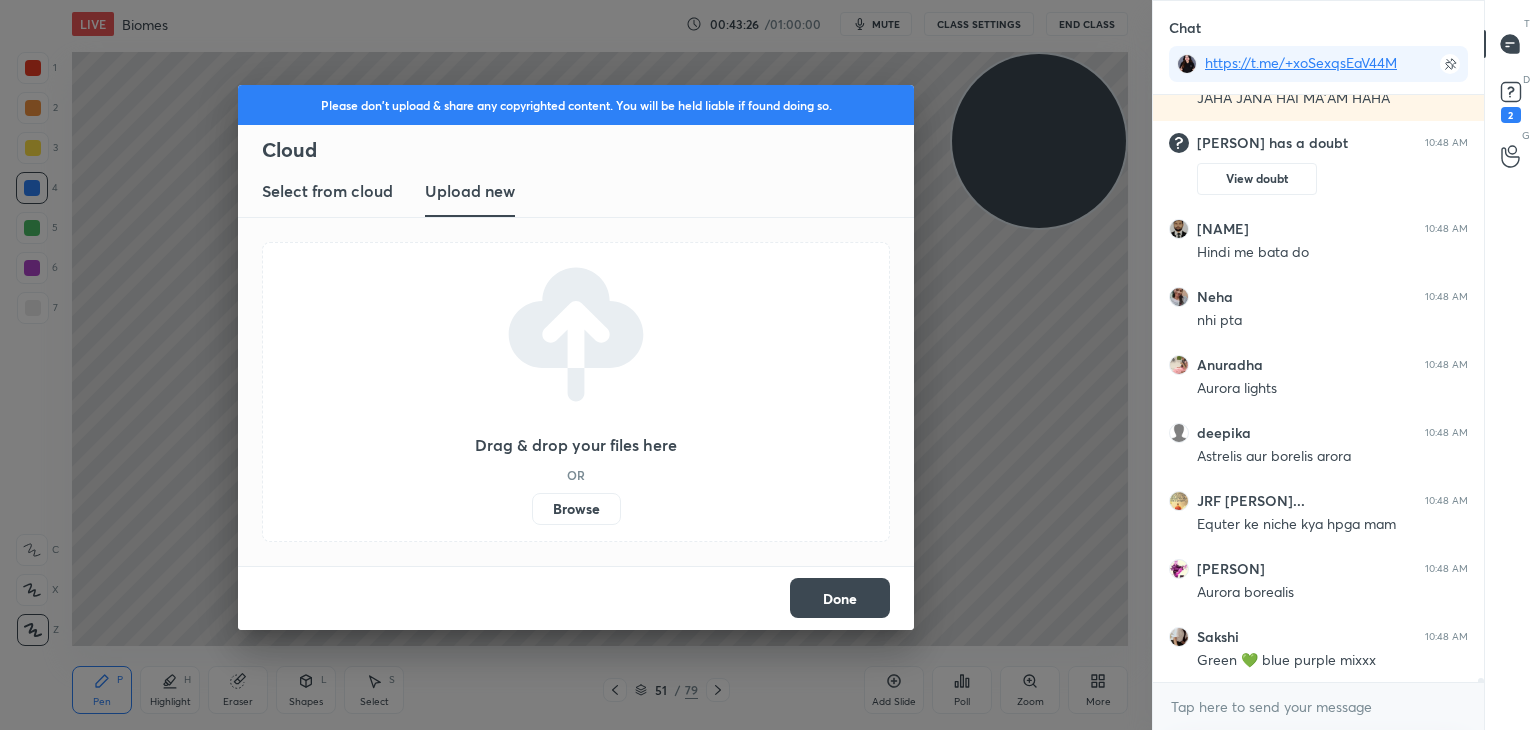 click on "Done" at bounding box center (840, 598) 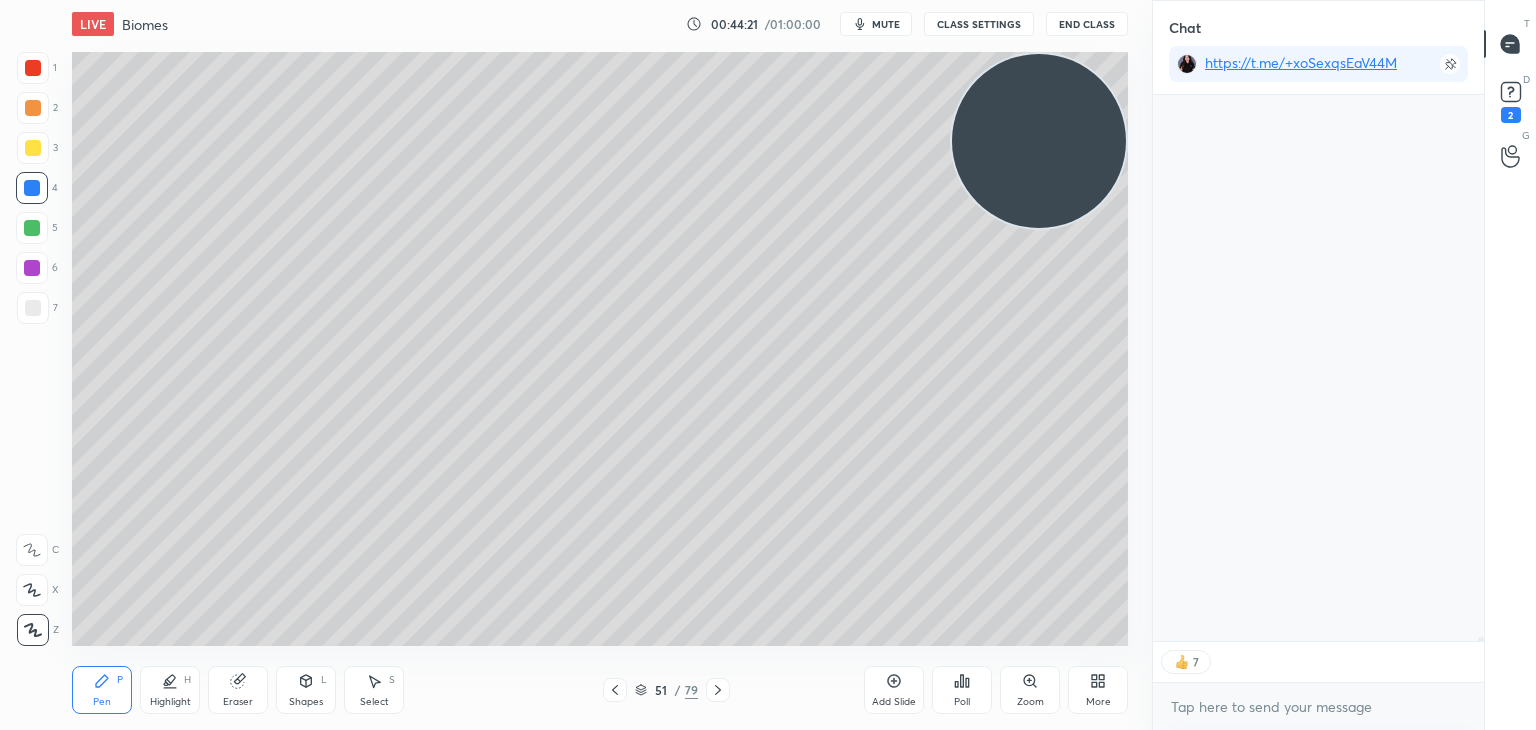 scroll, scrollTop: 79934, scrollLeft: 0, axis: vertical 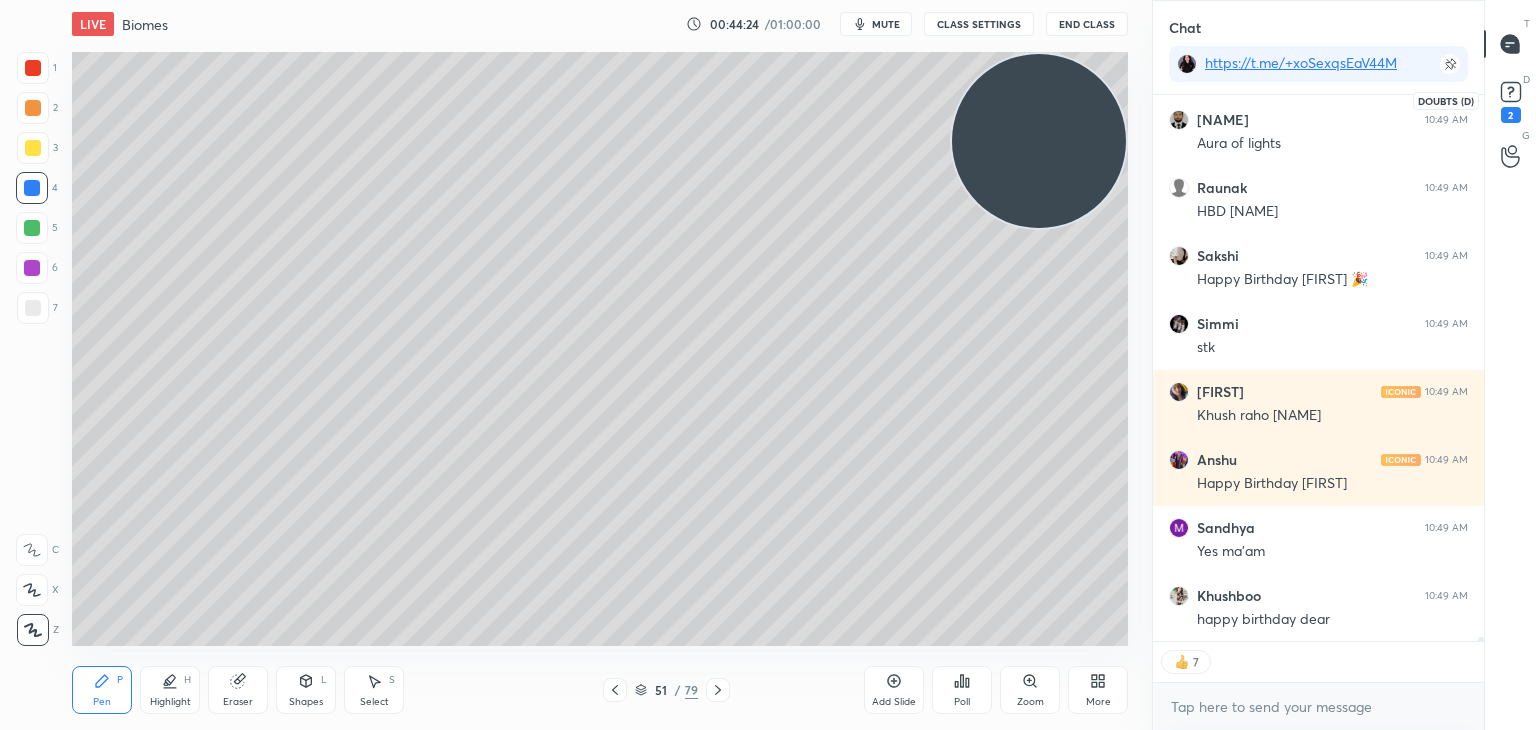 click 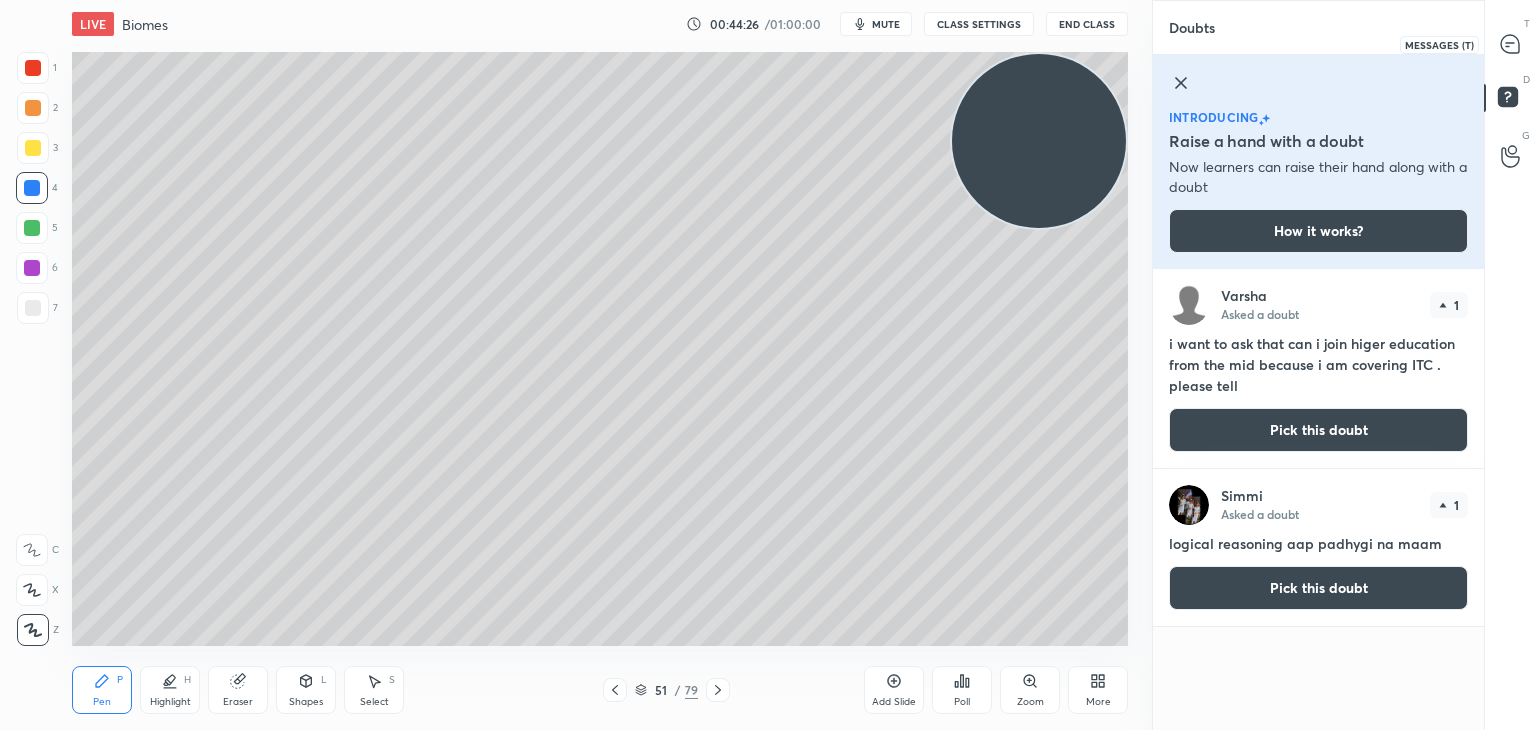 click 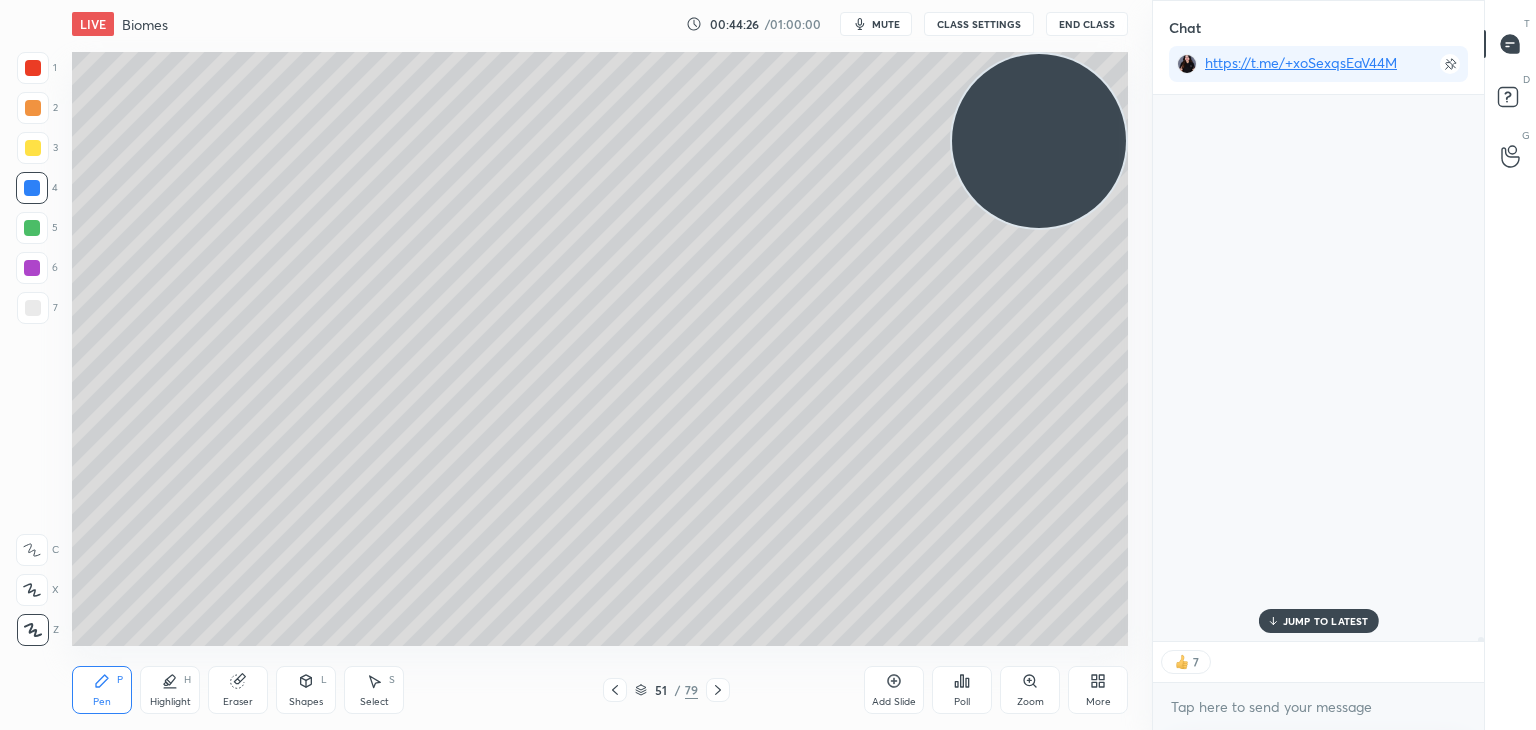scroll, scrollTop: 416, scrollLeft: 325, axis: both 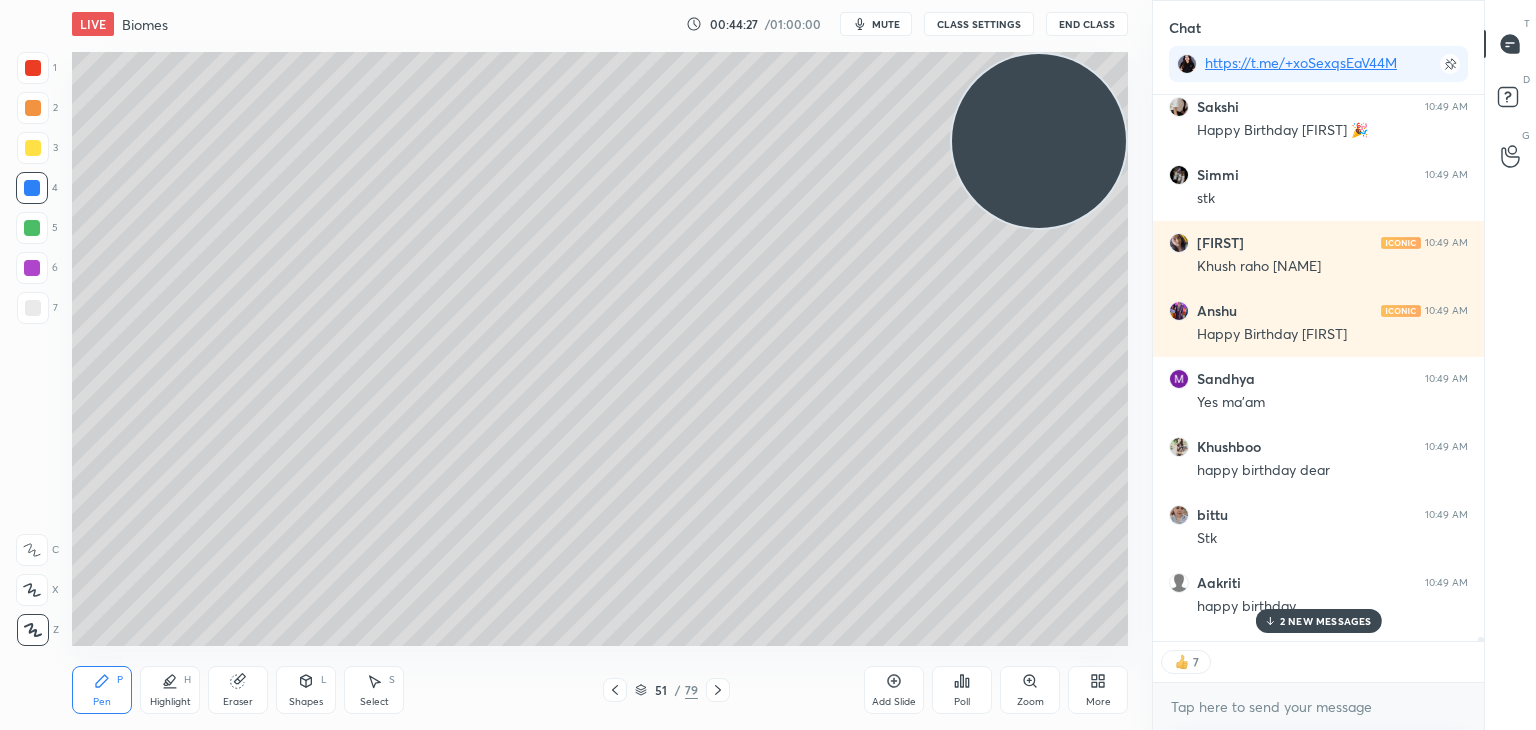 click on "More" at bounding box center (1098, 690) 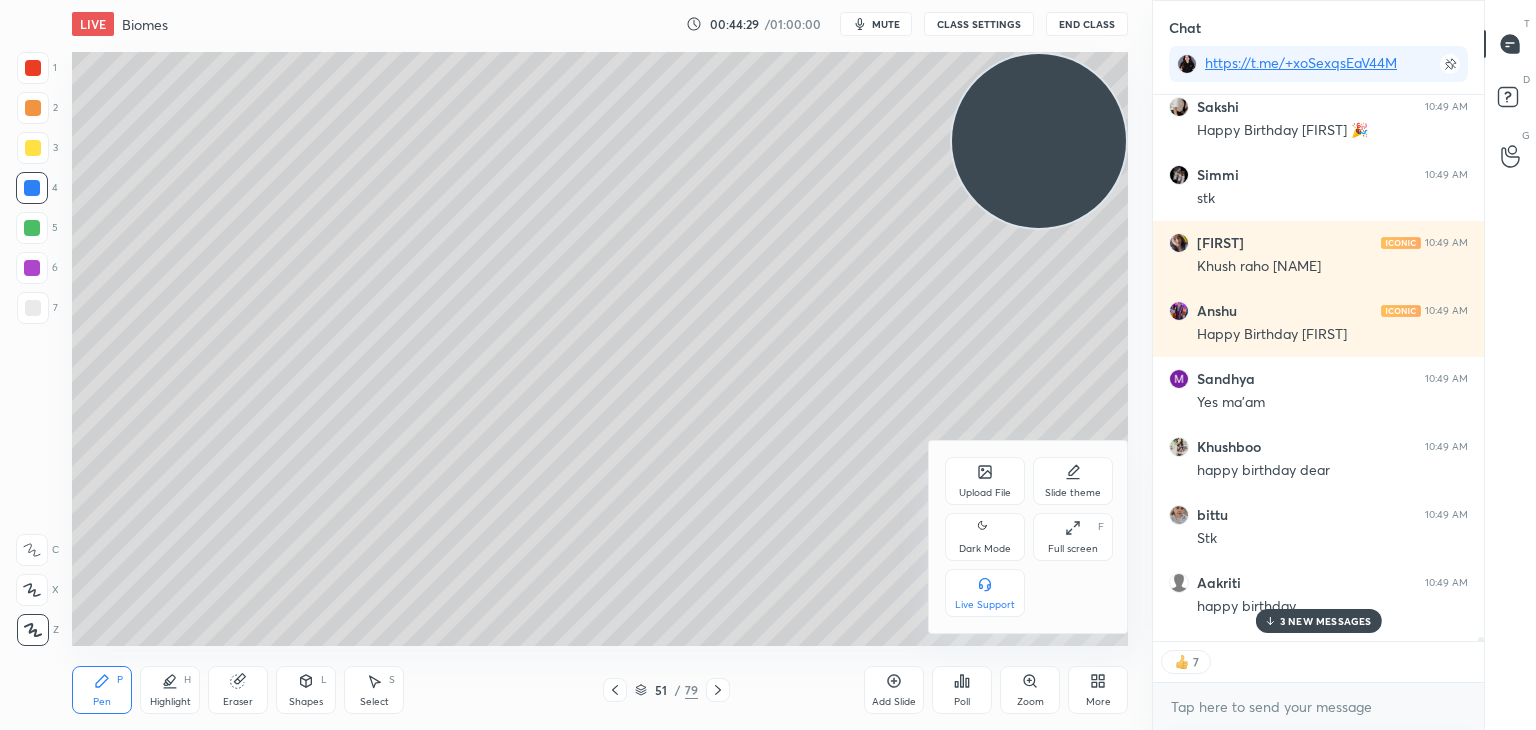 click on "Upload File" at bounding box center [985, 481] 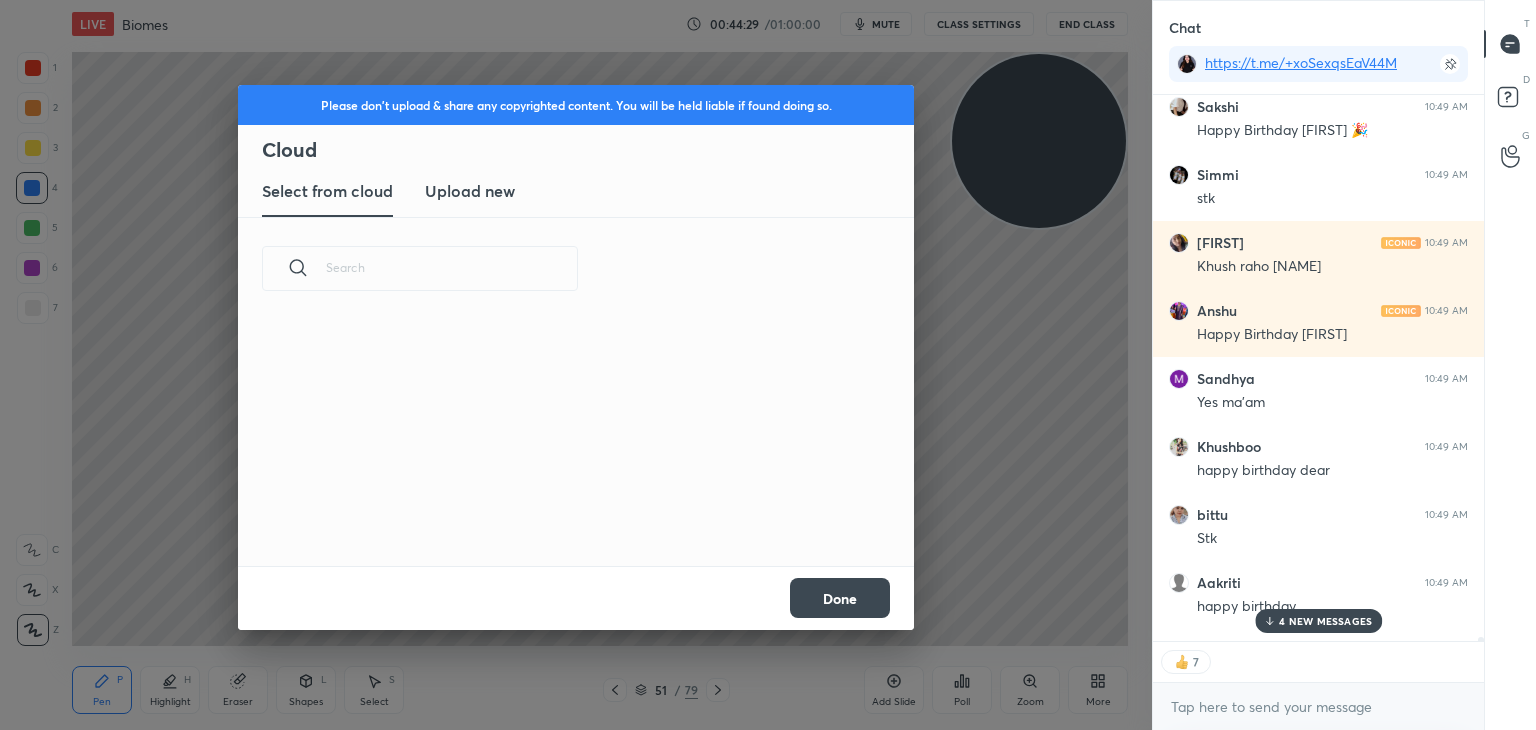scroll, scrollTop: 5, scrollLeft: 10, axis: both 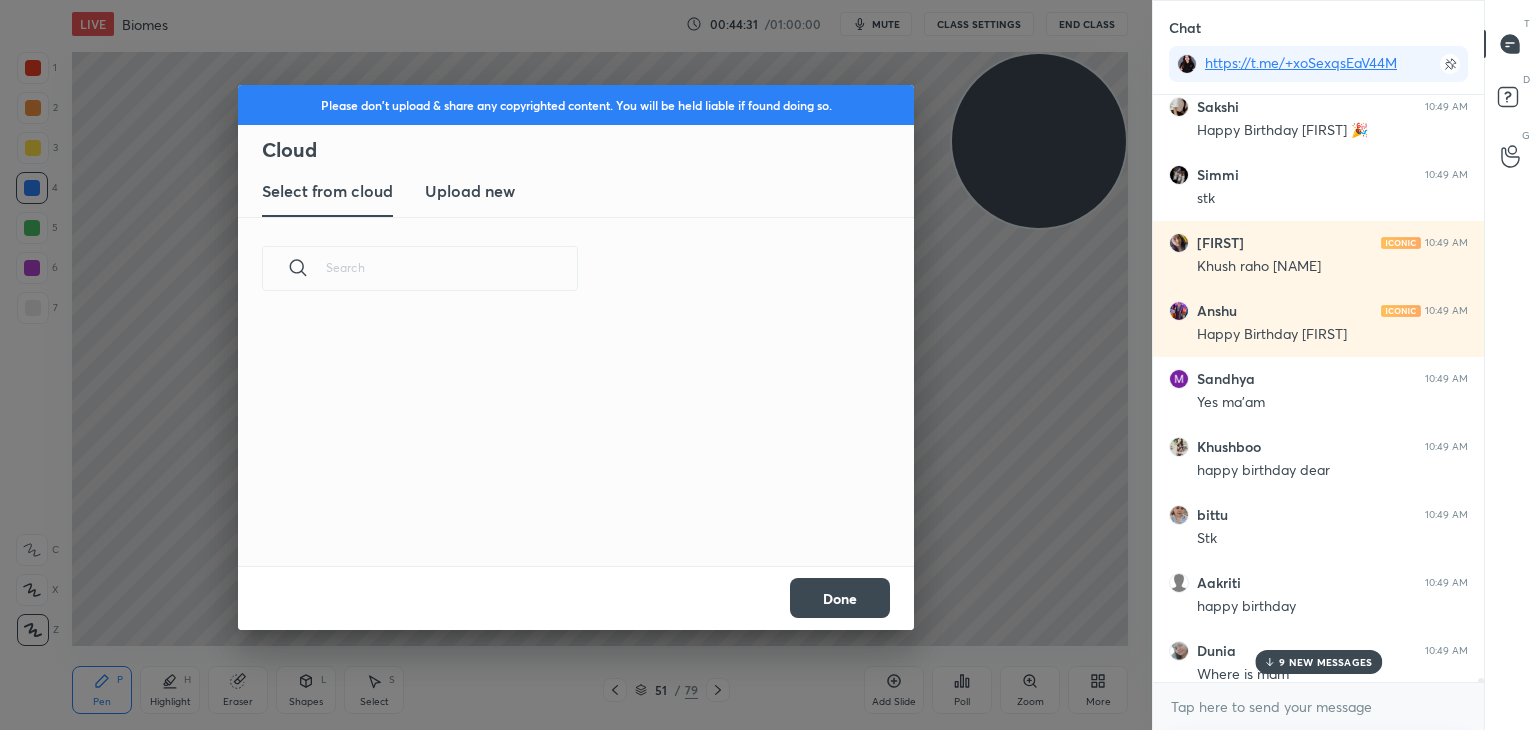 click on "Upload new" at bounding box center [470, 191] 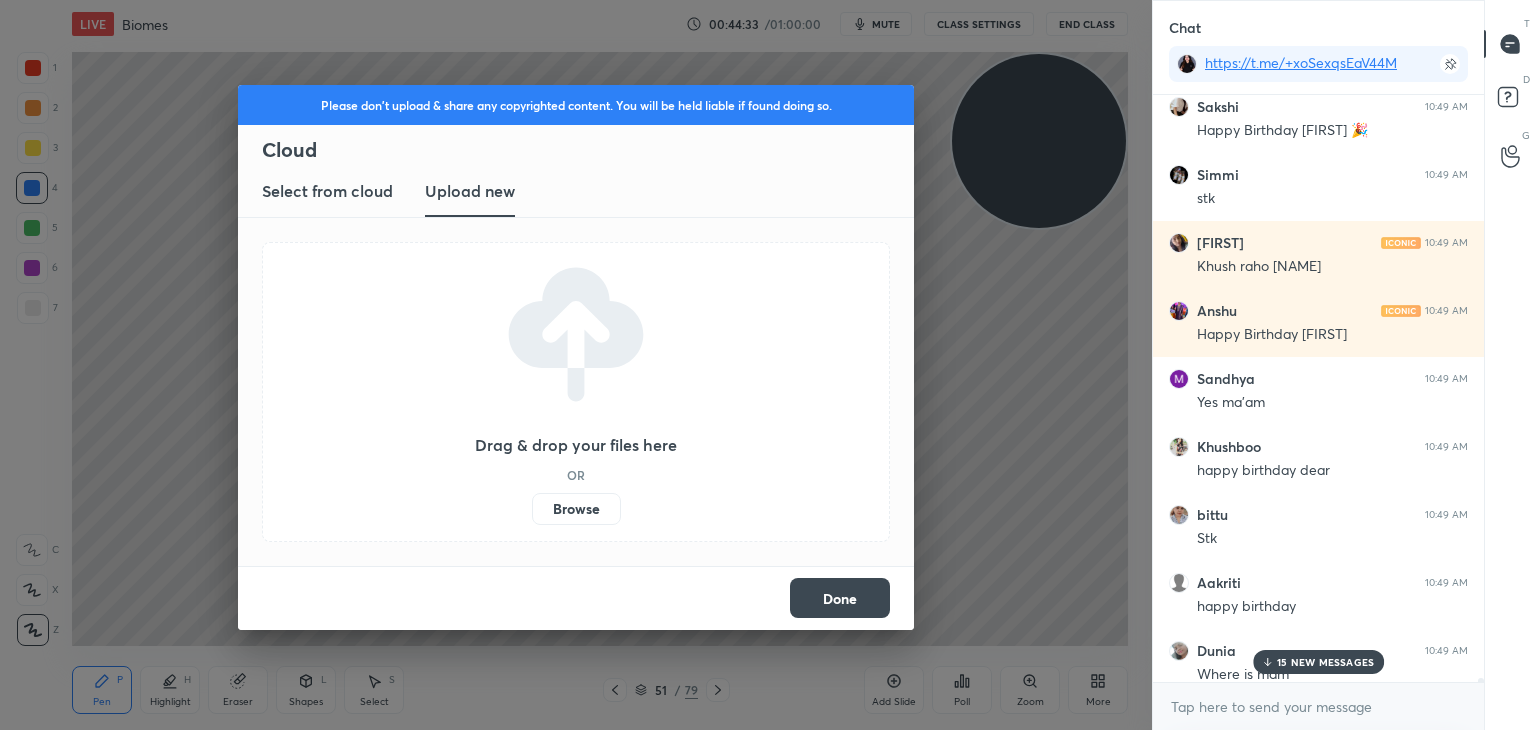 click on "Browse" at bounding box center [576, 509] 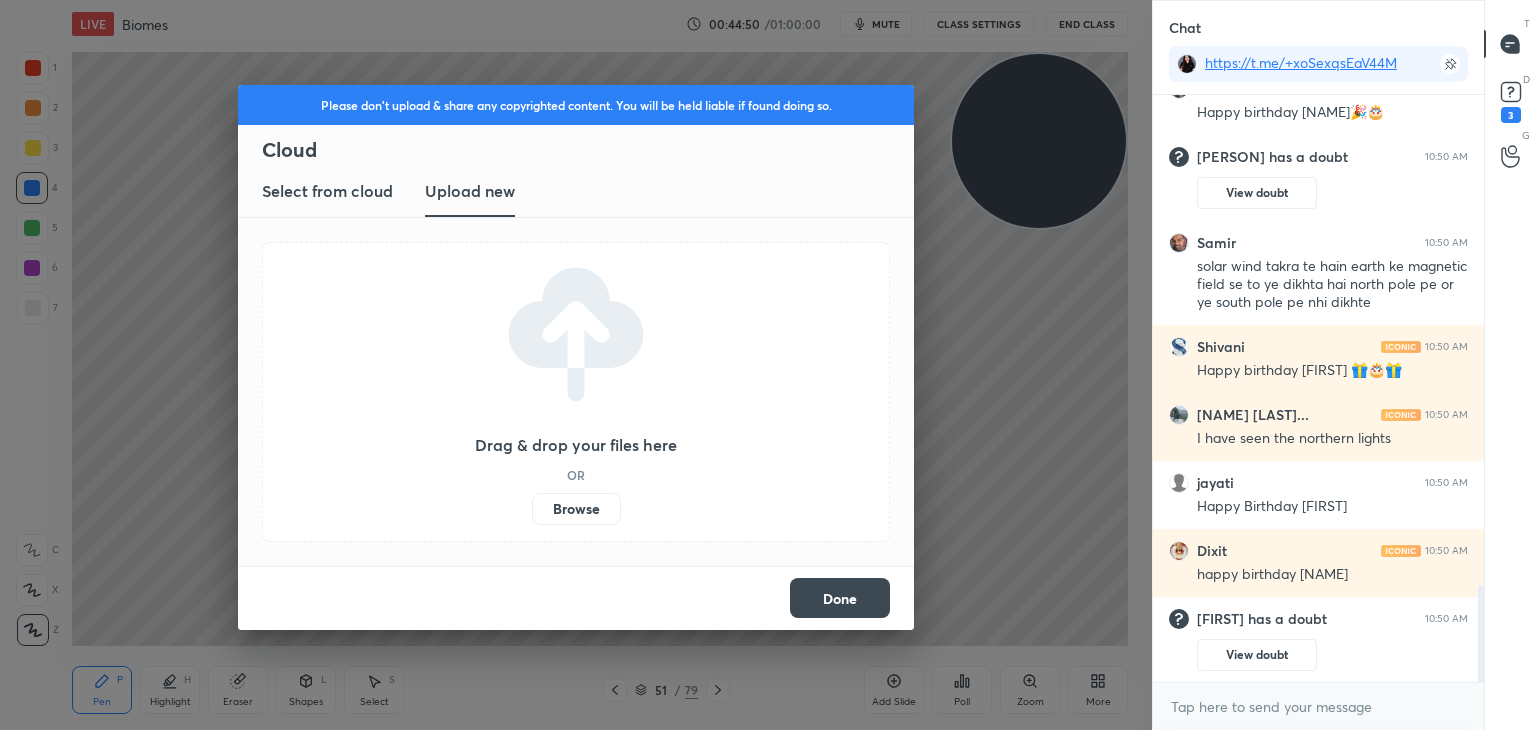 scroll, scrollTop: 2748, scrollLeft: 0, axis: vertical 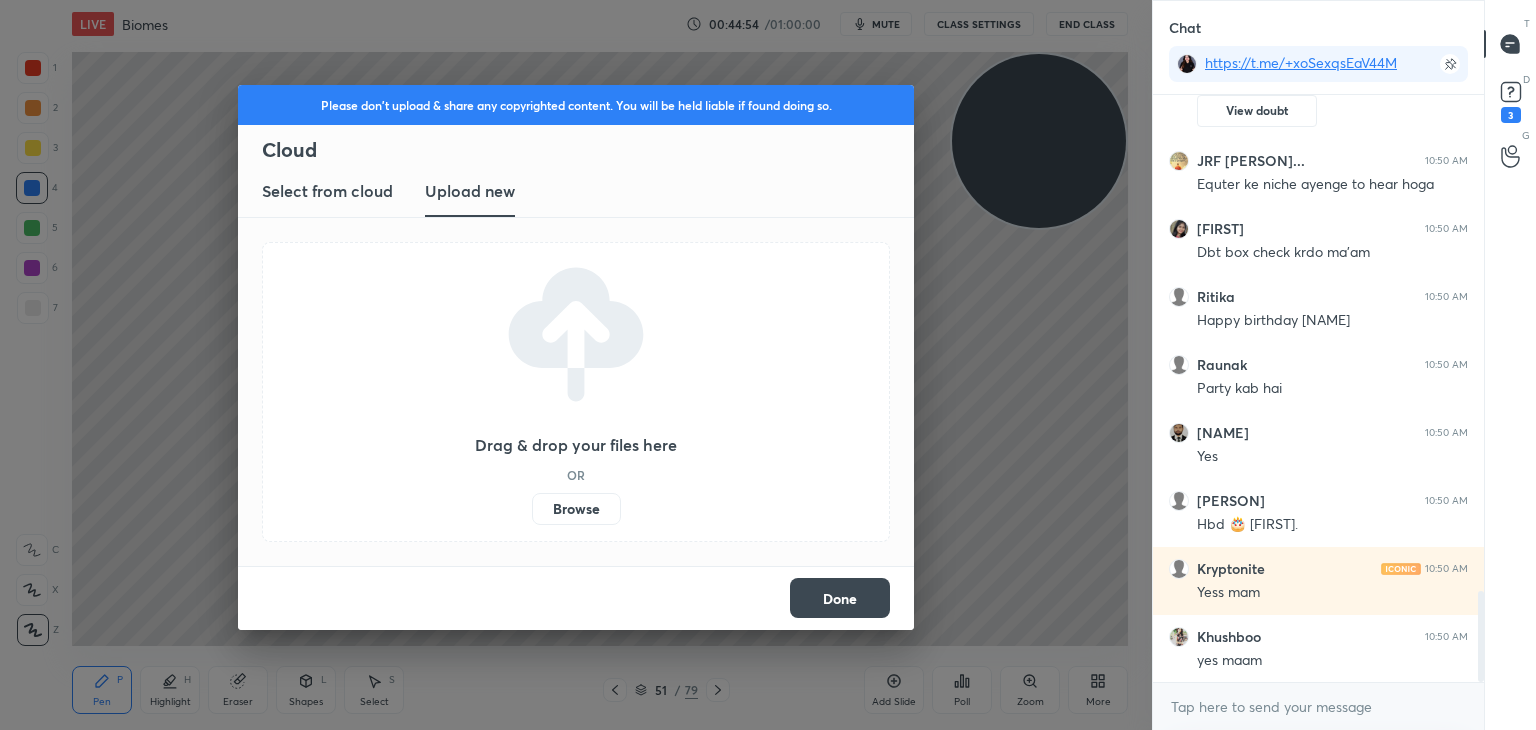 click on "Done" at bounding box center (840, 598) 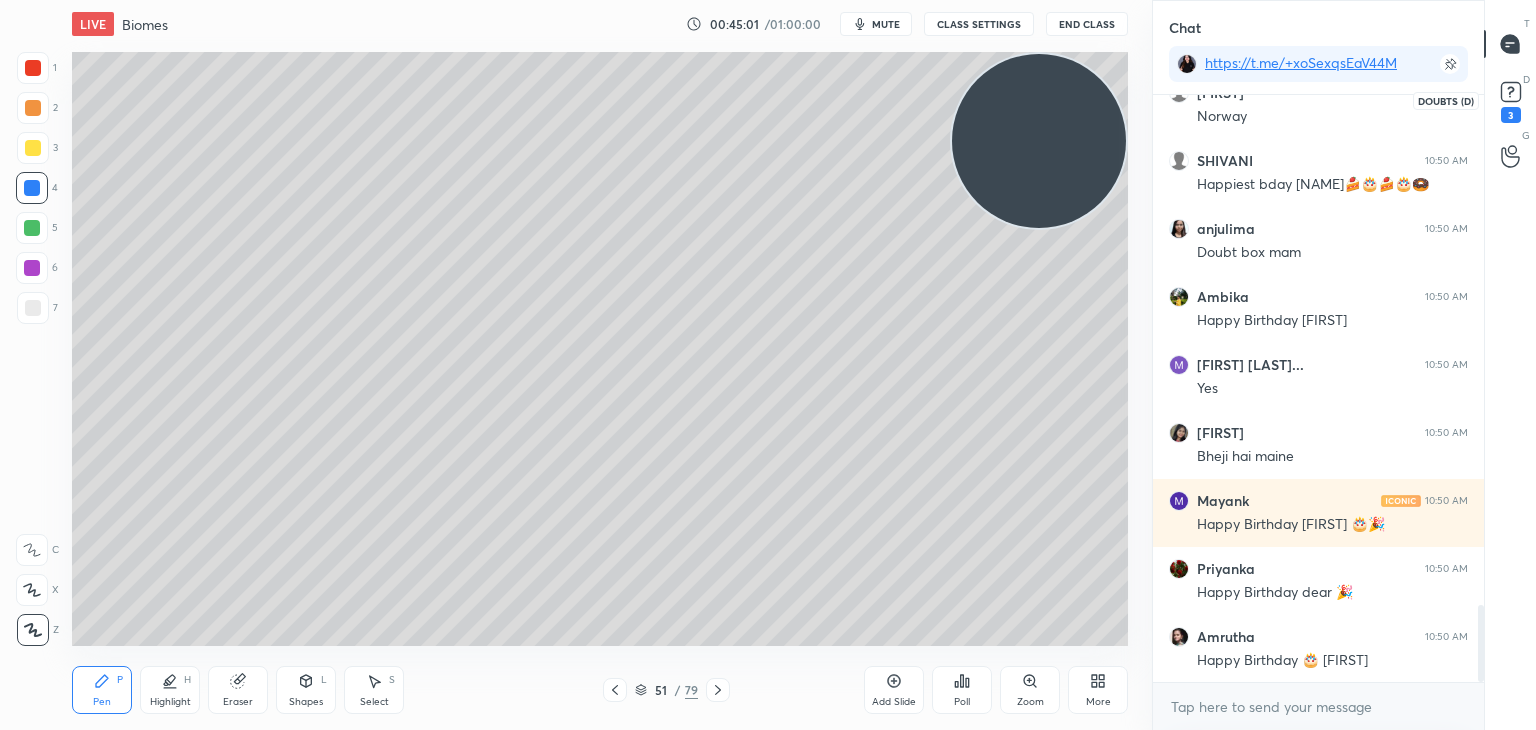 scroll, scrollTop: 3904, scrollLeft: 0, axis: vertical 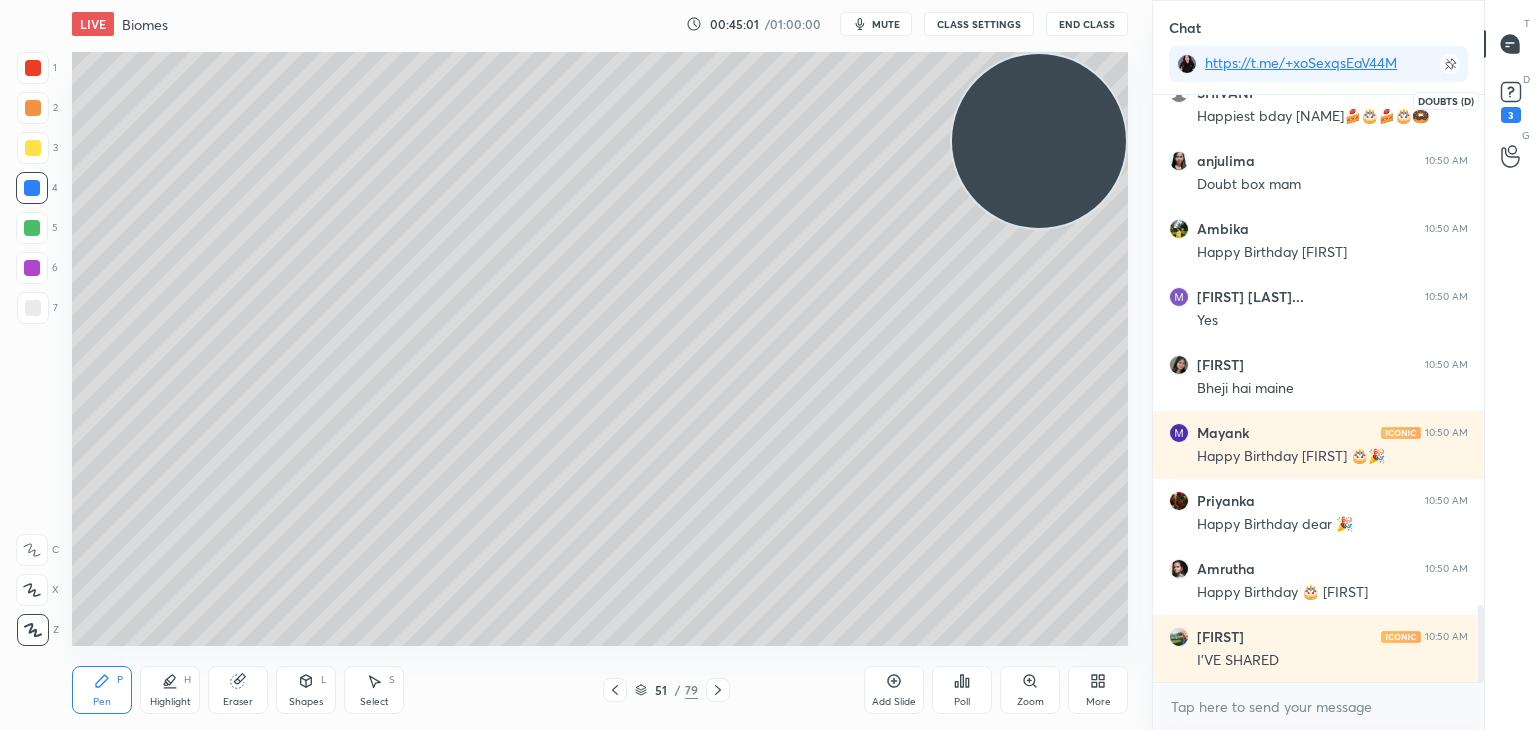 click 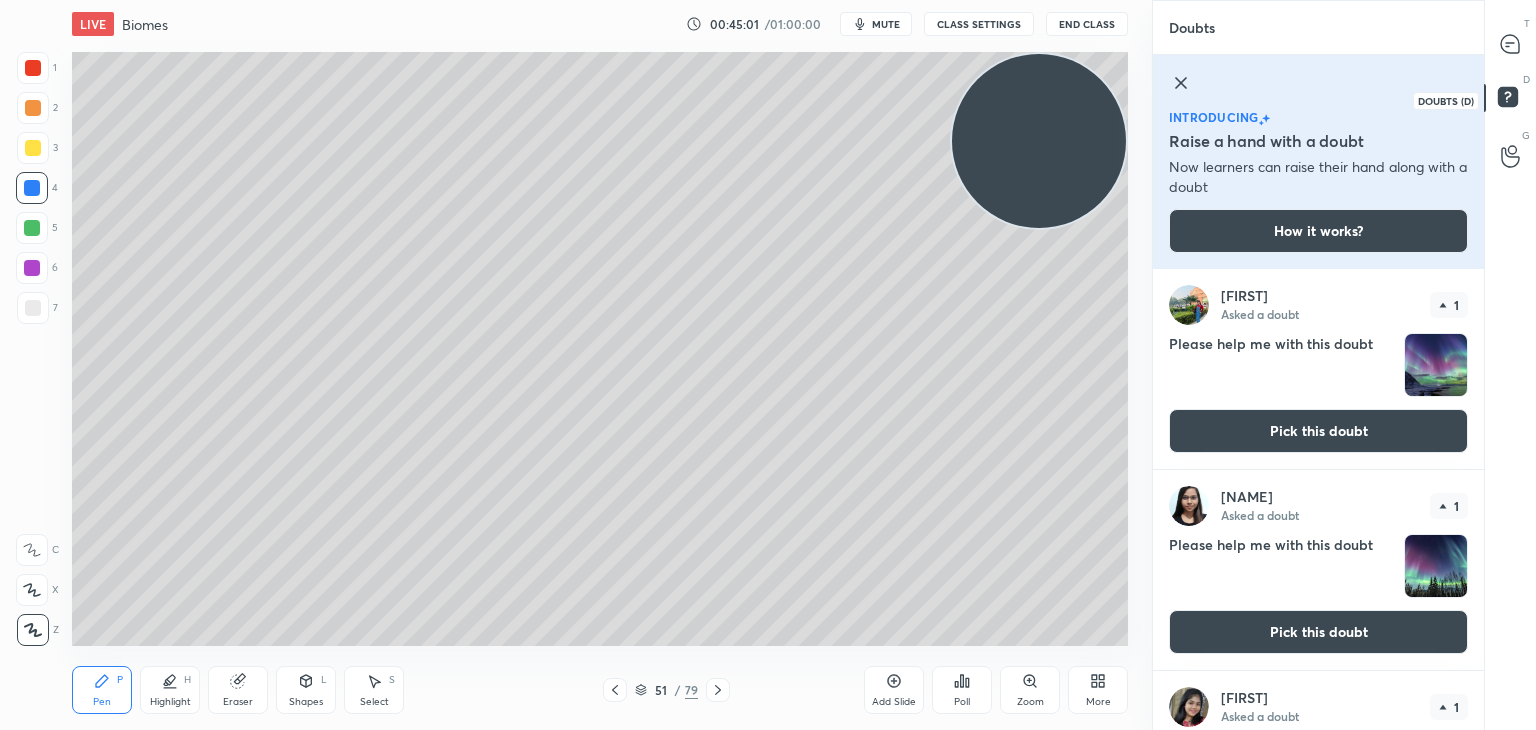 scroll, scrollTop: 7, scrollLeft: 6, axis: both 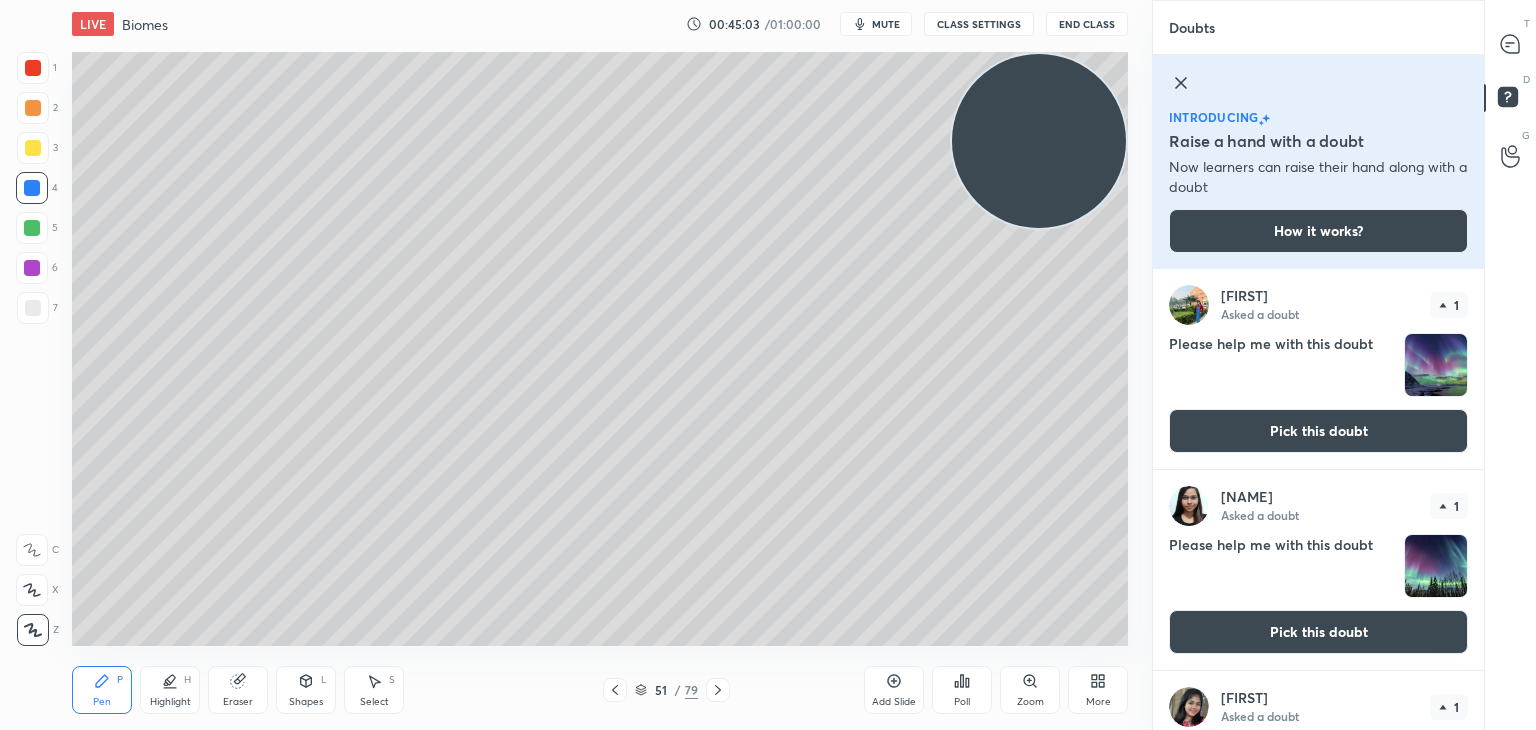 click on "Pick this doubt" at bounding box center [1318, 431] 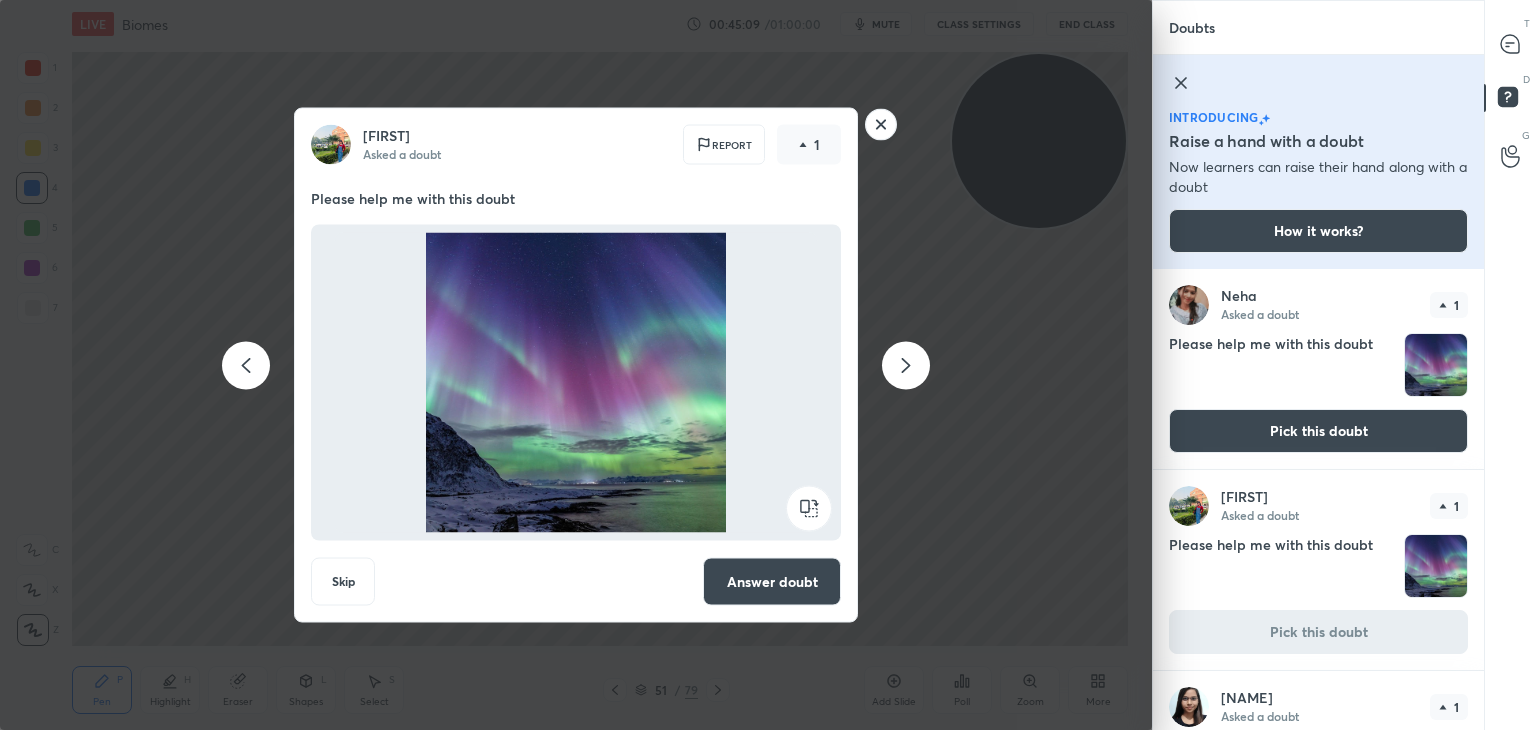 click on "Answer doubt" at bounding box center [772, 582] 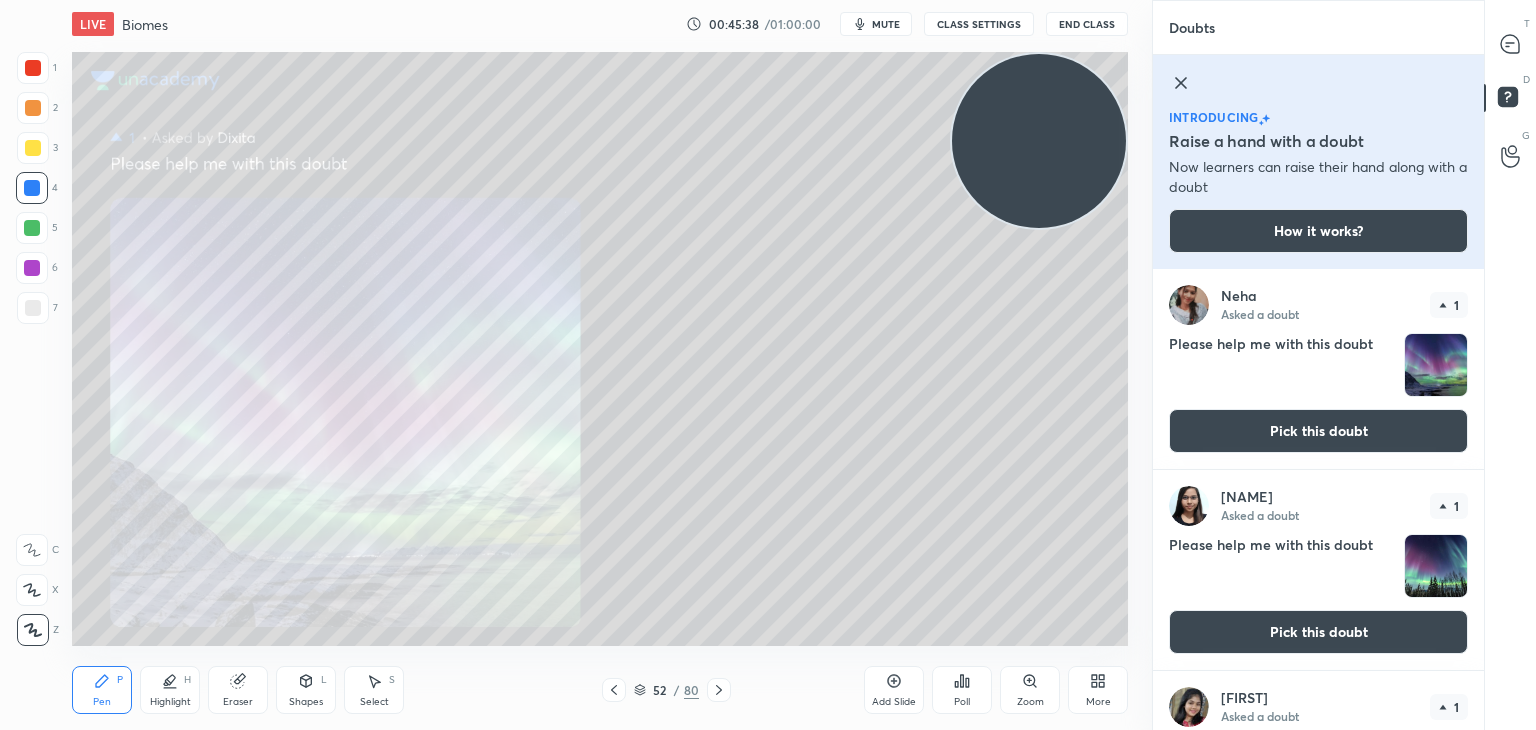 click on "Pick this doubt" at bounding box center [1318, 632] 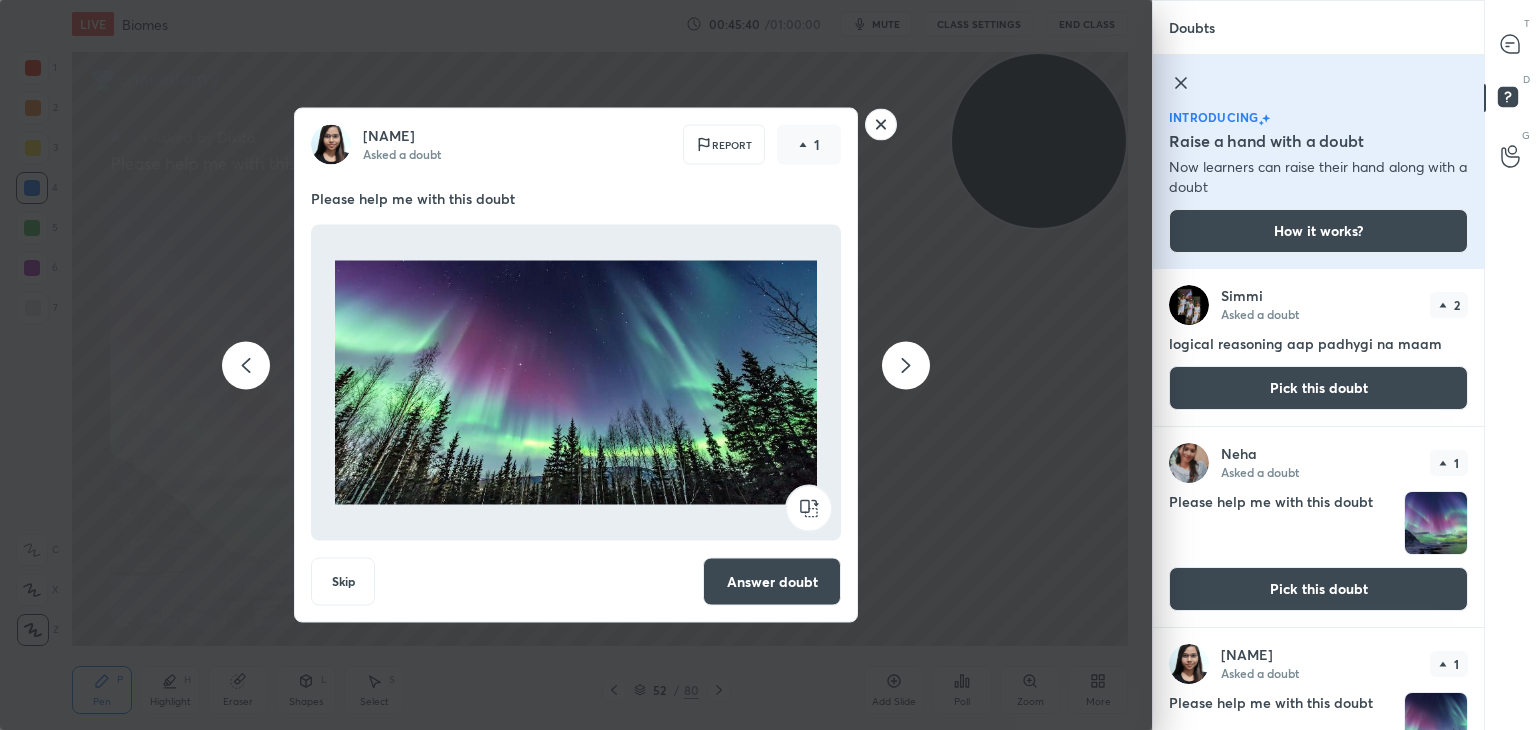 click on "Answer doubt" at bounding box center (772, 582) 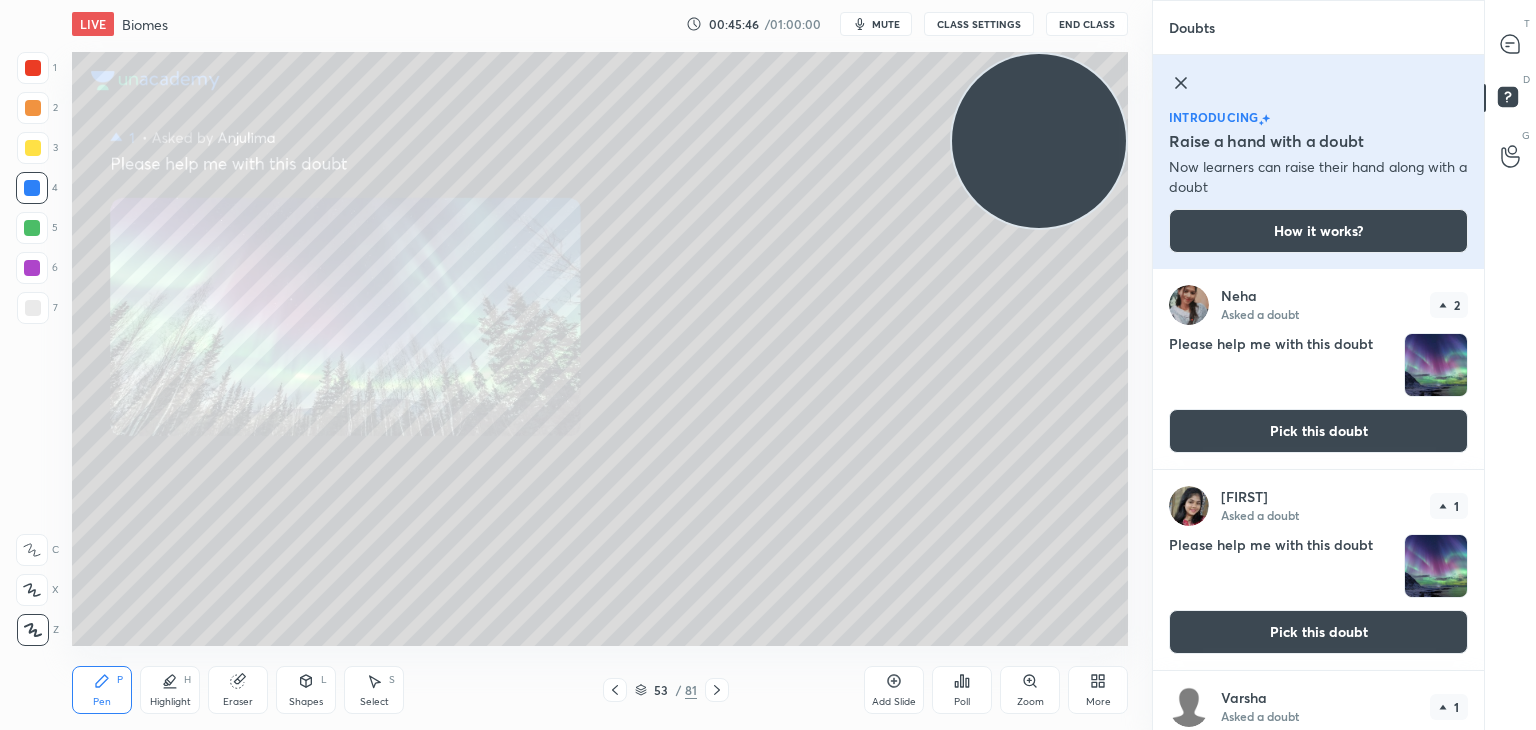 click on "T Messages (T)" at bounding box center [1510, 44] 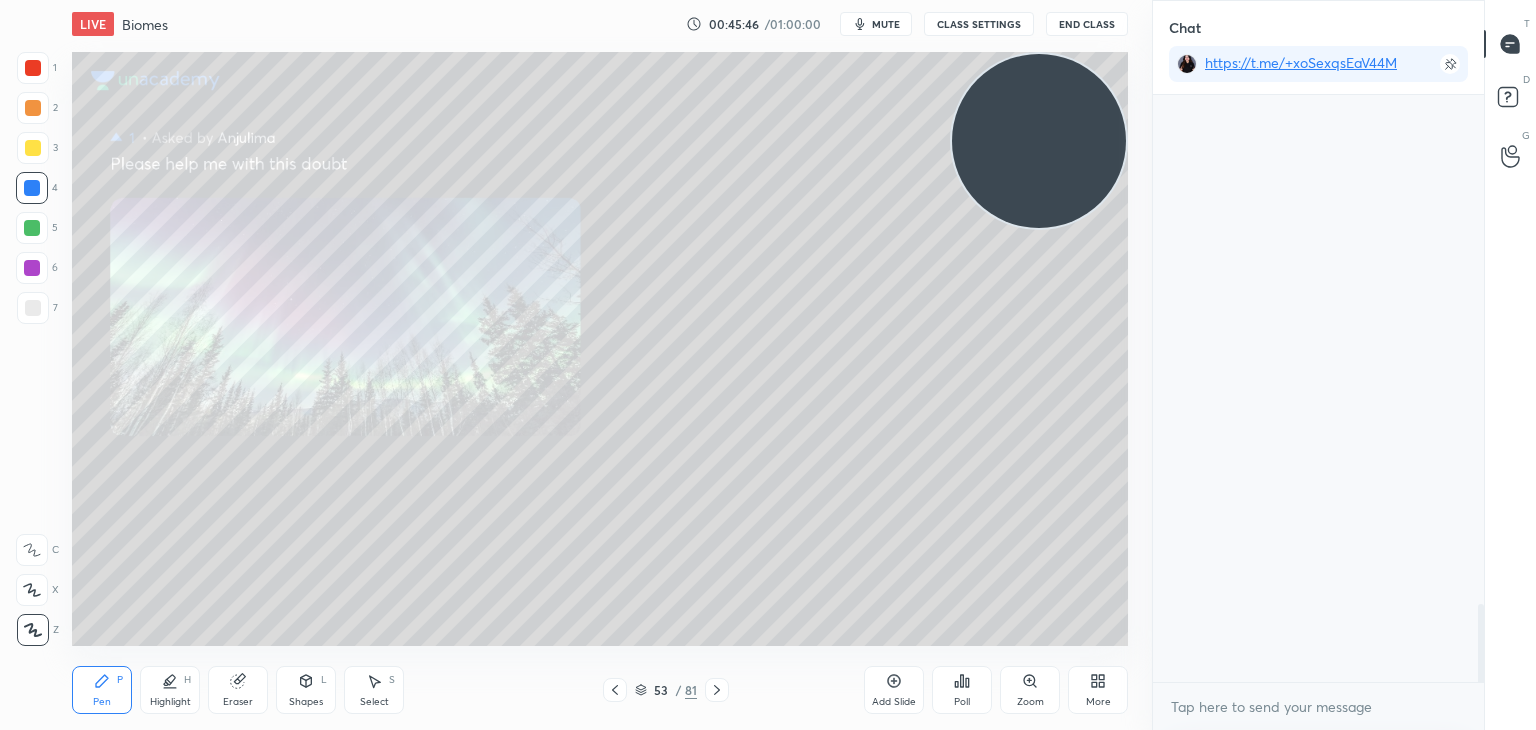 scroll, scrollTop: 5464, scrollLeft: 0, axis: vertical 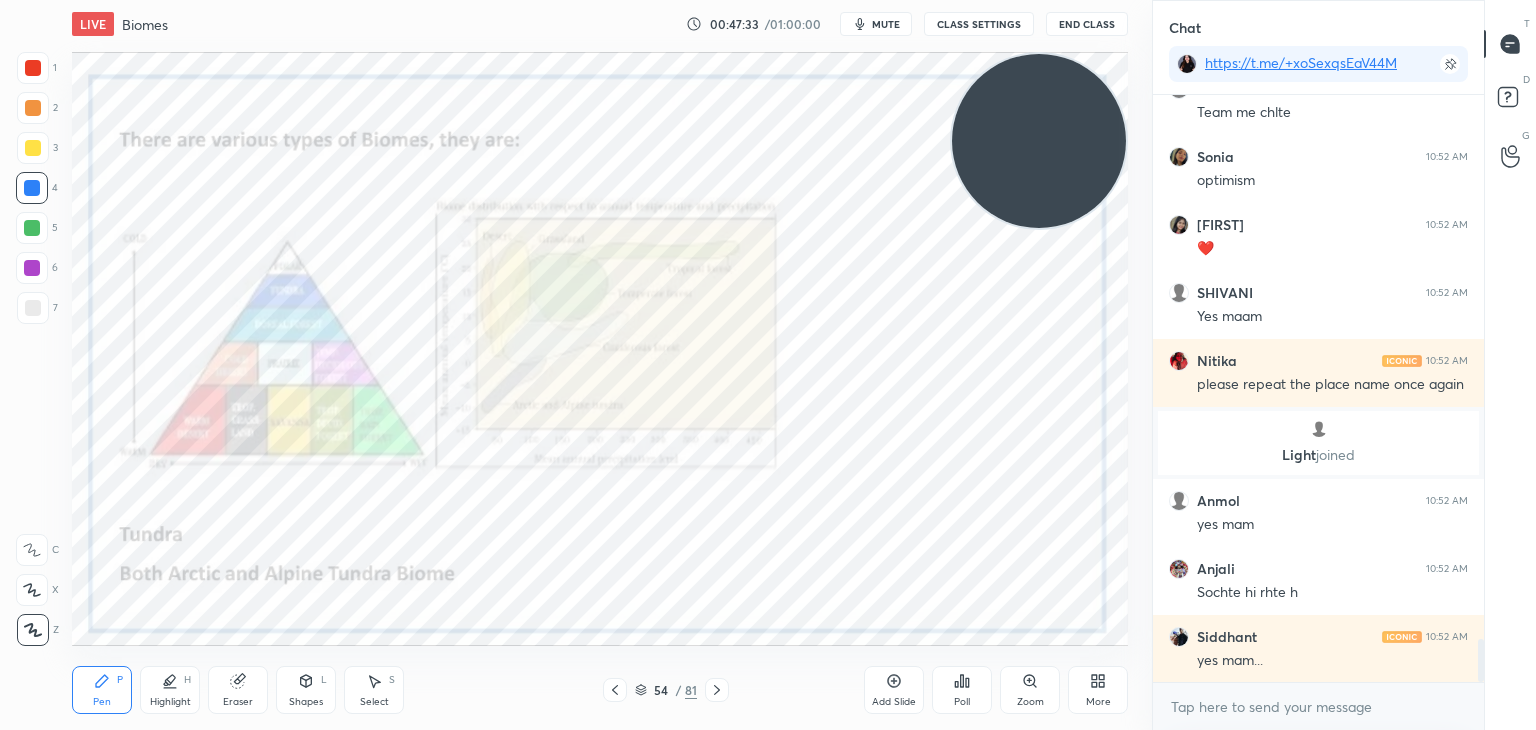 click 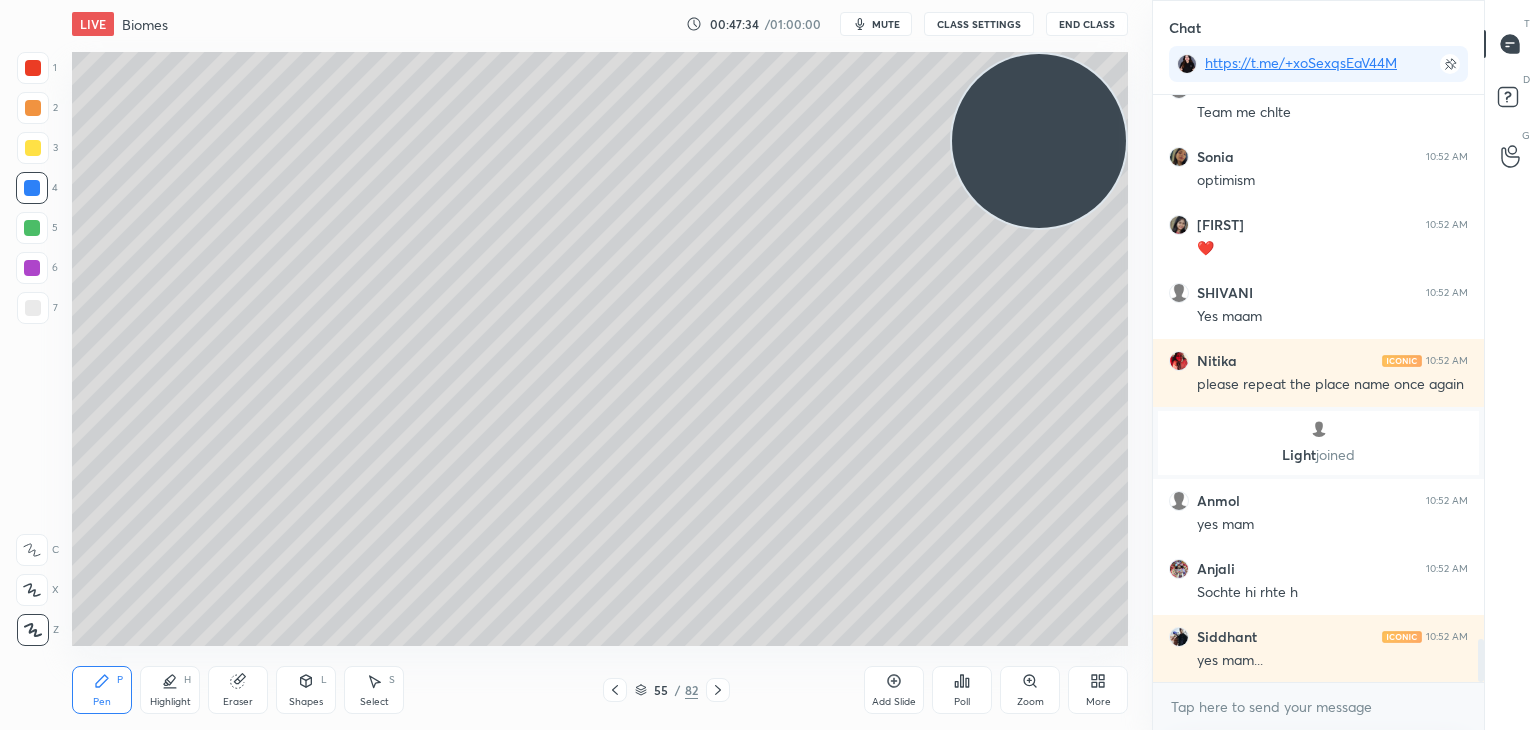 click 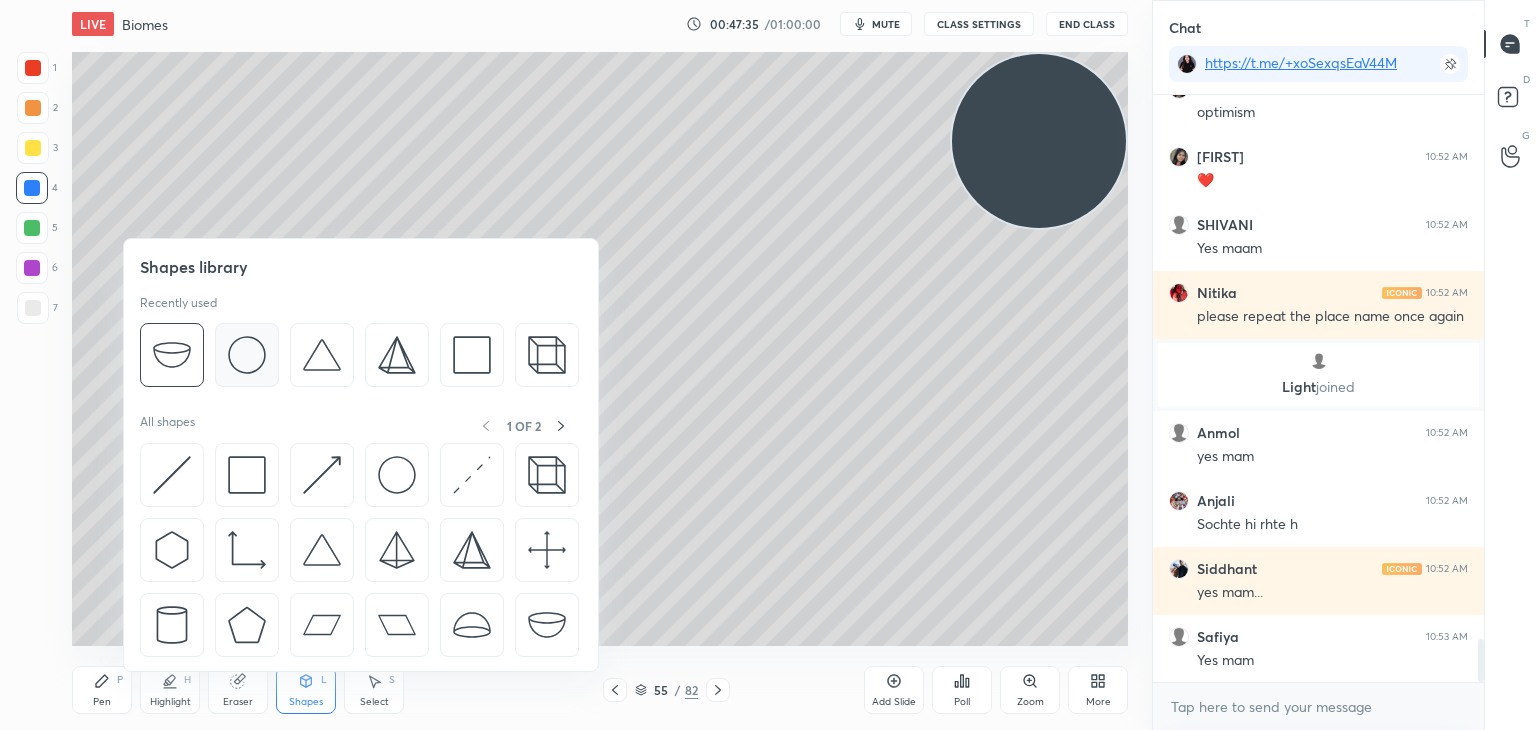 click at bounding box center (247, 355) 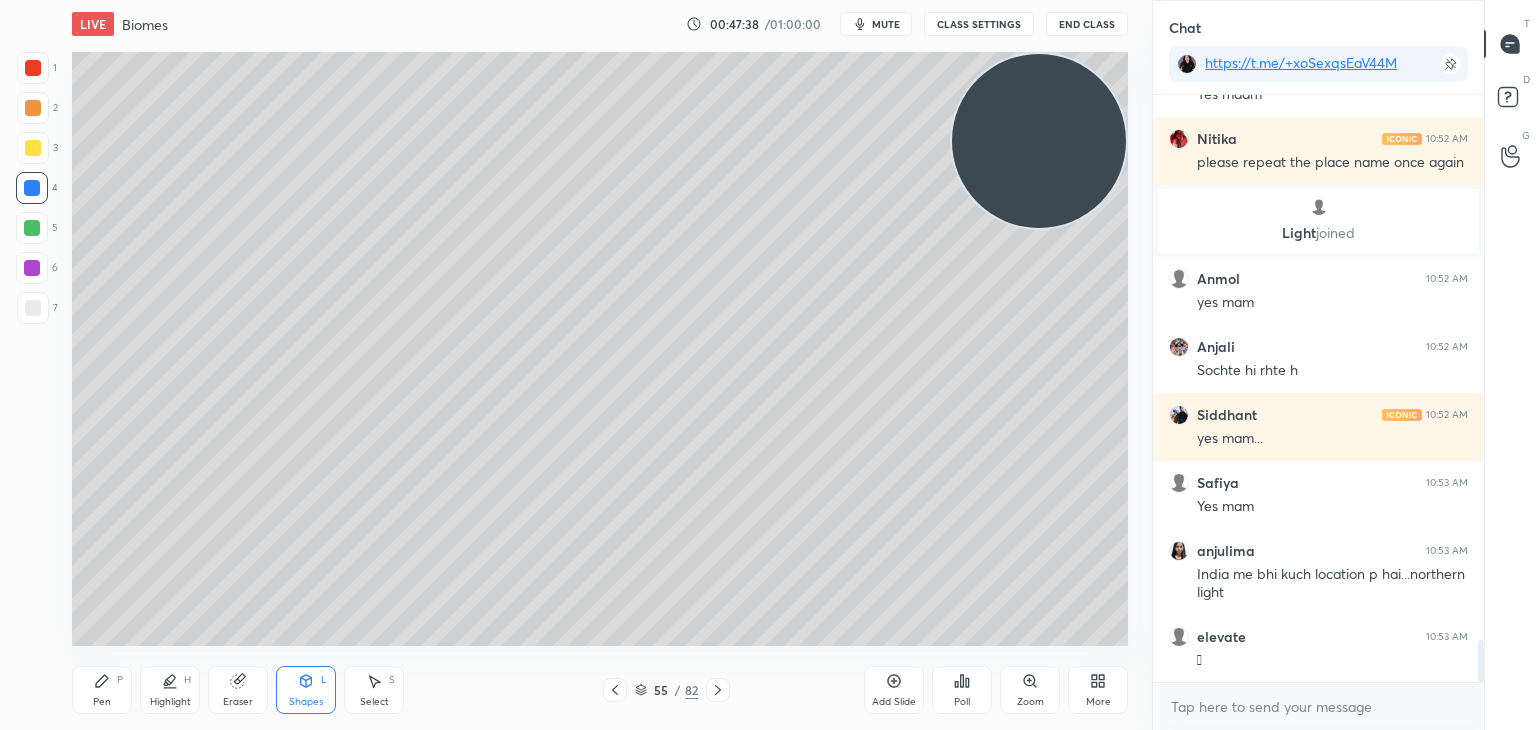 scroll, scrollTop: 7670, scrollLeft: 0, axis: vertical 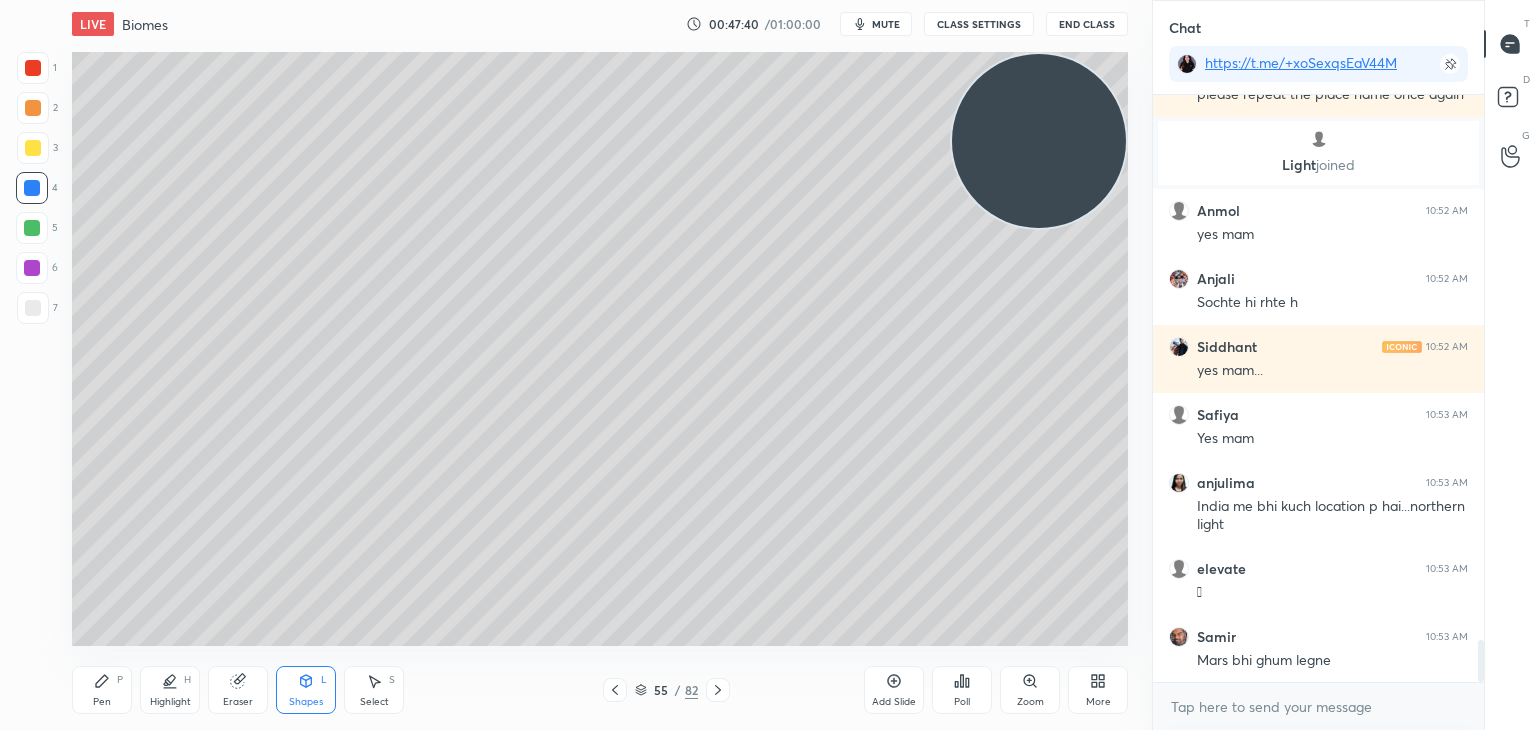 click on "P" at bounding box center [120, 680] 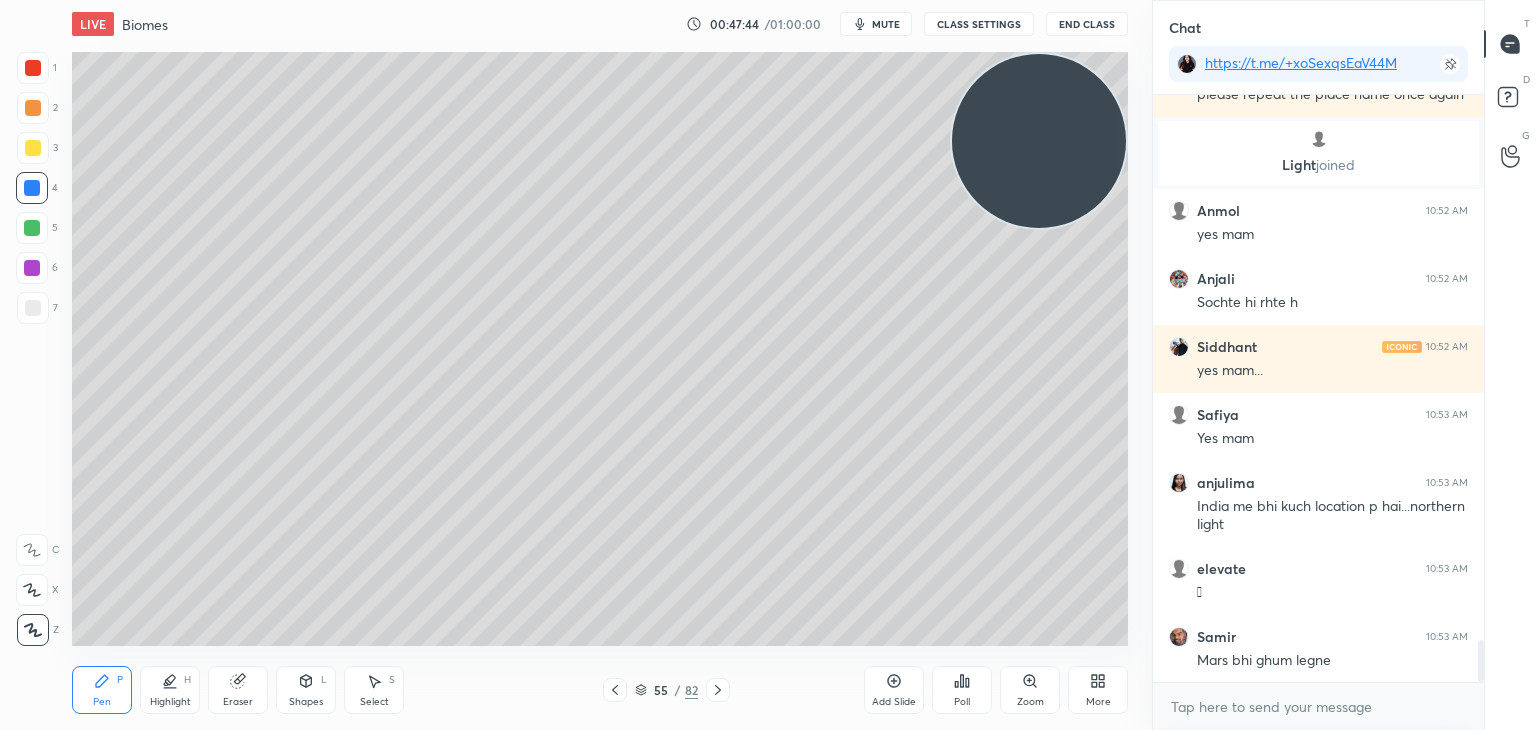 click at bounding box center (33, 308) 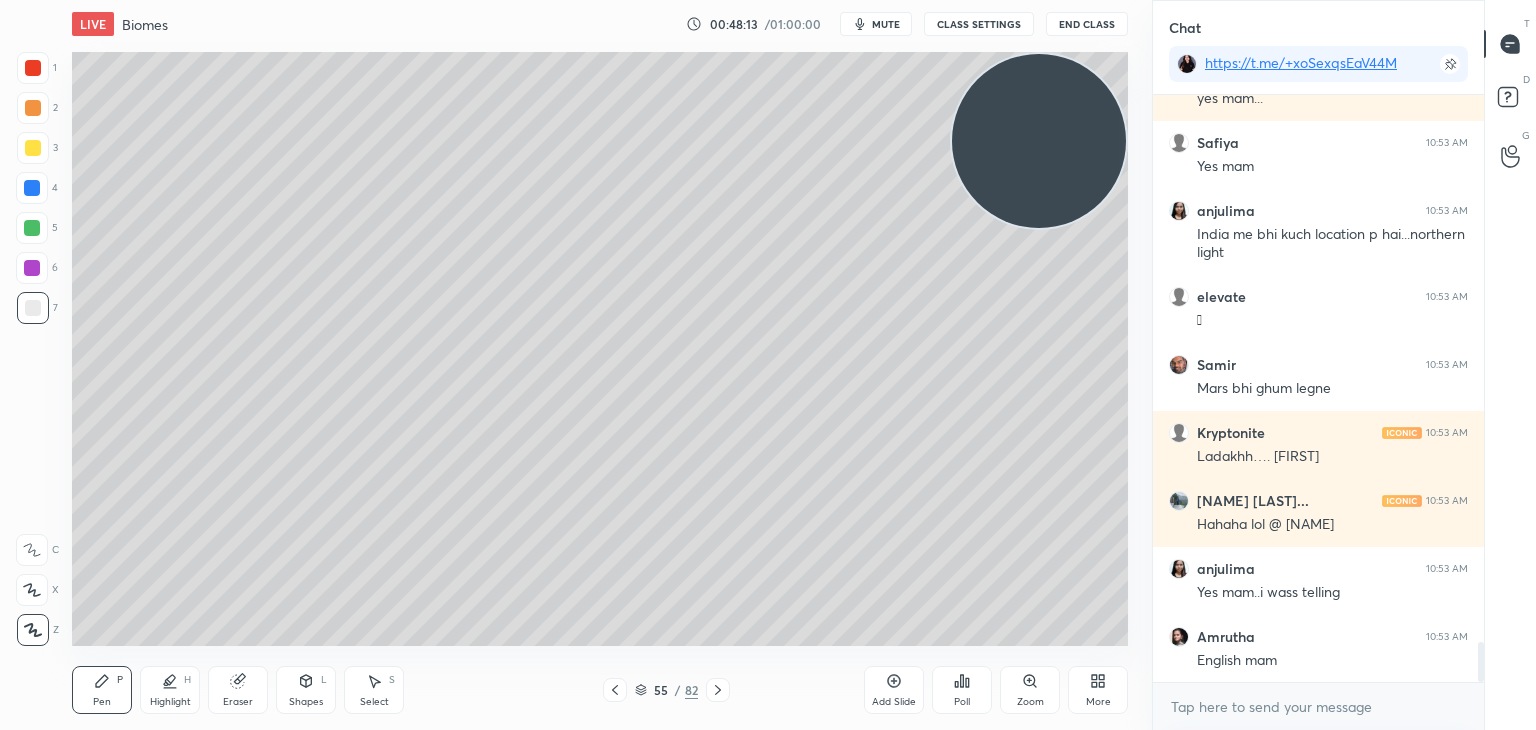 scroll, scrollTop: 8010, scrollLeft: 0, axis: vertical 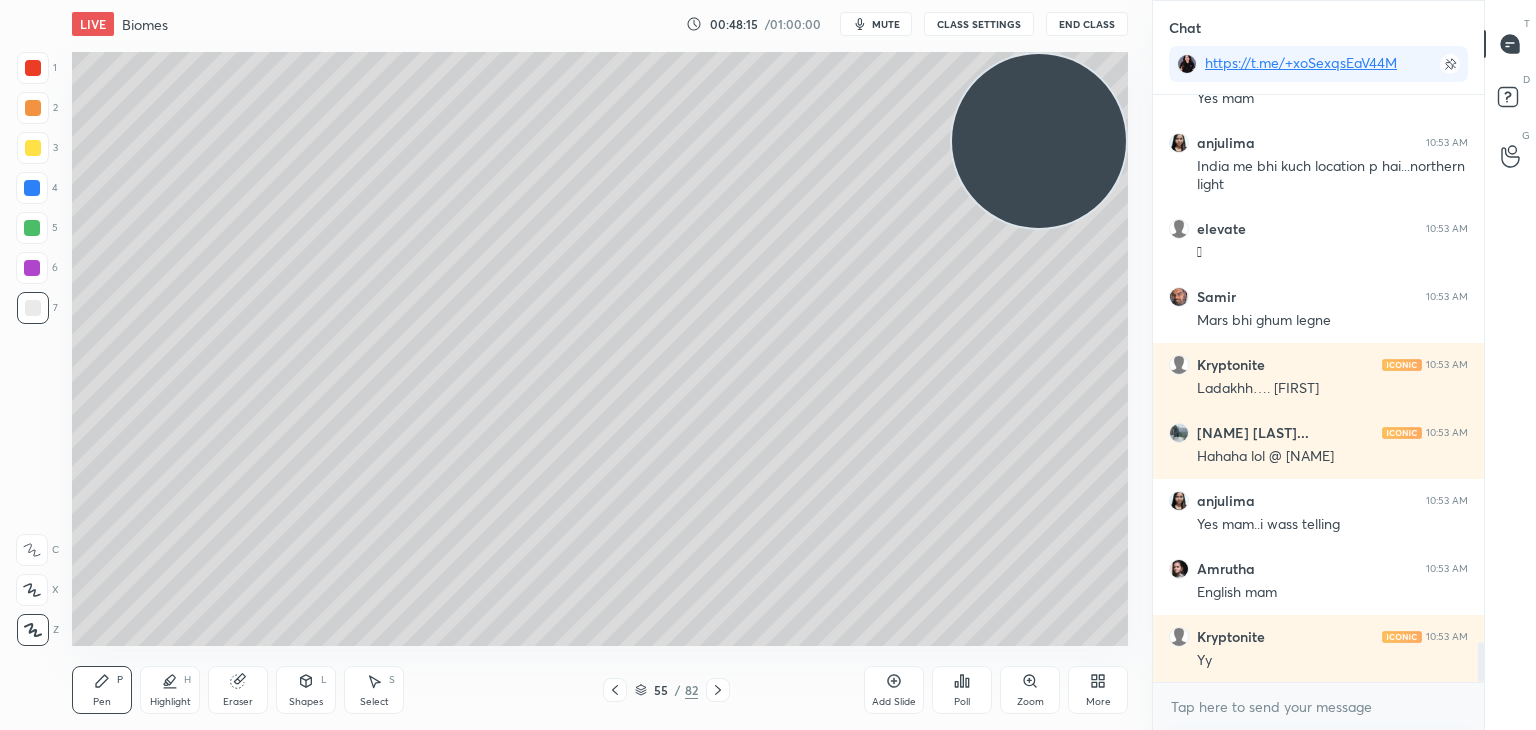 click 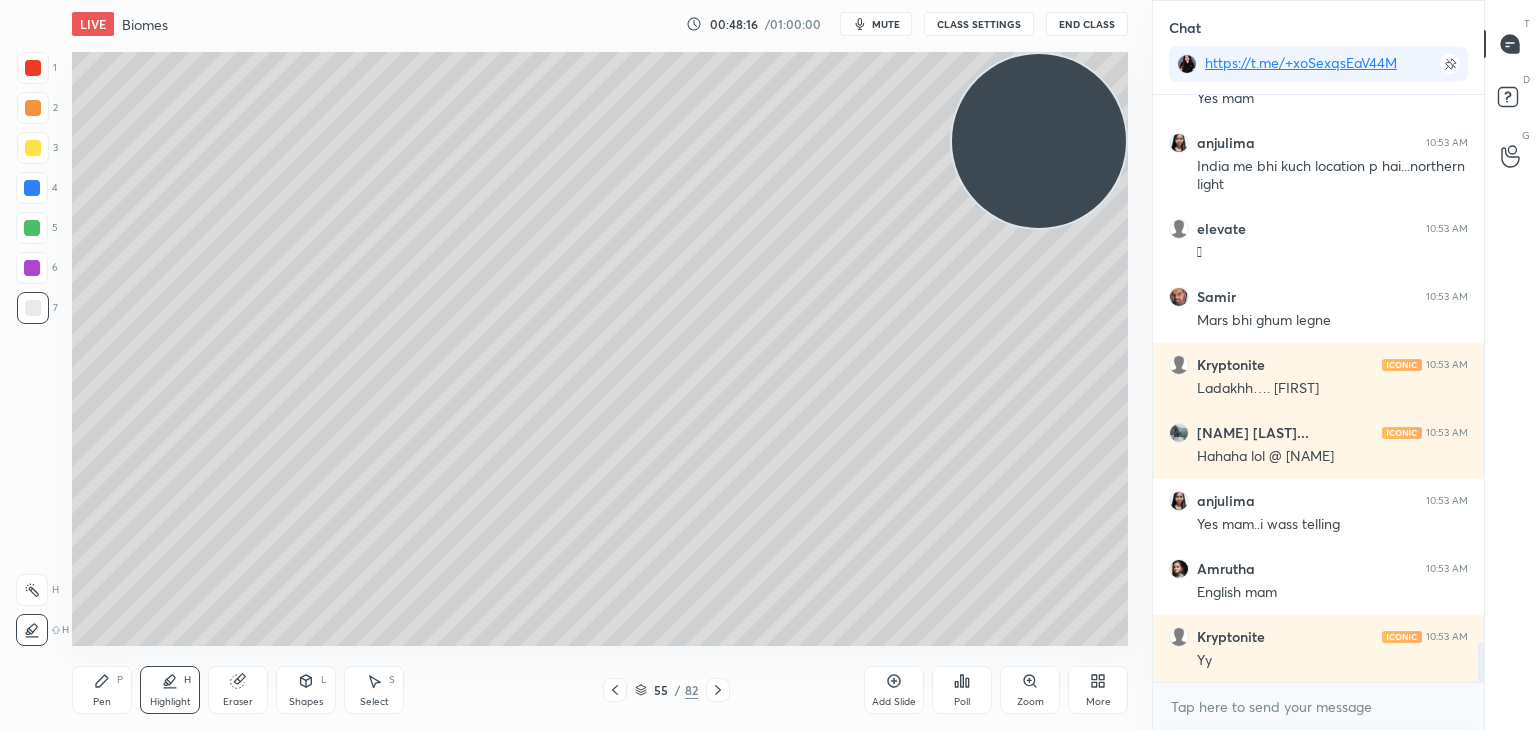 scroll, scrollTop: 8078, scrollLeft: 0, axis: vertical 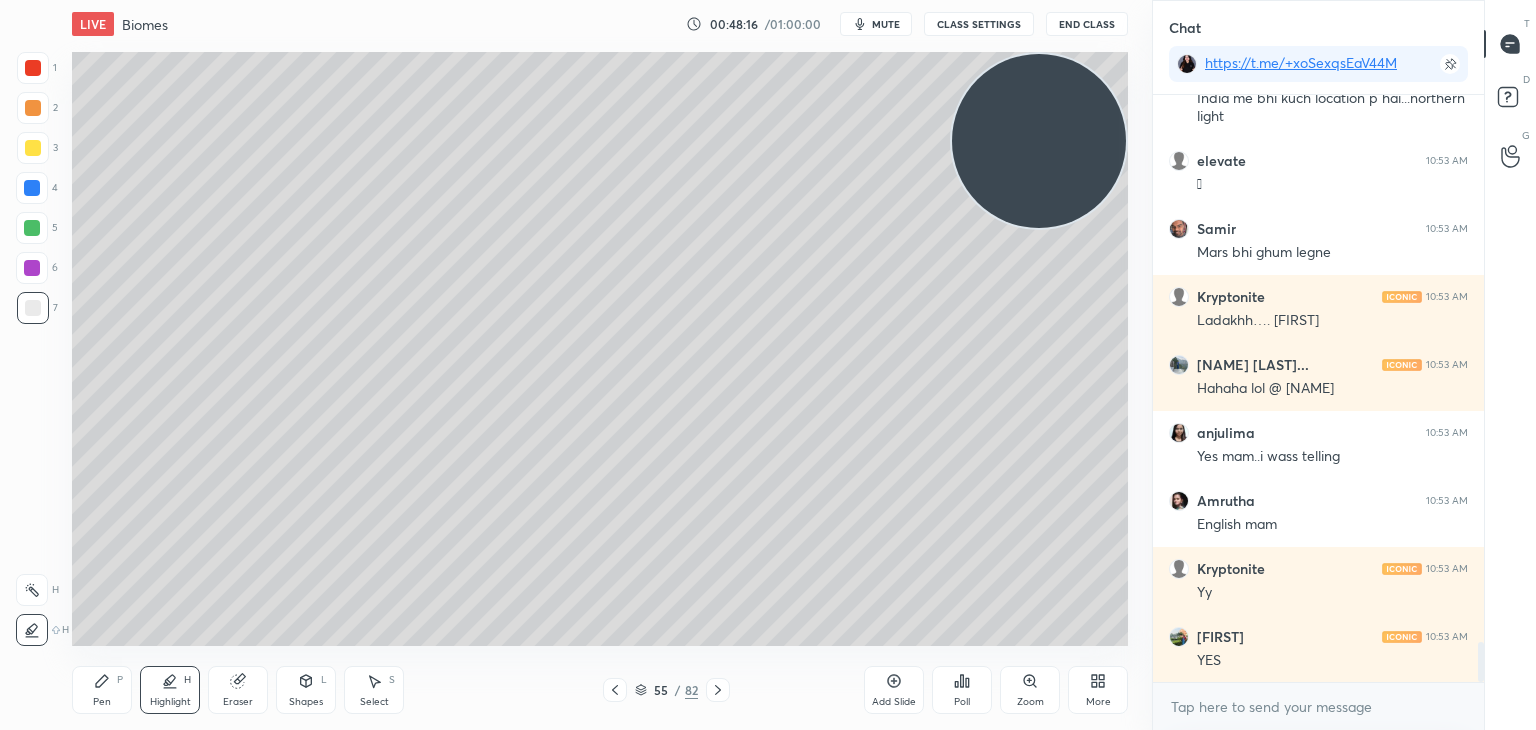 click at bounding box center [33, 148] 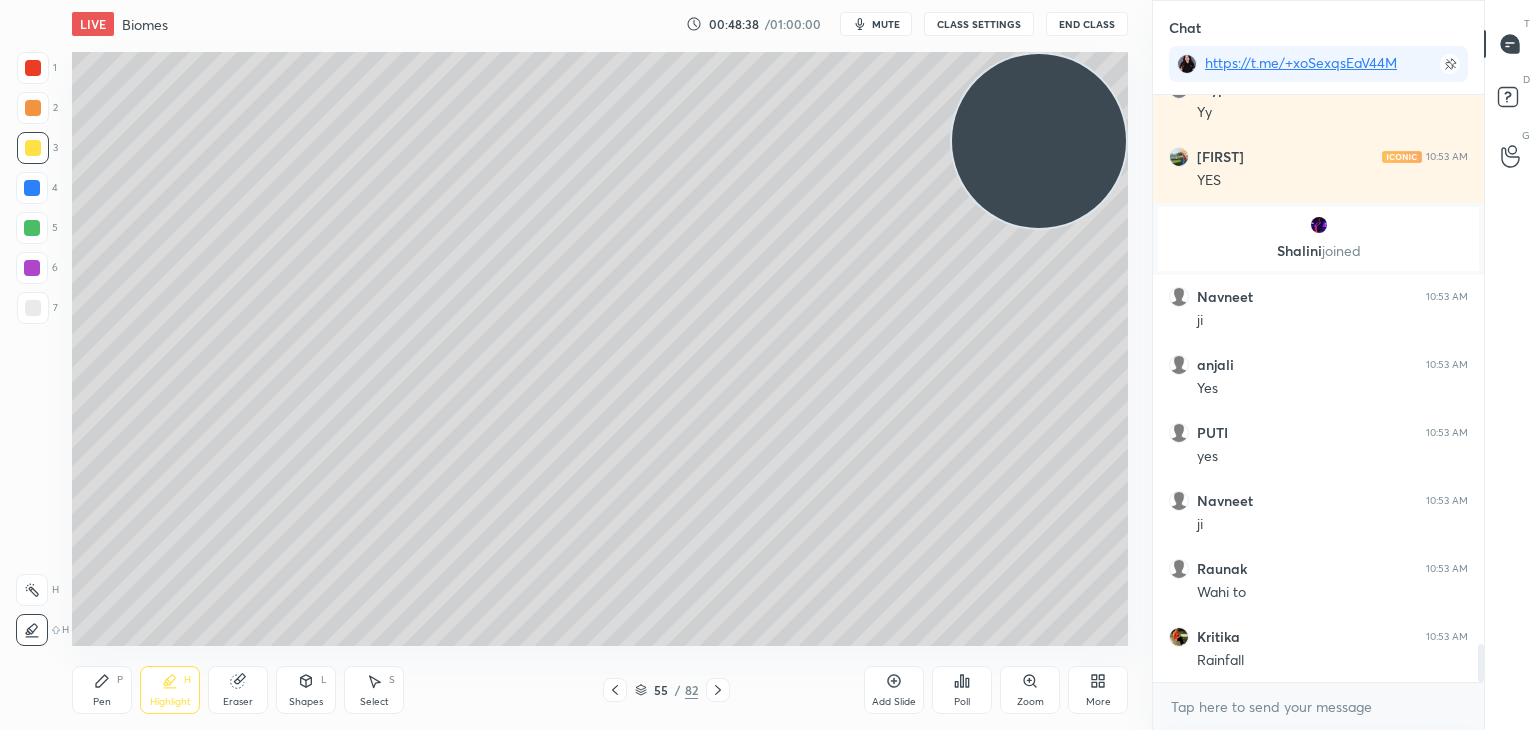 scroll, scrollTop: 8392, scrollLeft: 0, axis: vertical 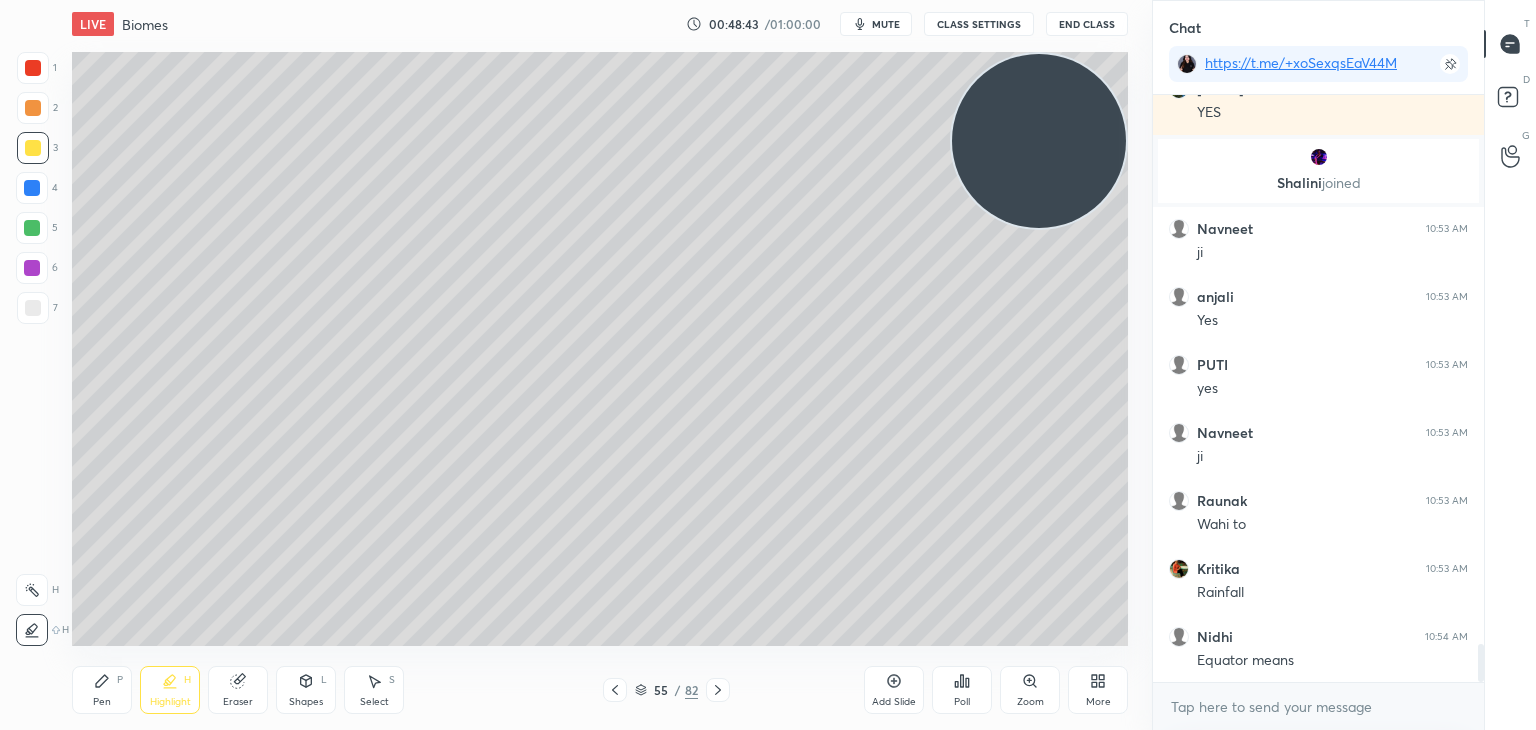 click at bounding box center (33, 68) 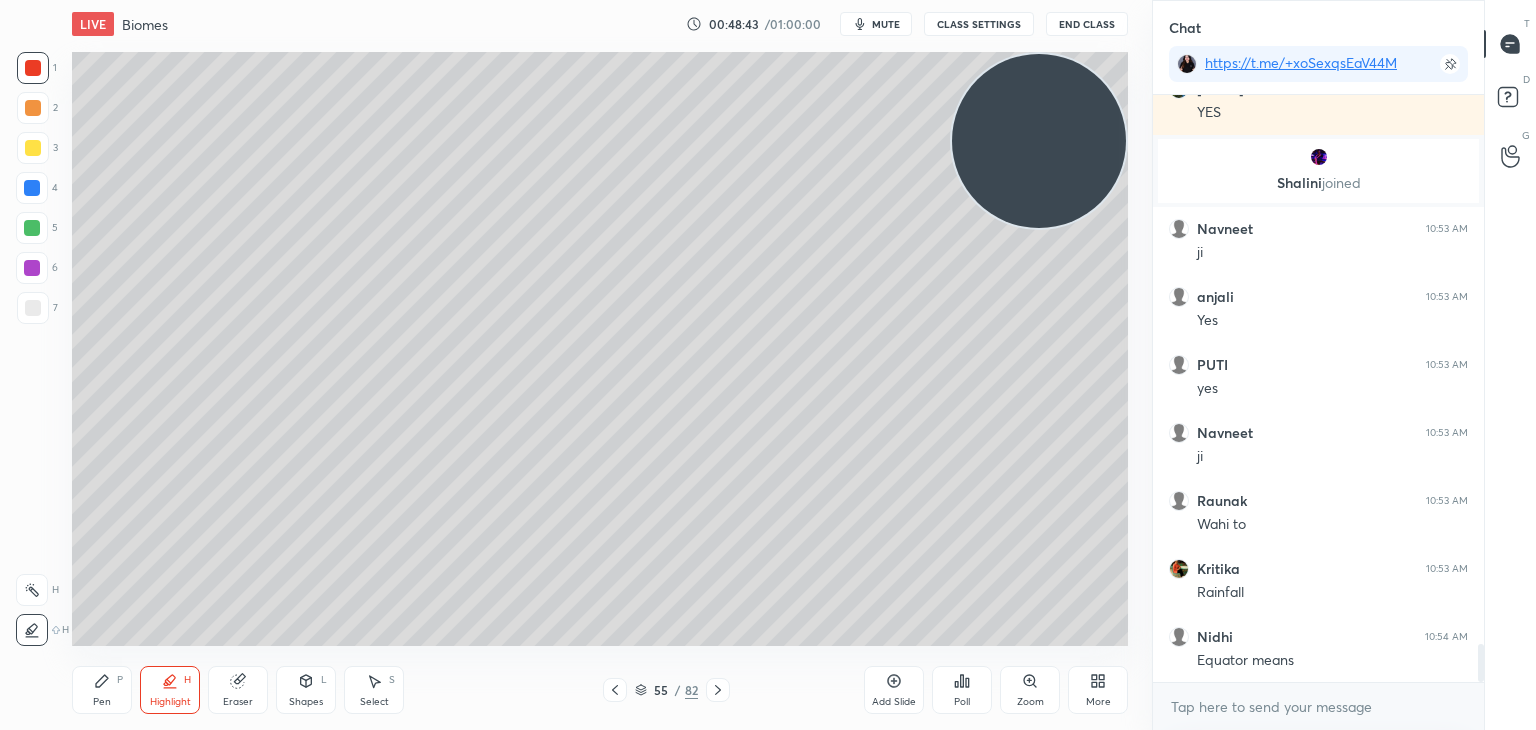 click 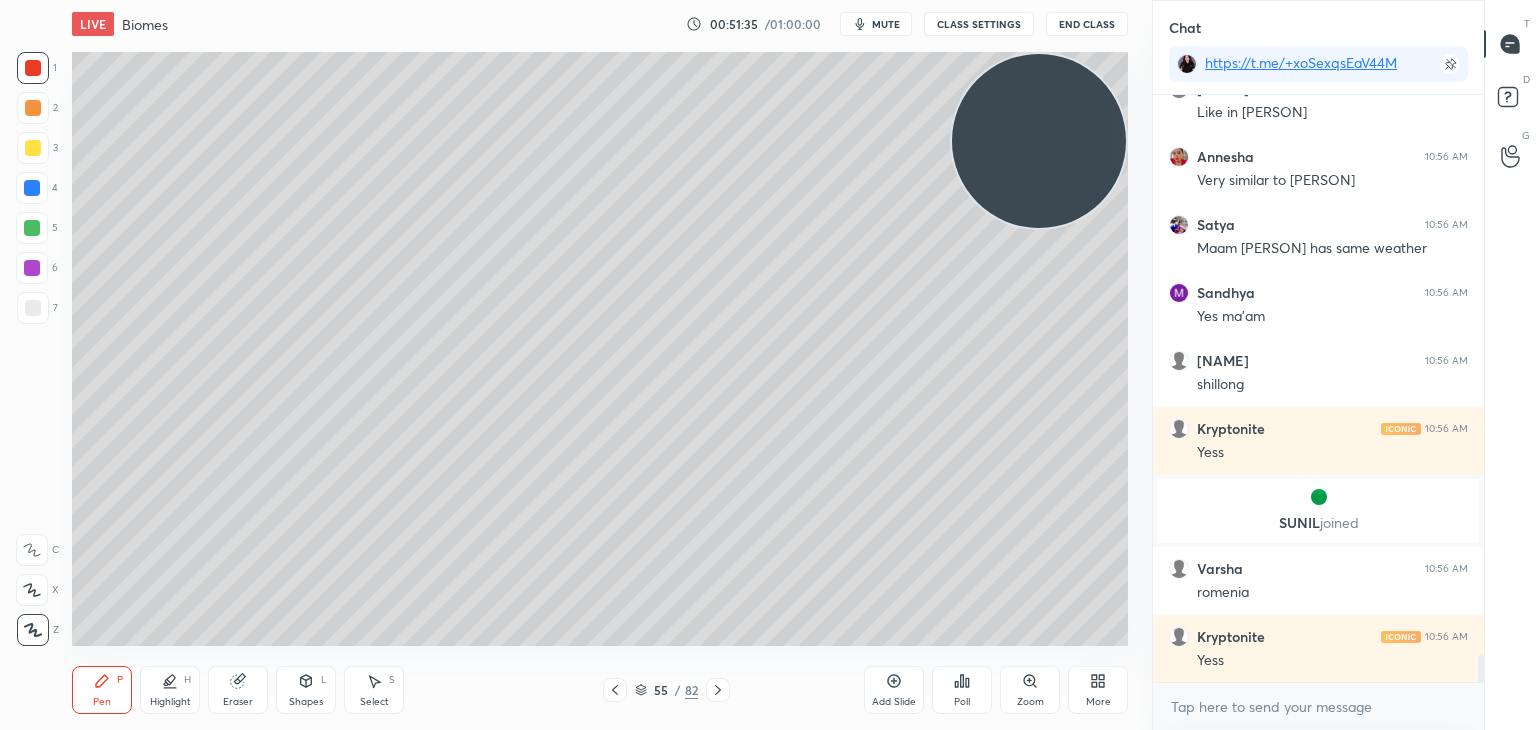 scroll, scrollTop: 12188, scrollLeft: 0, axis: vertical 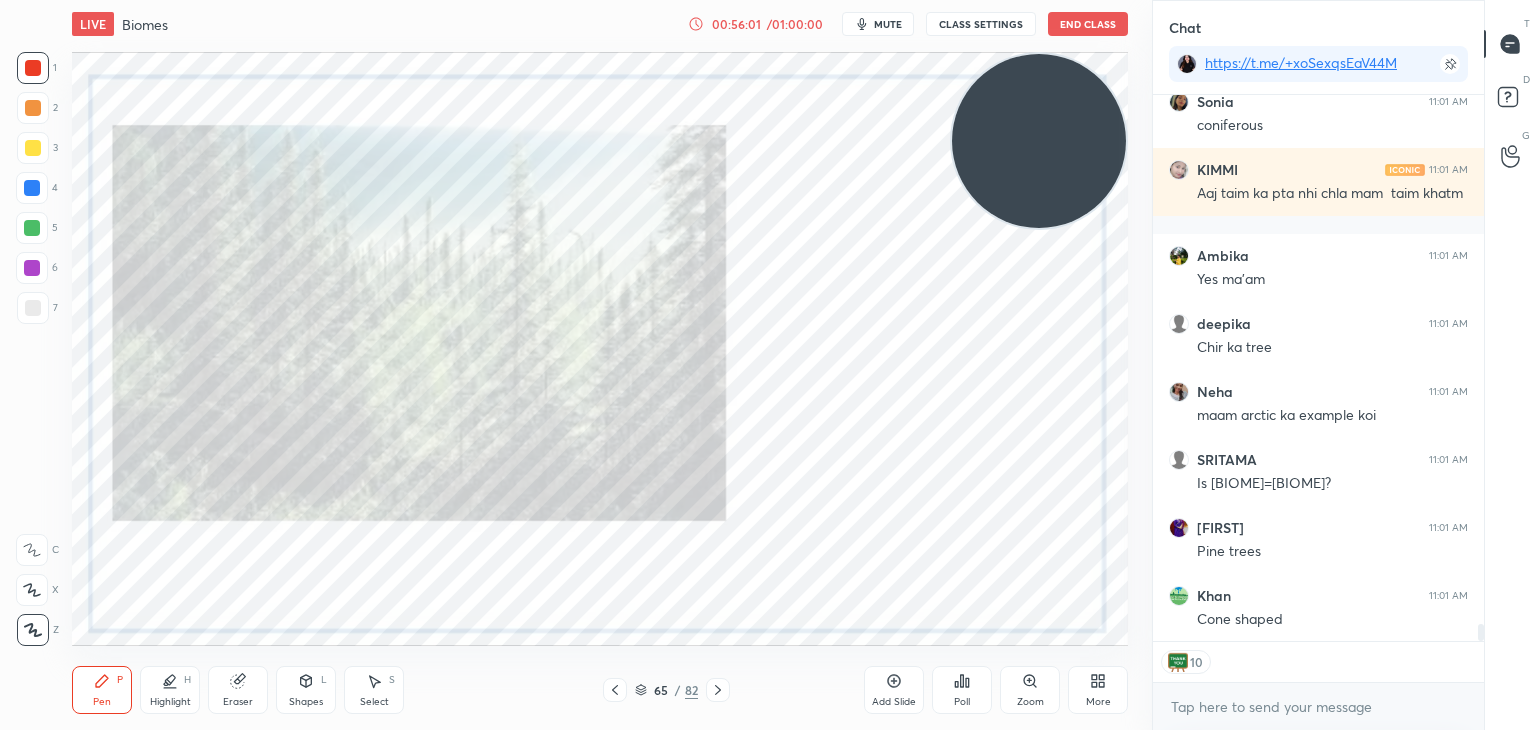 click on "Add Slide" at bounding box center (894, 690) 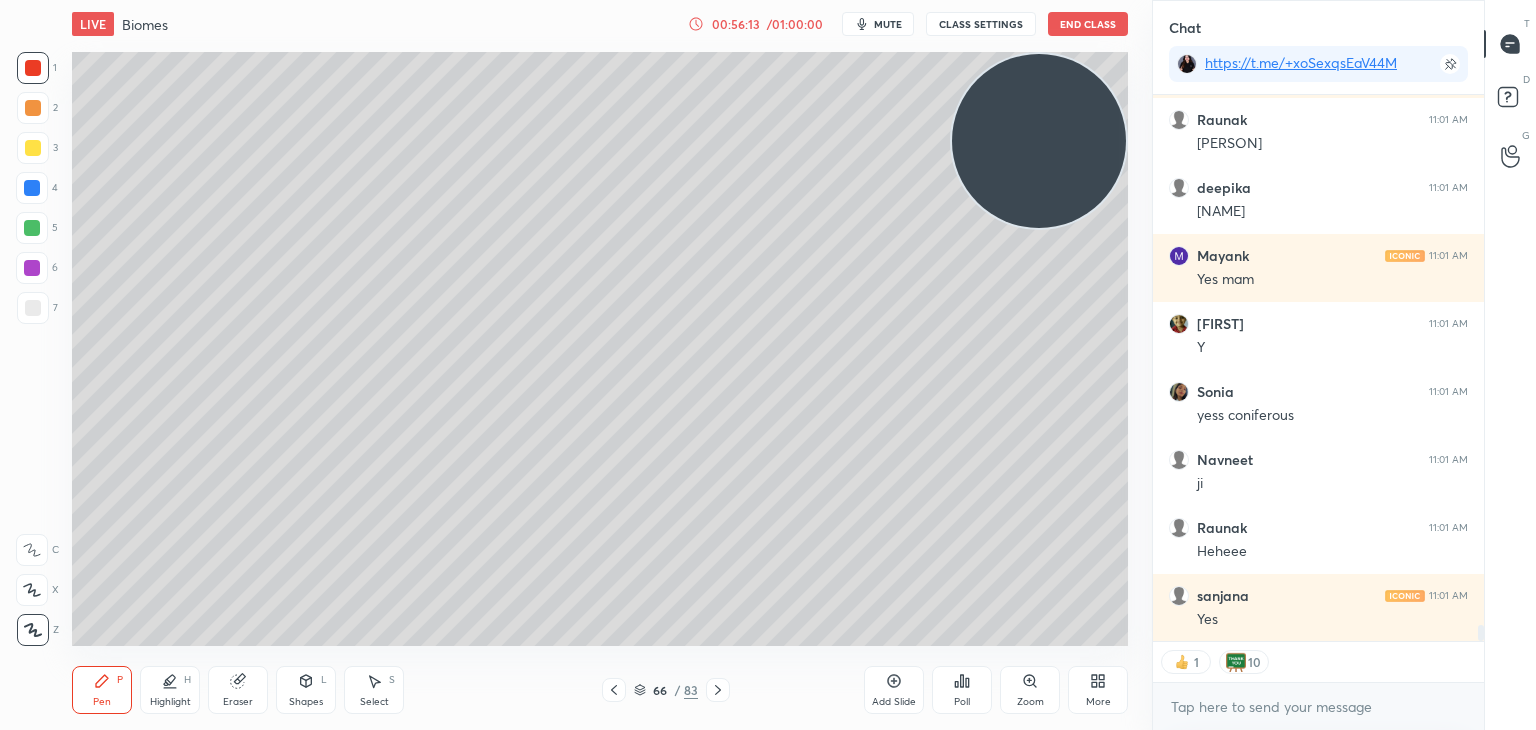 scroll, scrollTop: 18179, scrollLeft: 0, axis: vertical 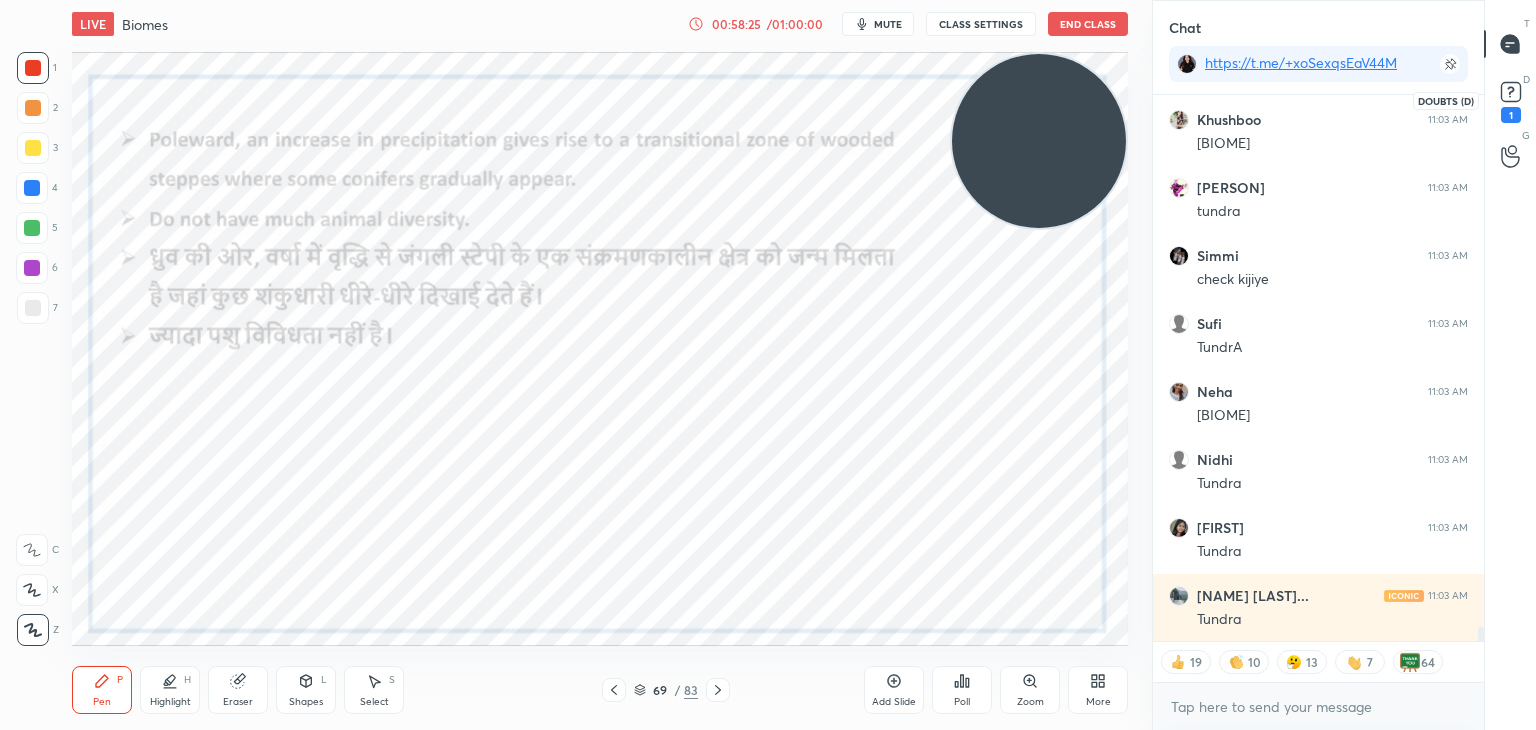 click 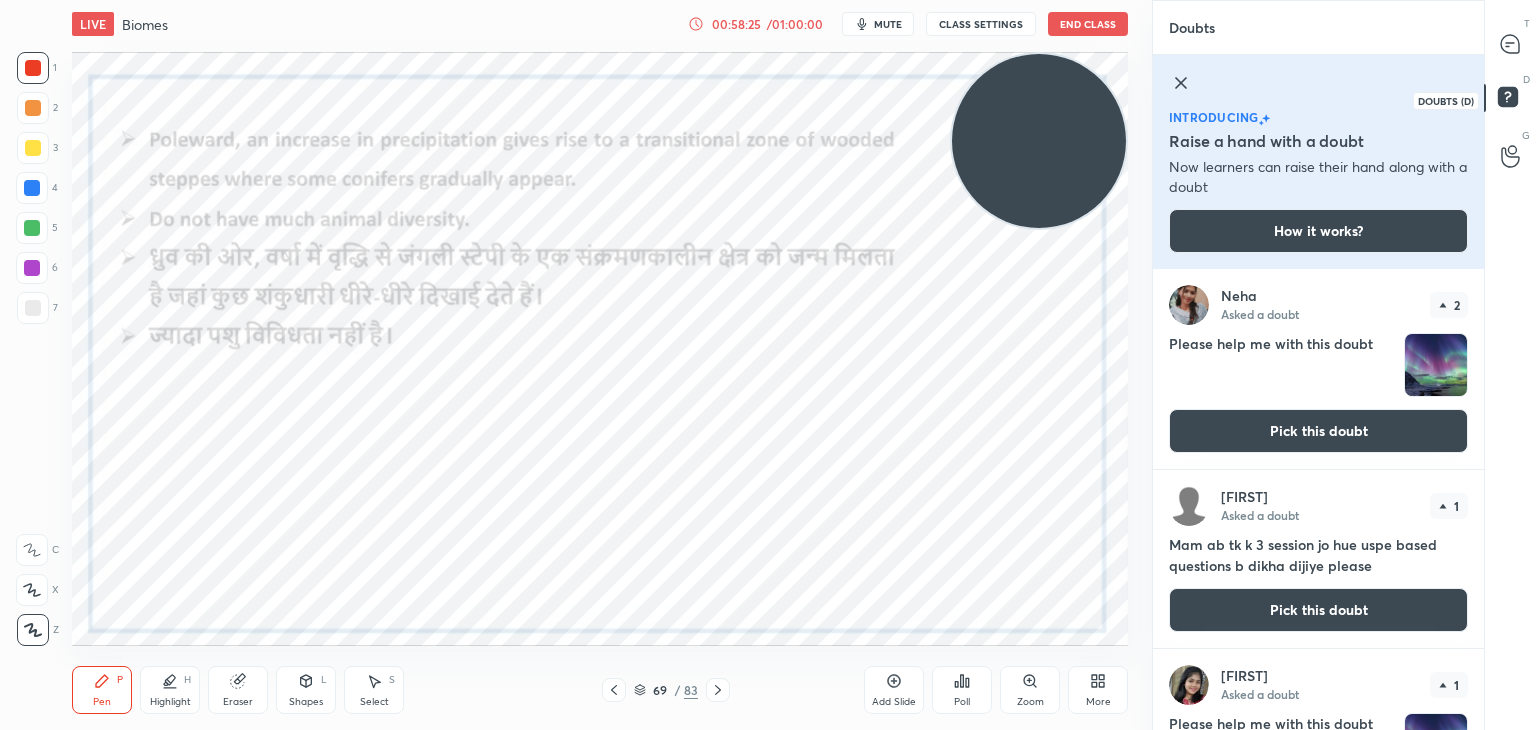 scroll, scrollTop: 7, scrollLeft: 6, axis: both 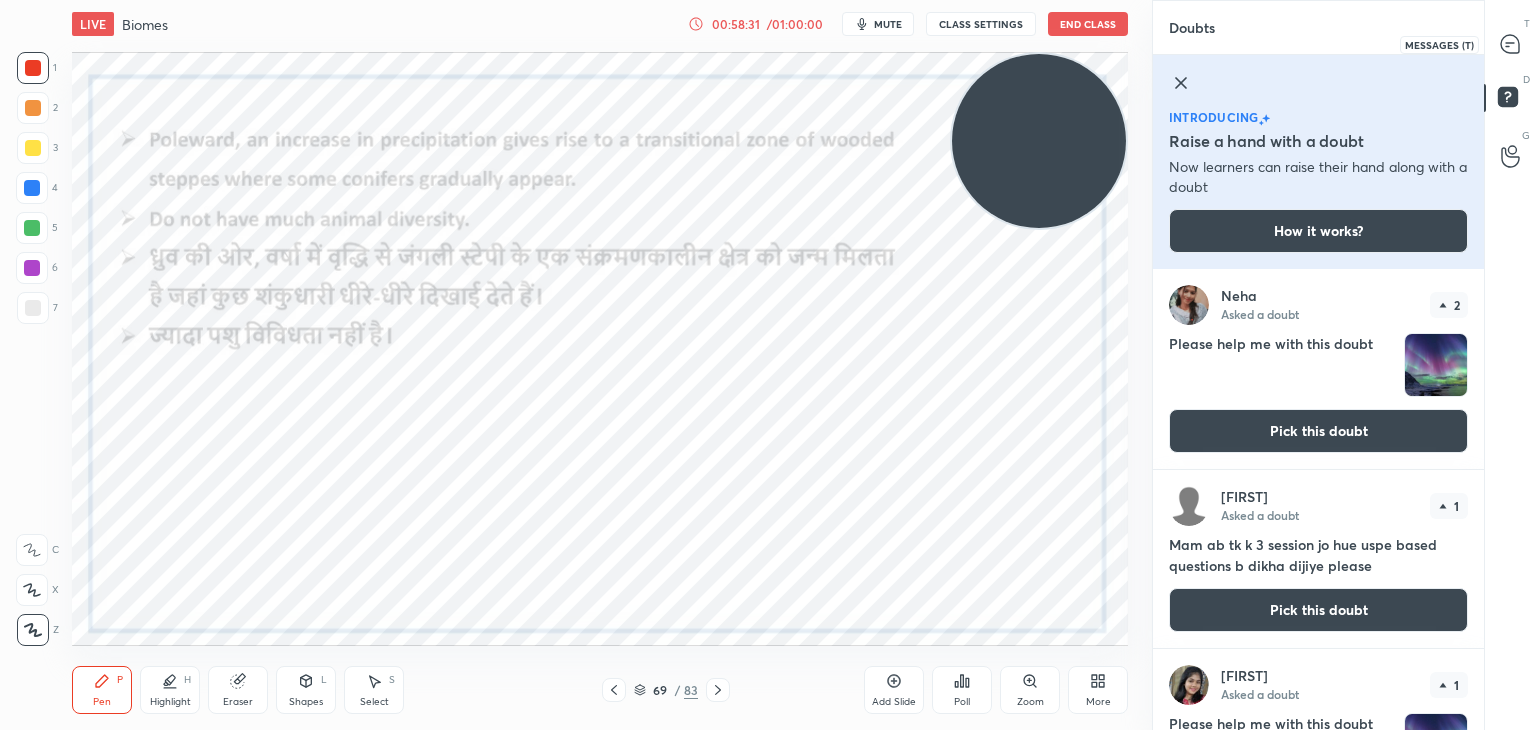 click 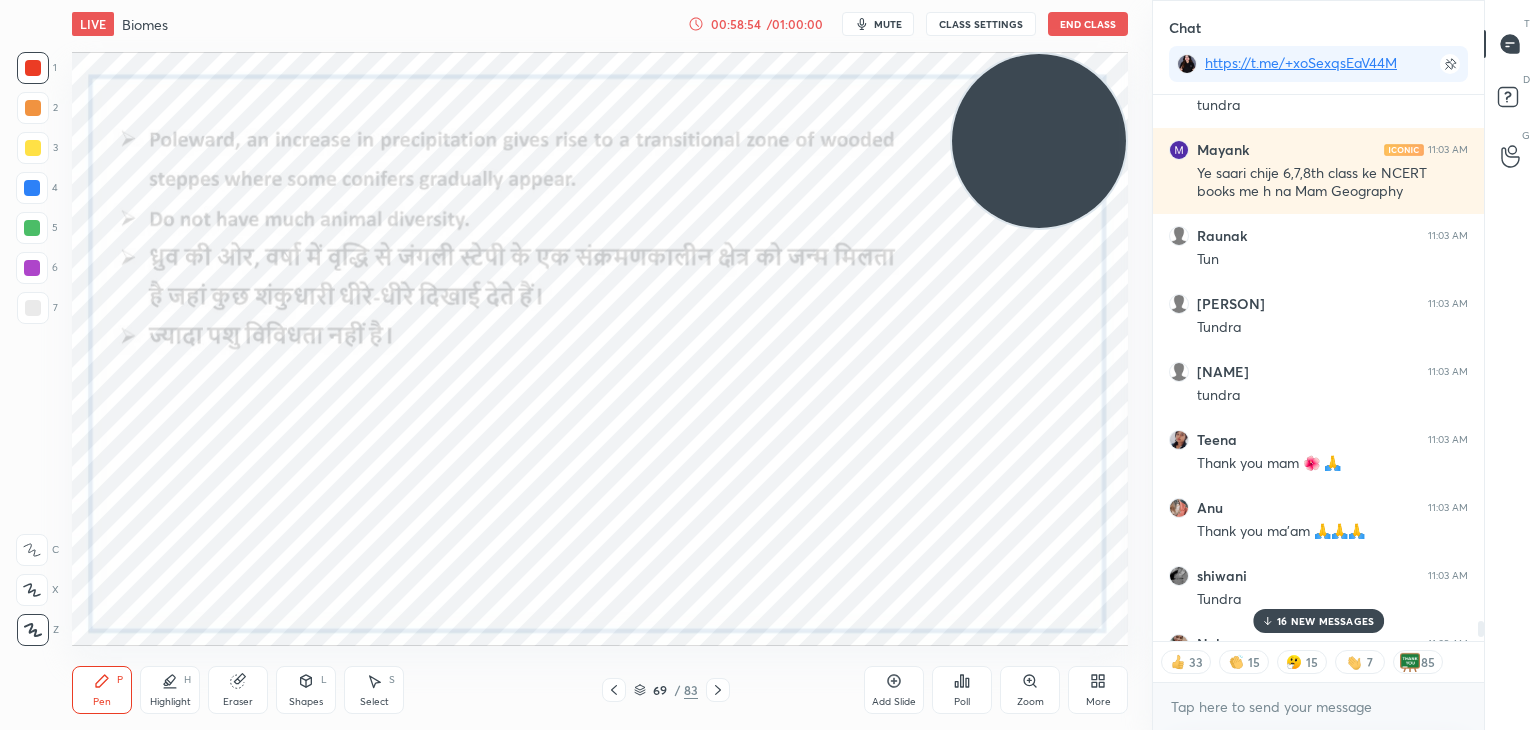 click on "16 NEW MESSAGES" at bounding box center (1319, 621) 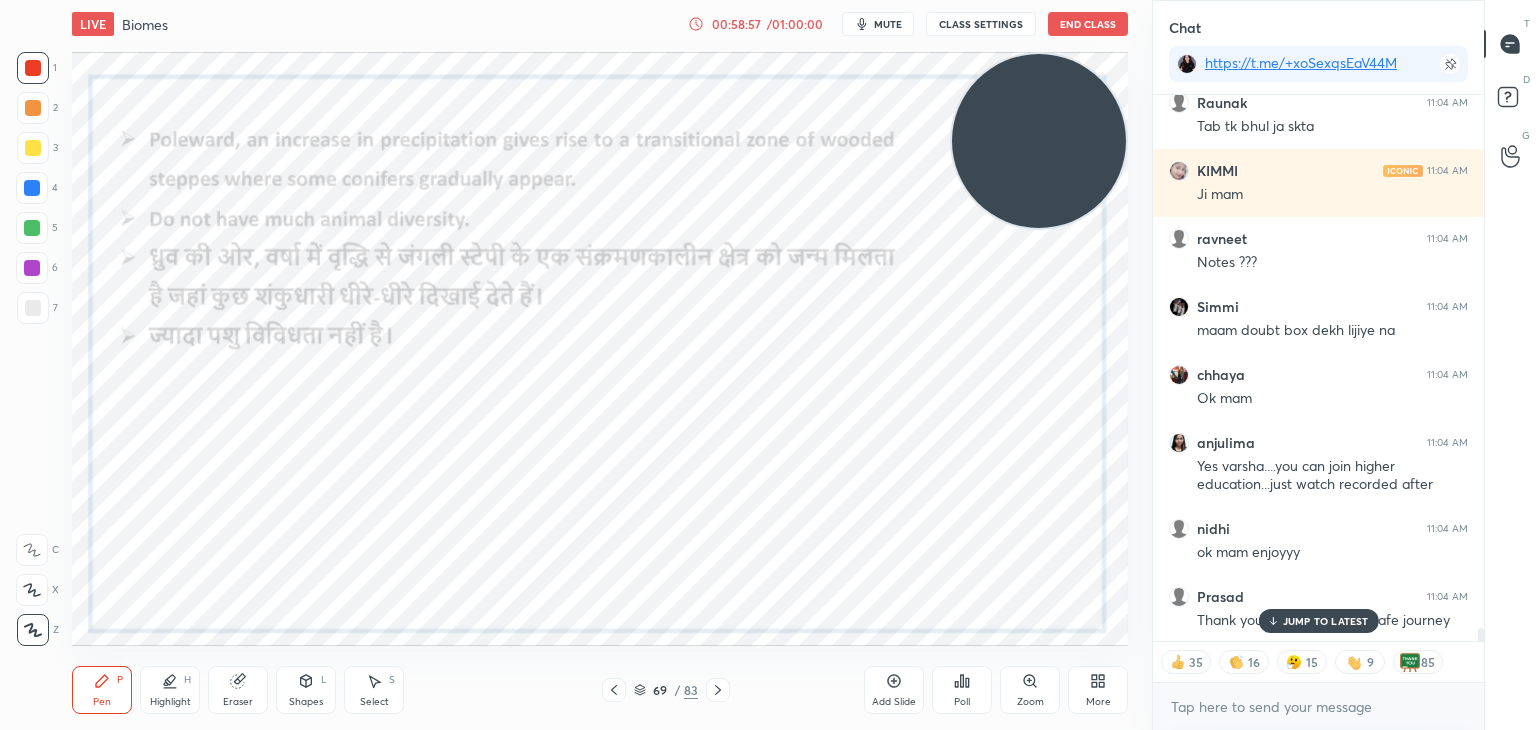 scroll, scrollTop: 23120, scrollLeft: 0, axis: vertical 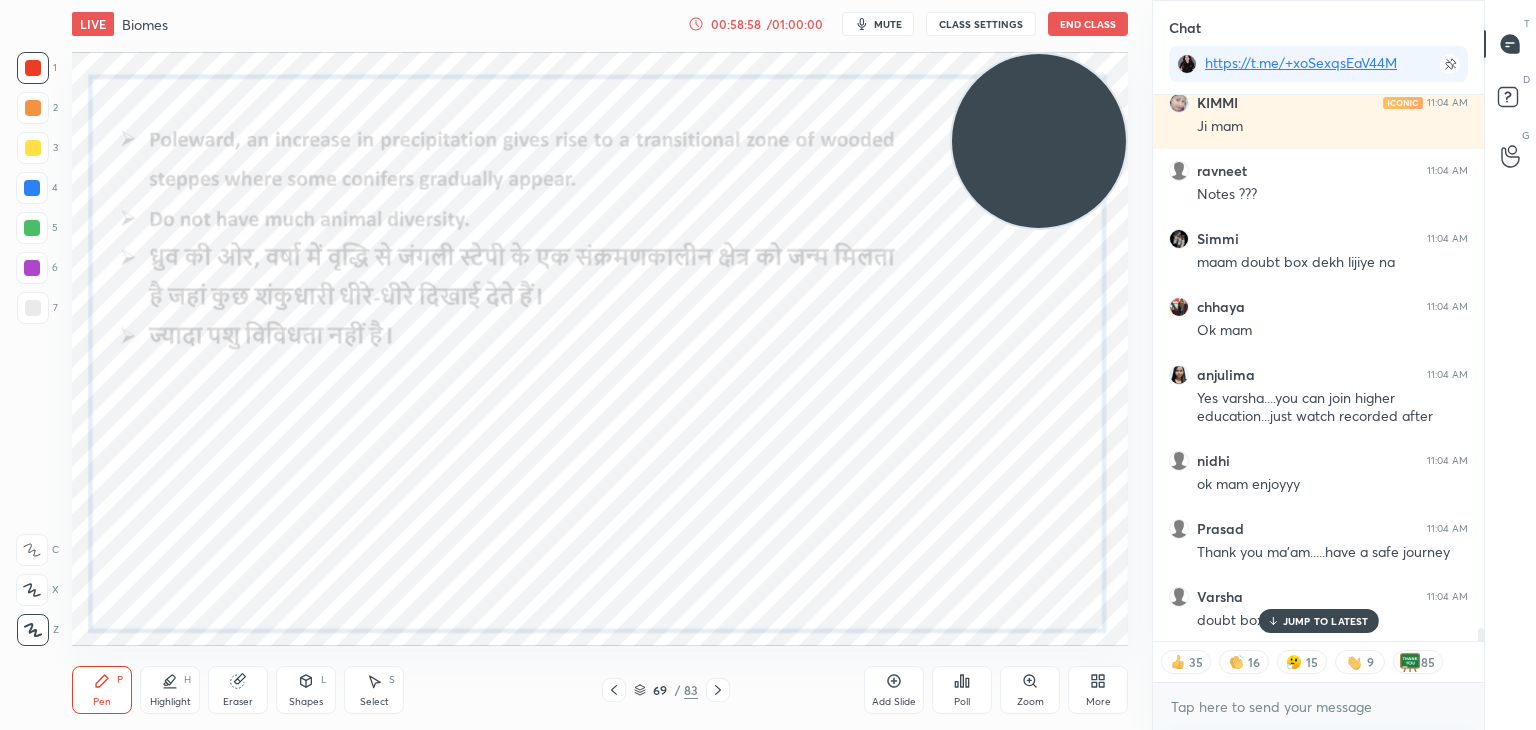 click at bounding box center (1478, 368) 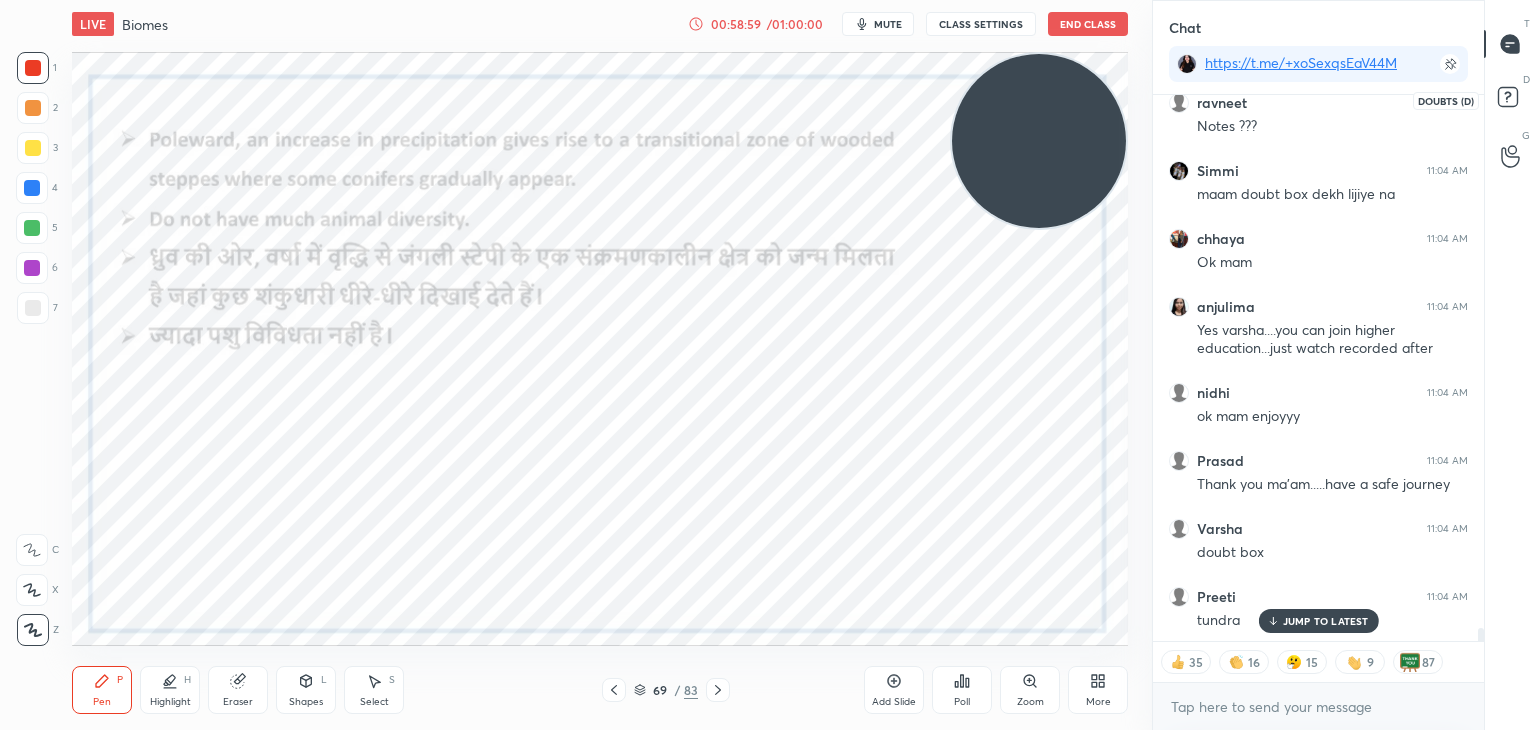 scroll, scrollTop: 23256, scrollLeft: 0, axis: vertical 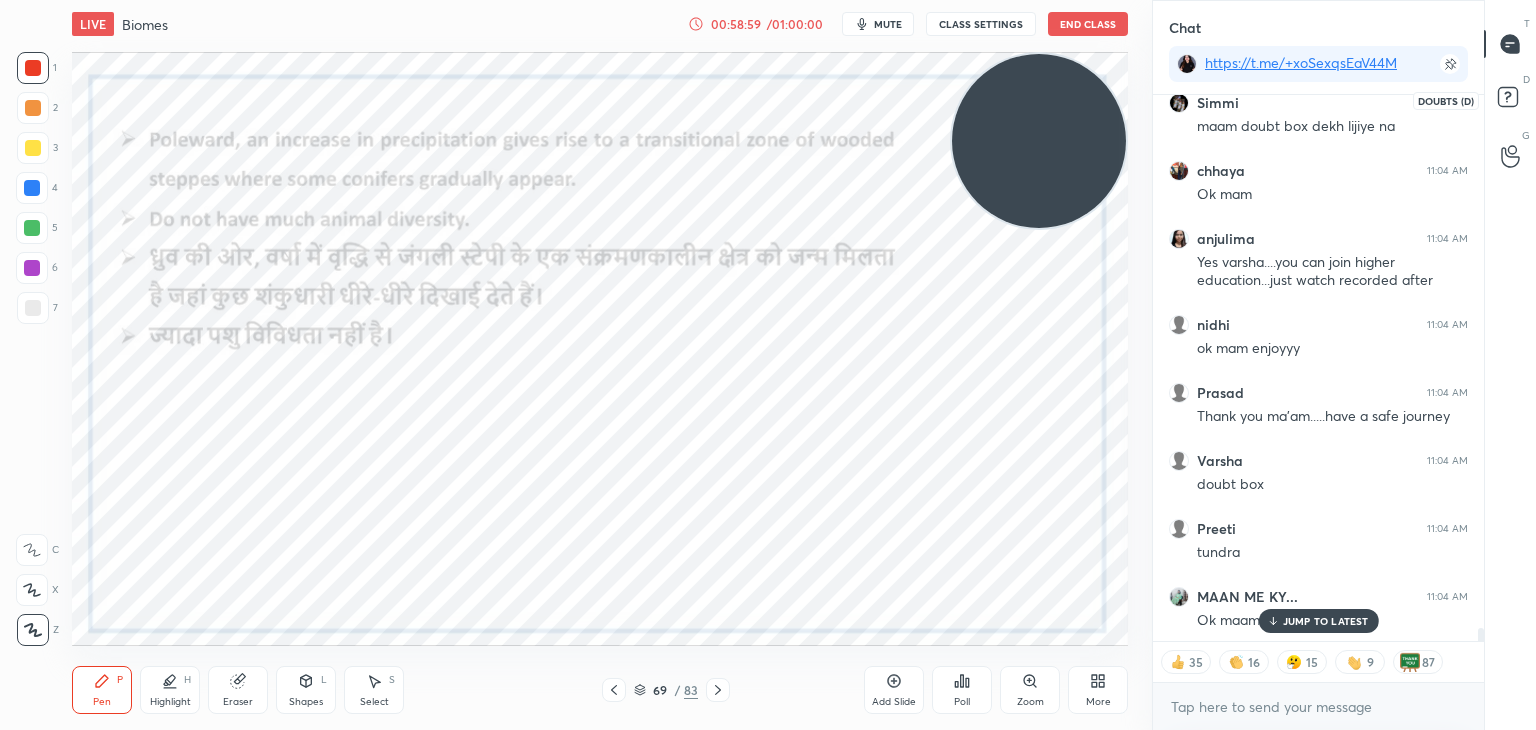click 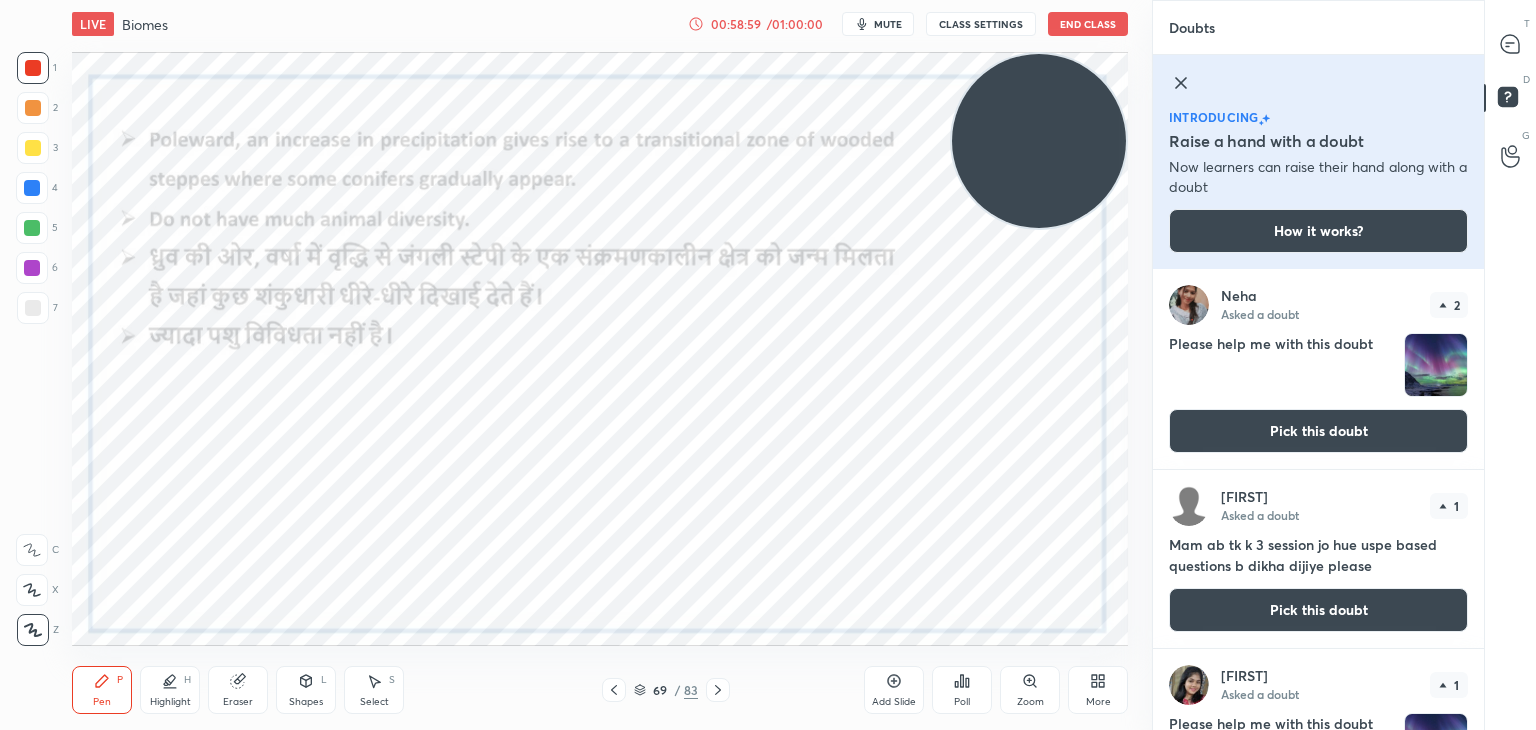 scroll, scrollTop: 7, scrollLeft: 6, axis: both 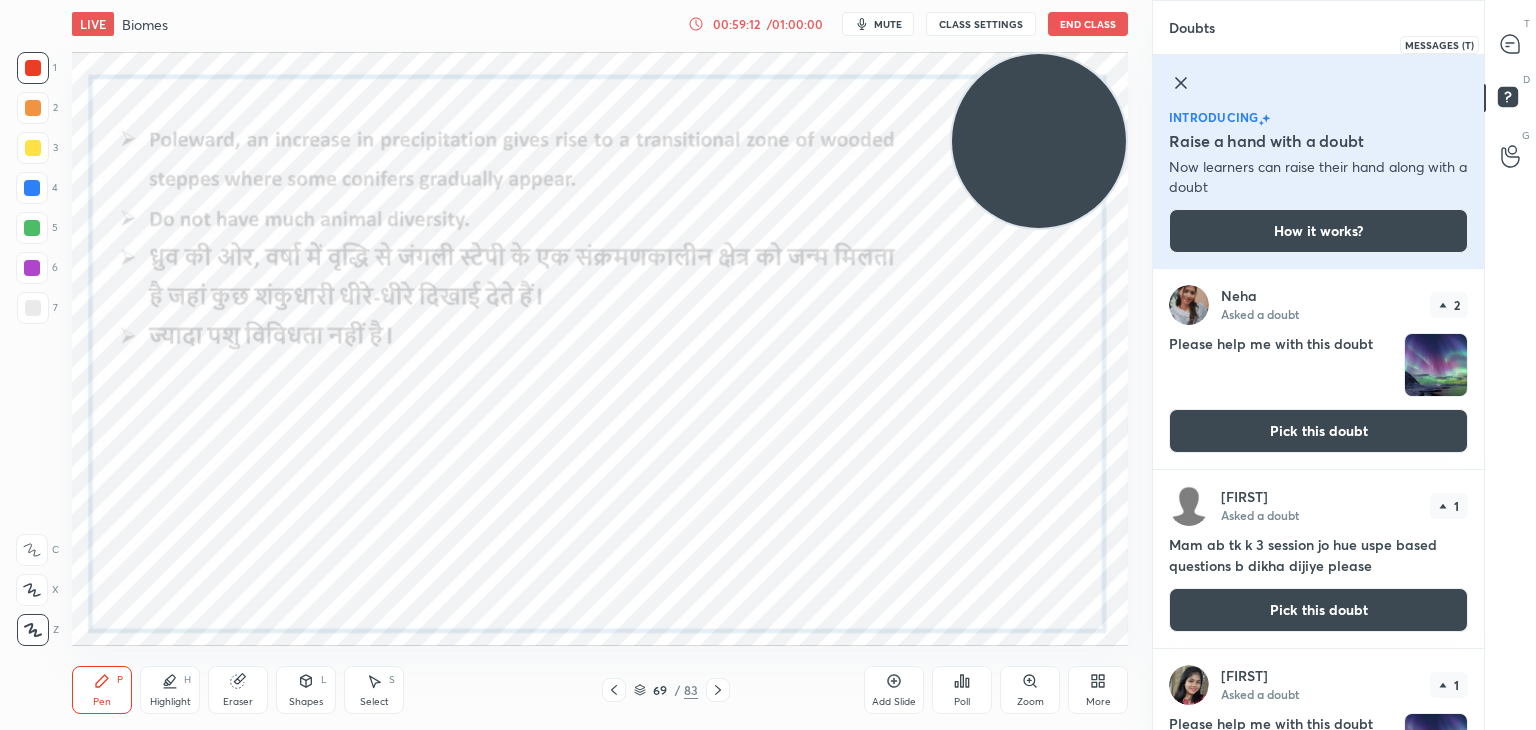 click 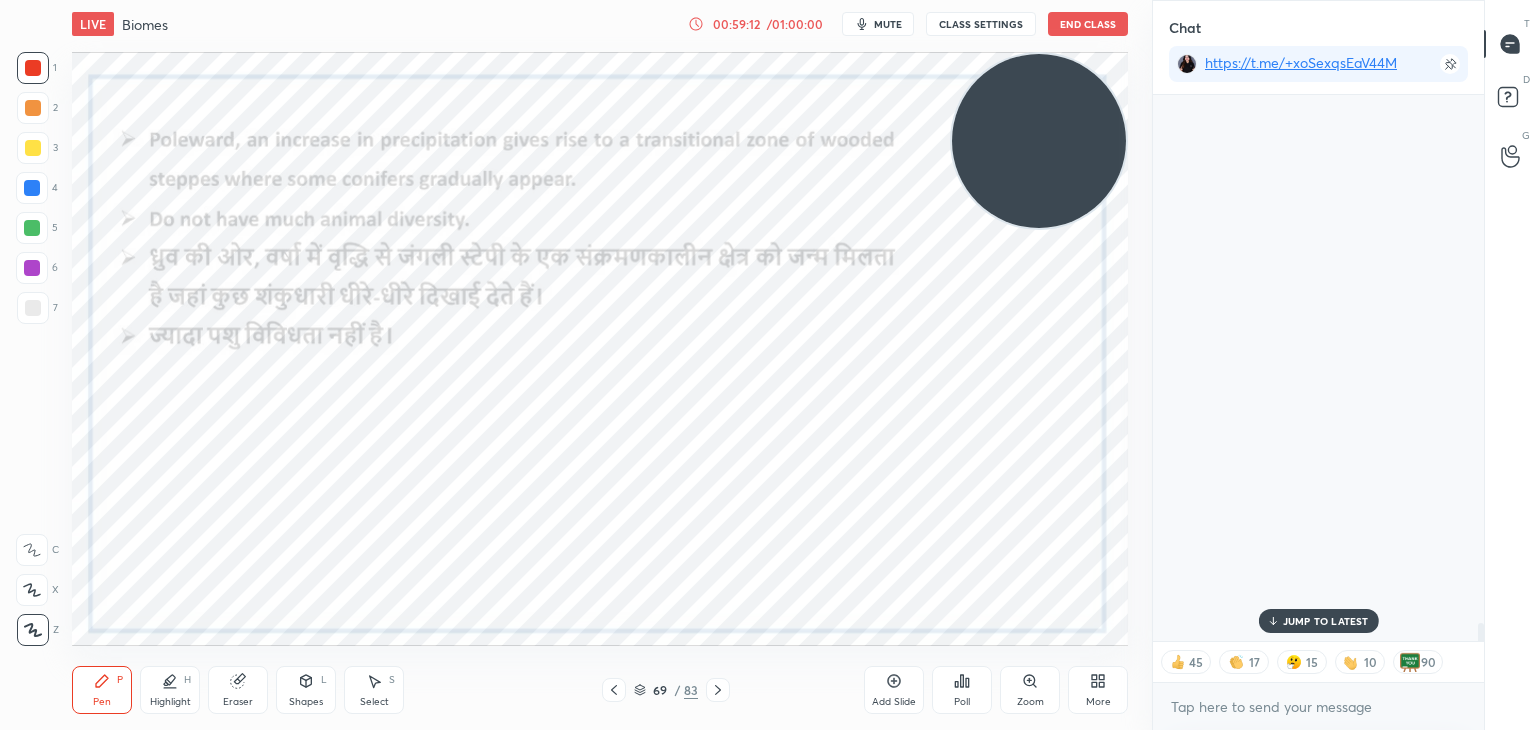 scroll, scrollTop: 416, scrollLeft: 325, axis: both 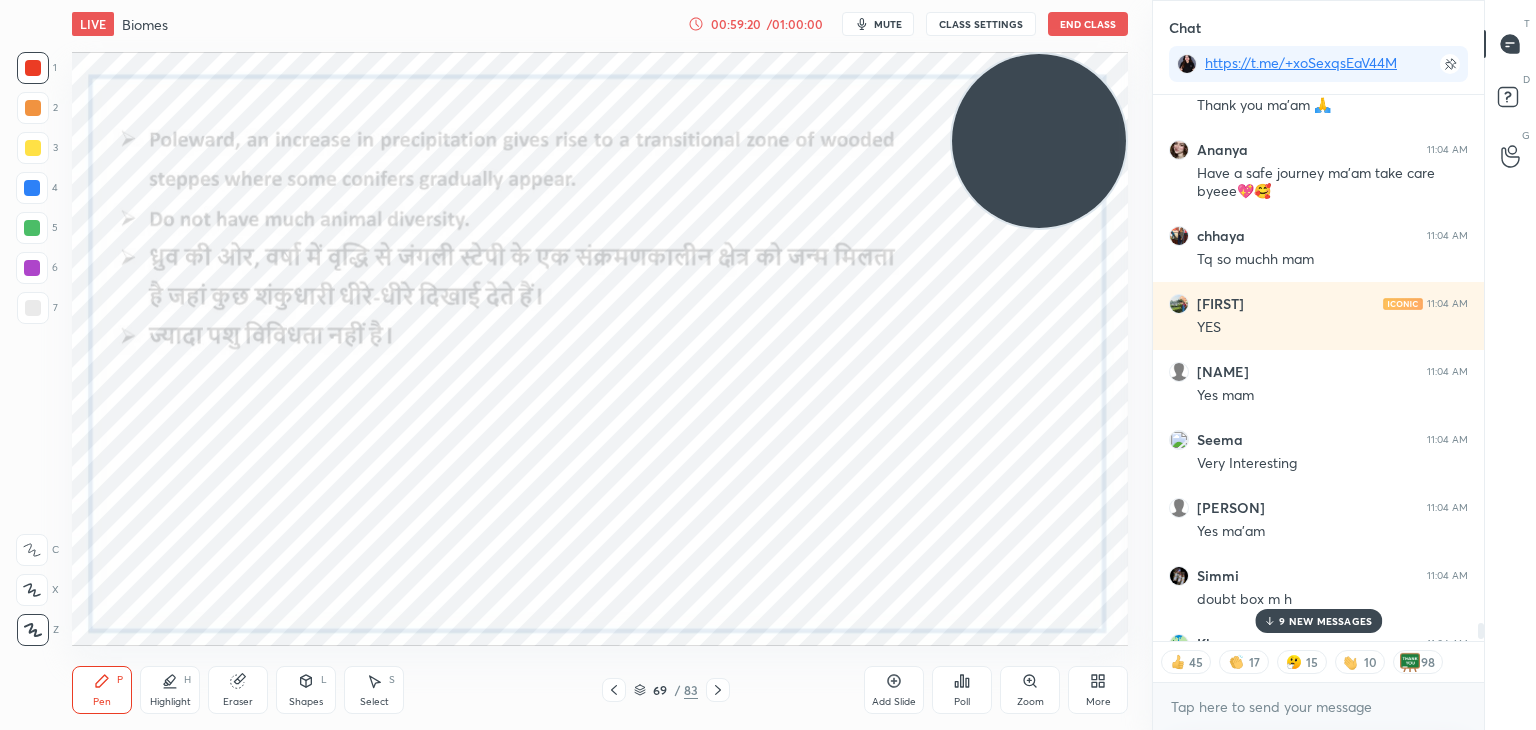 click on "9 NEW MESSAGES" at bounding box center (1318, 621) 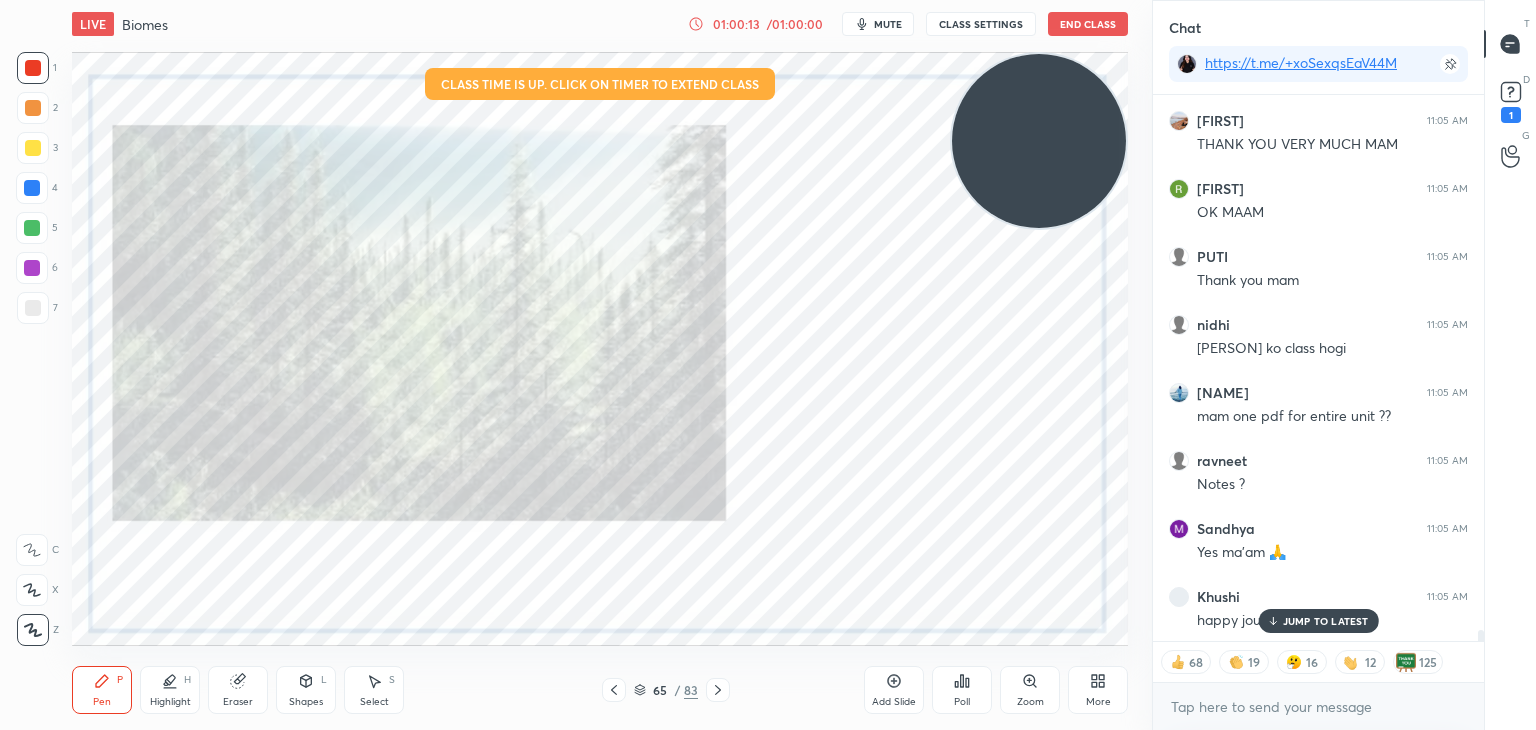 scroll, scrollTop: 26208, scrollLeft: 0, axis: vertical 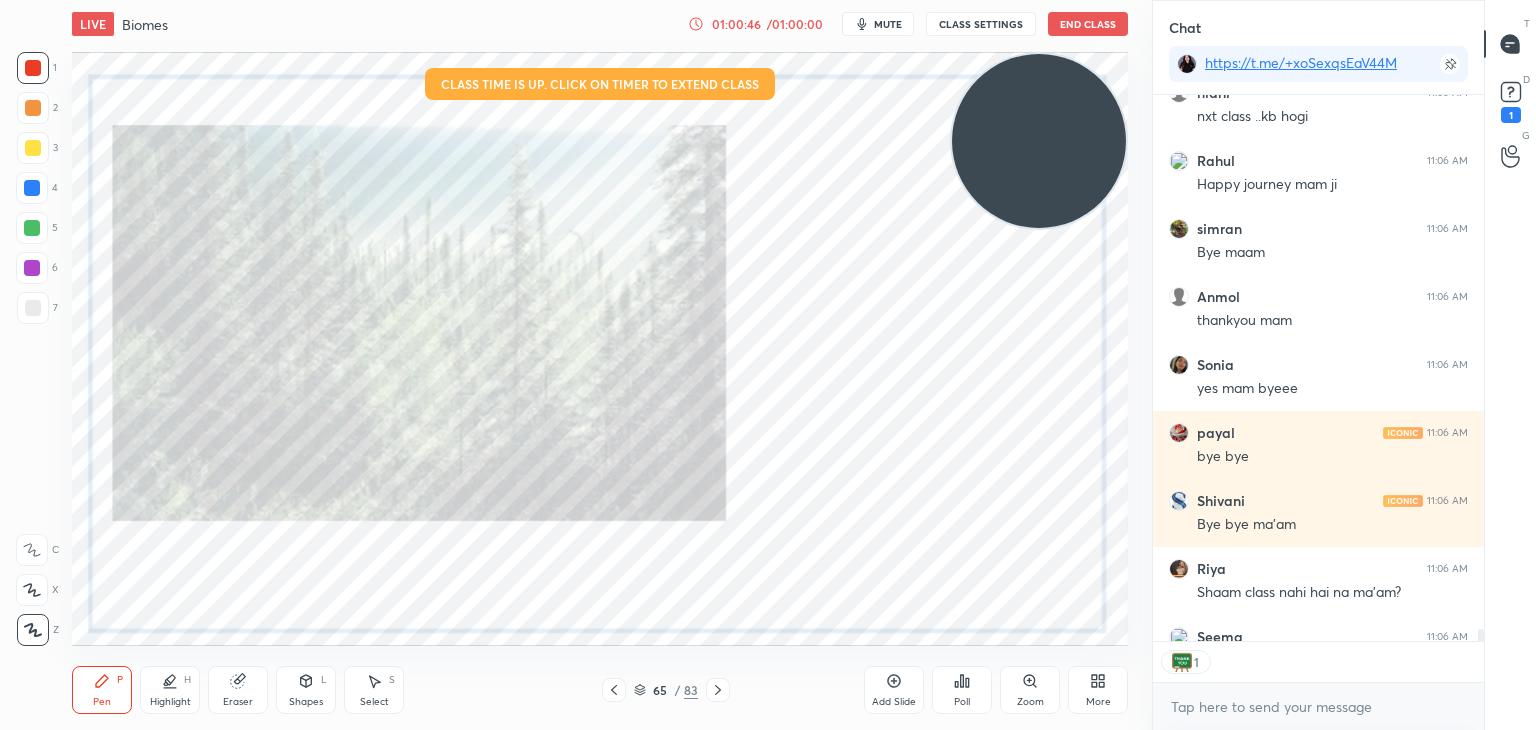 click on "End Class" at bounding box center [1088, 24] 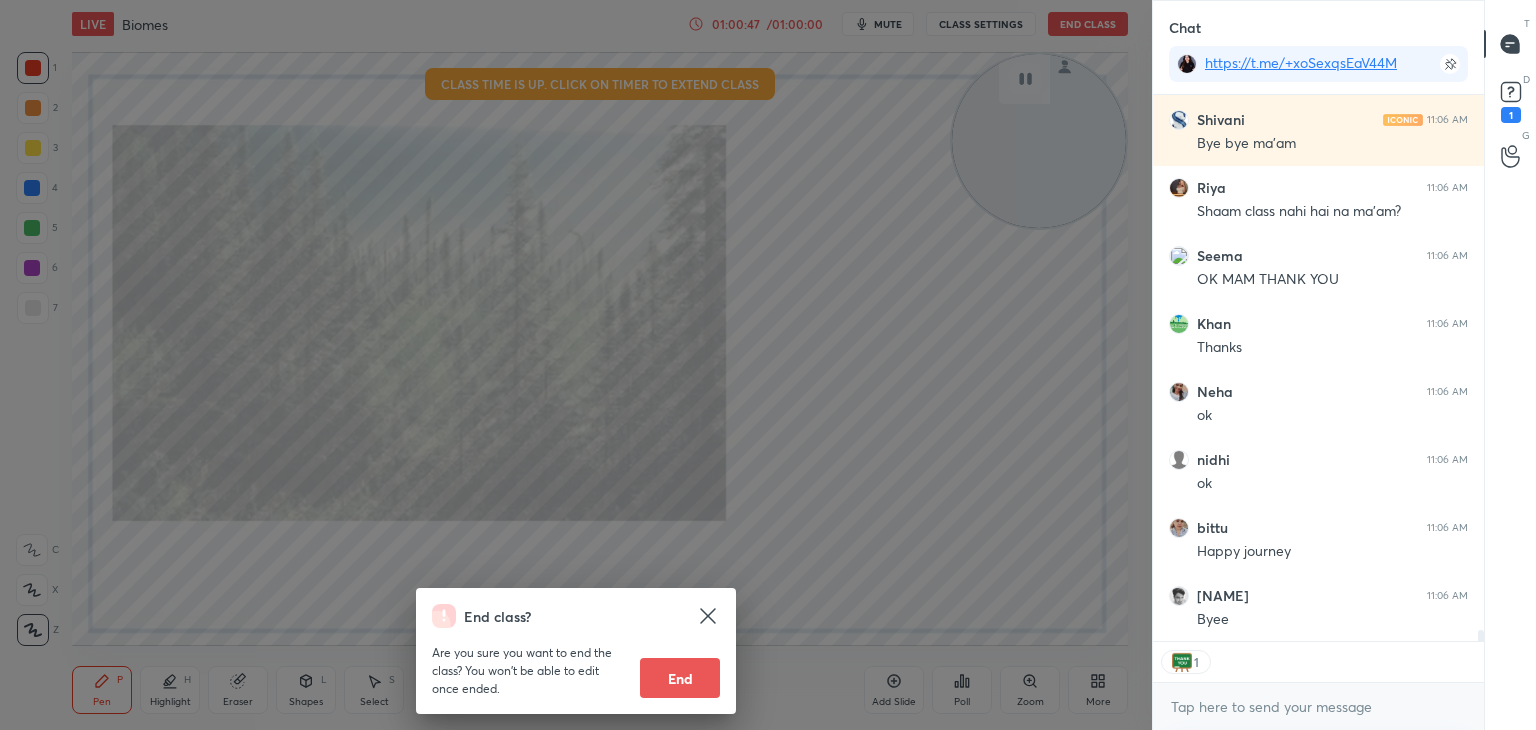 click on "End" at bounding box center [680, 678] 